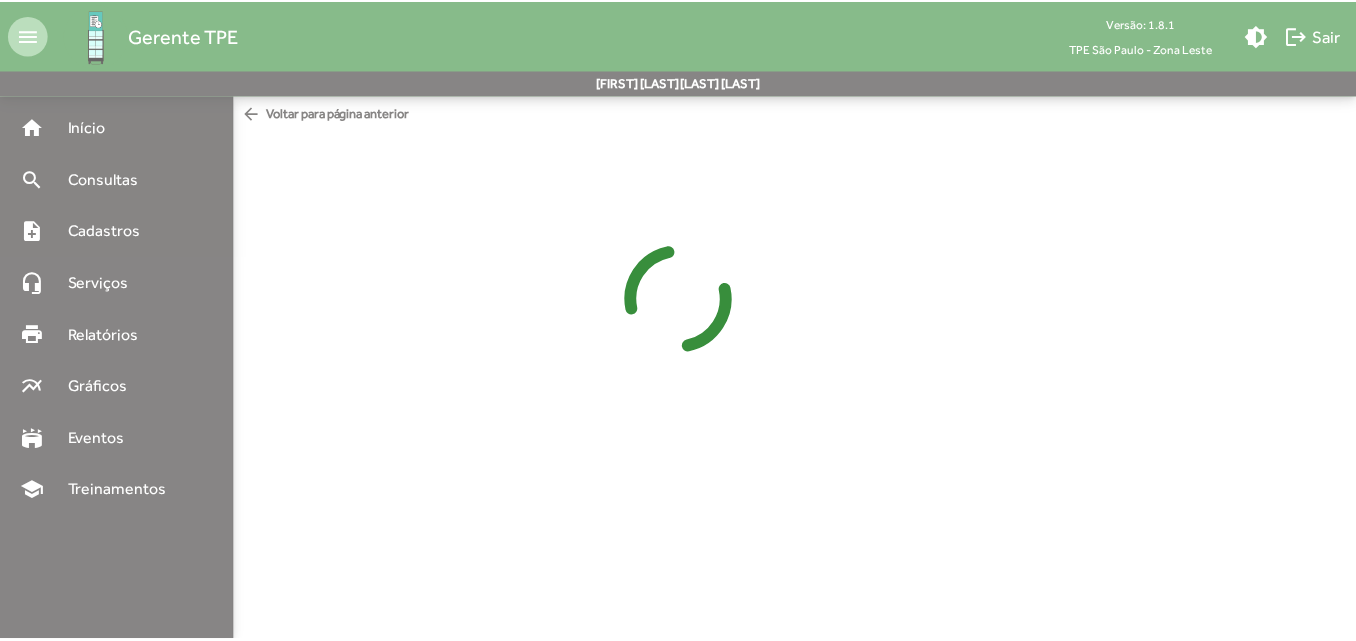 scroll, scrollTop: 0, scrollLeft: 0, axis: both 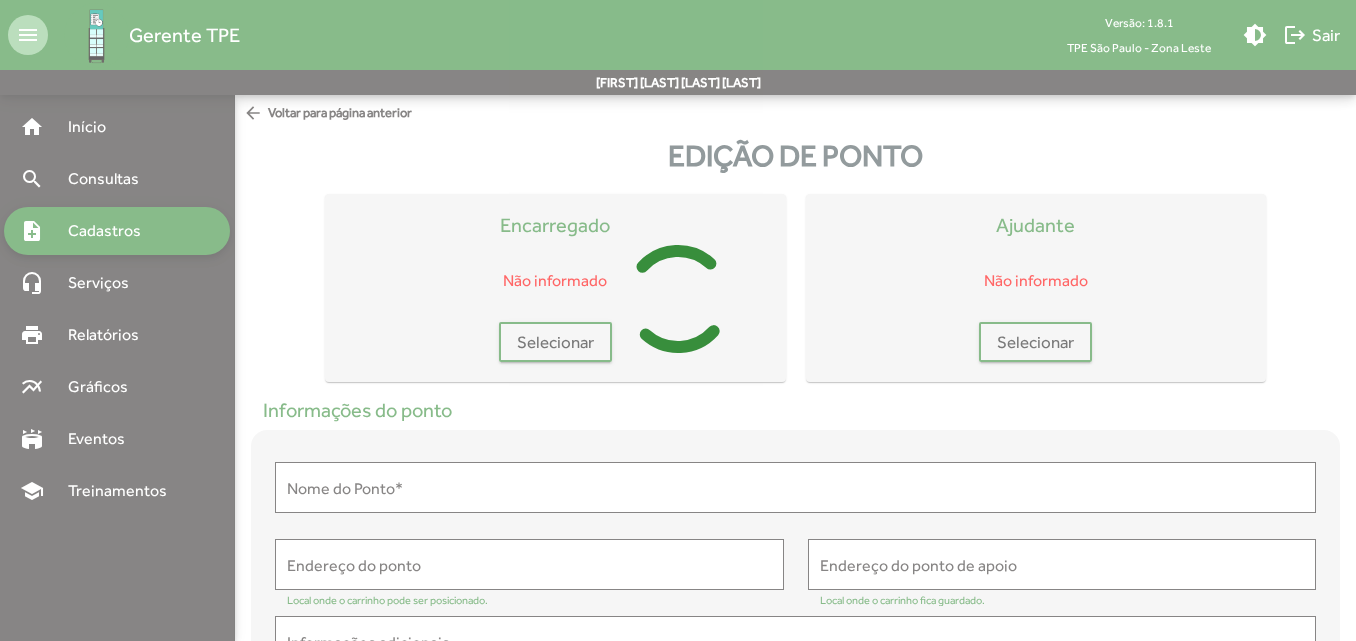 type on "**********" 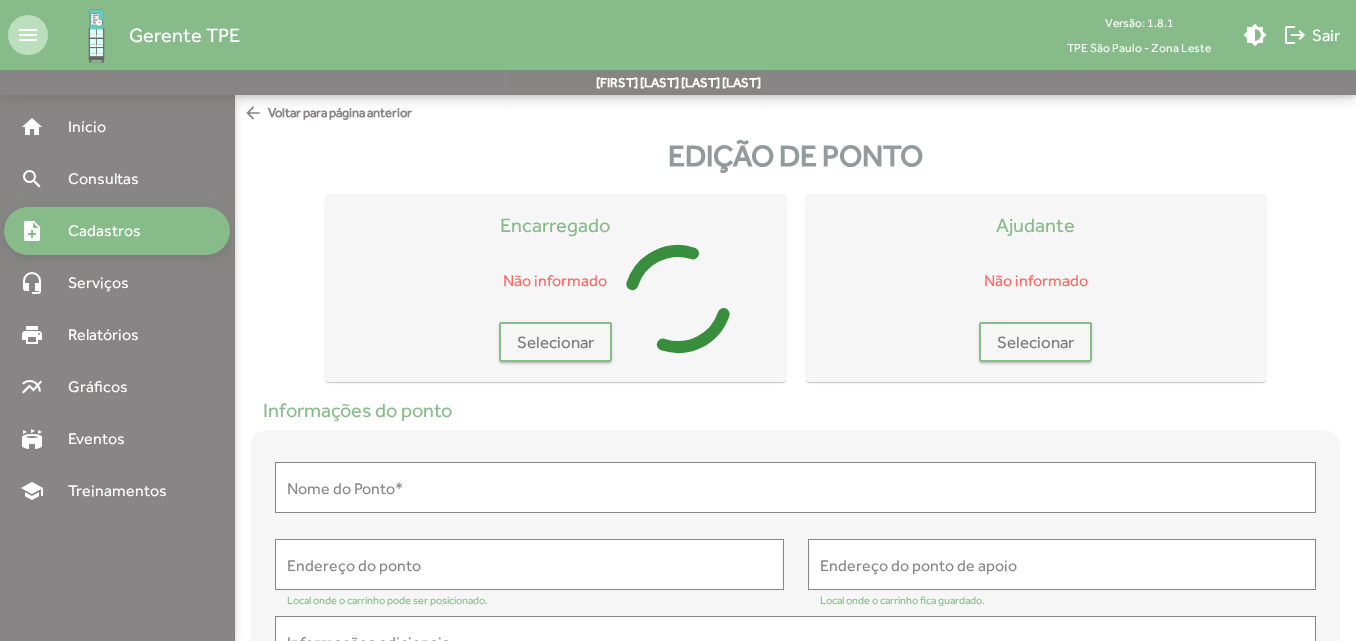 type on "**********" 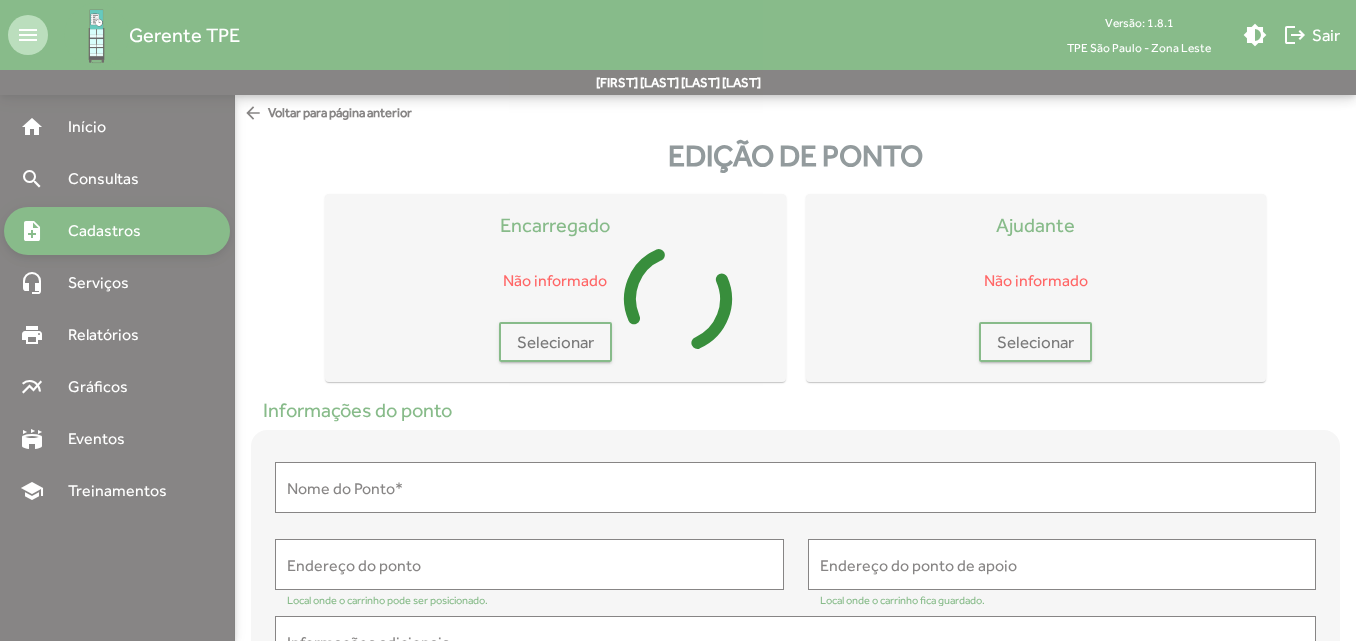 type on "**********" 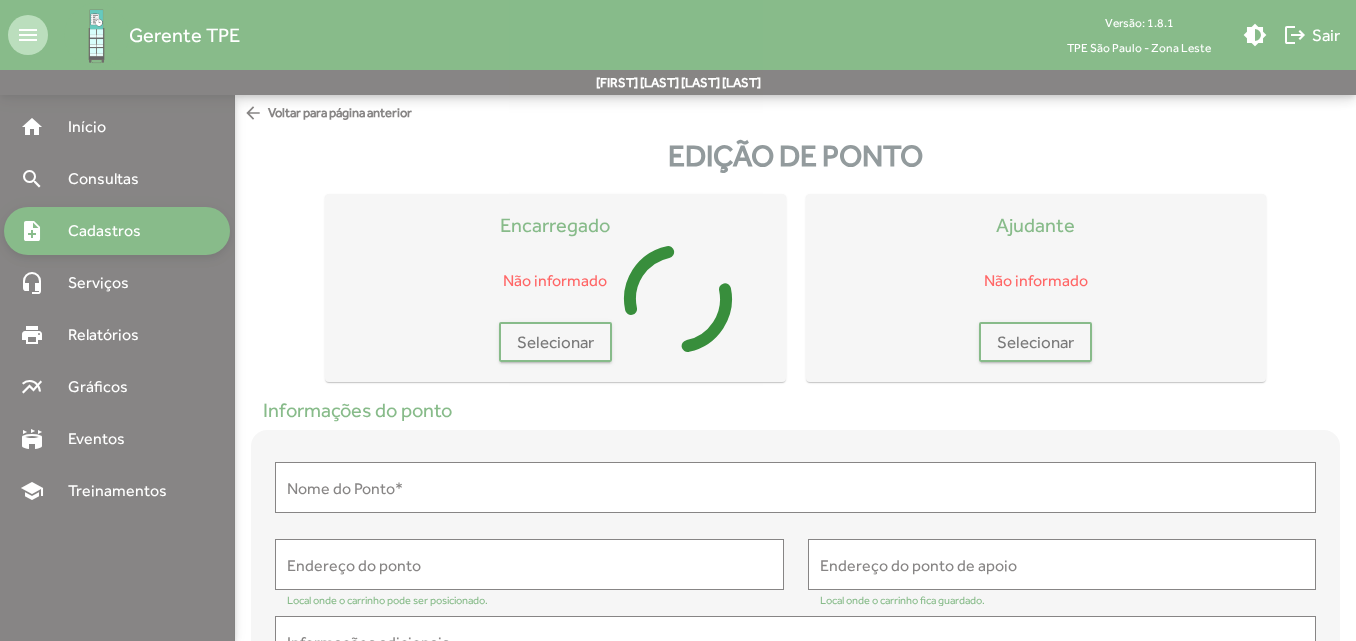 type on "**********" 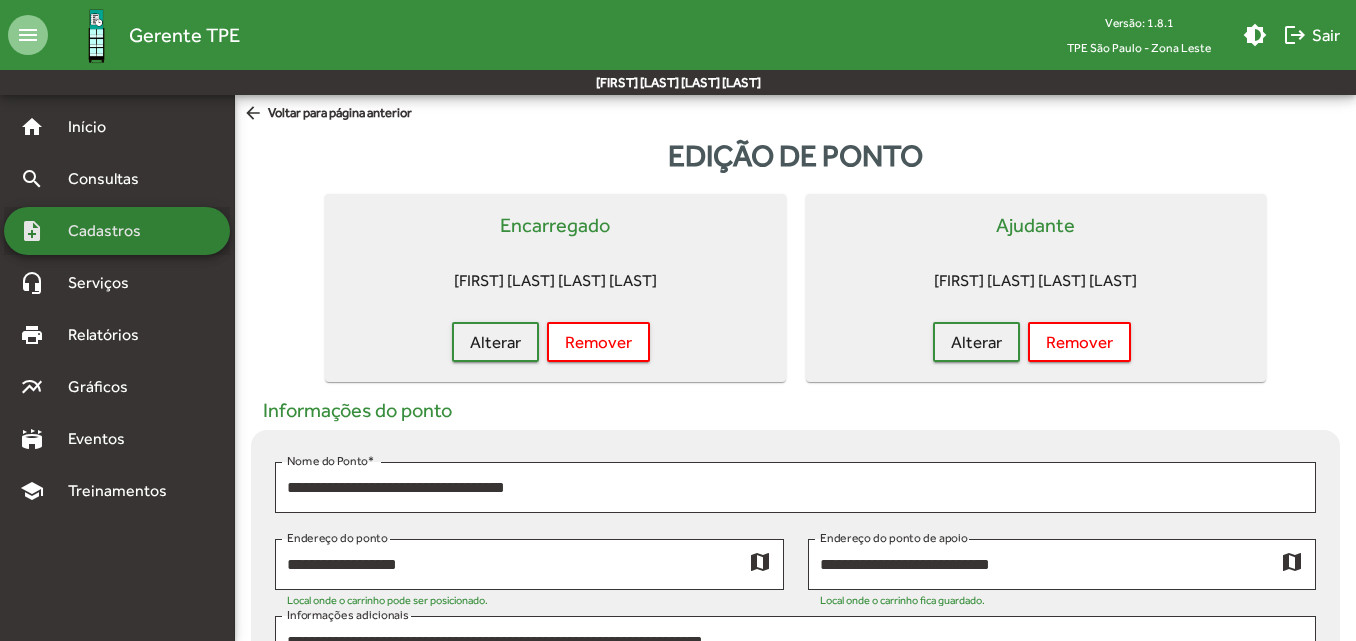 click on "note_add Cadastros" at bounding box center [117, 231] 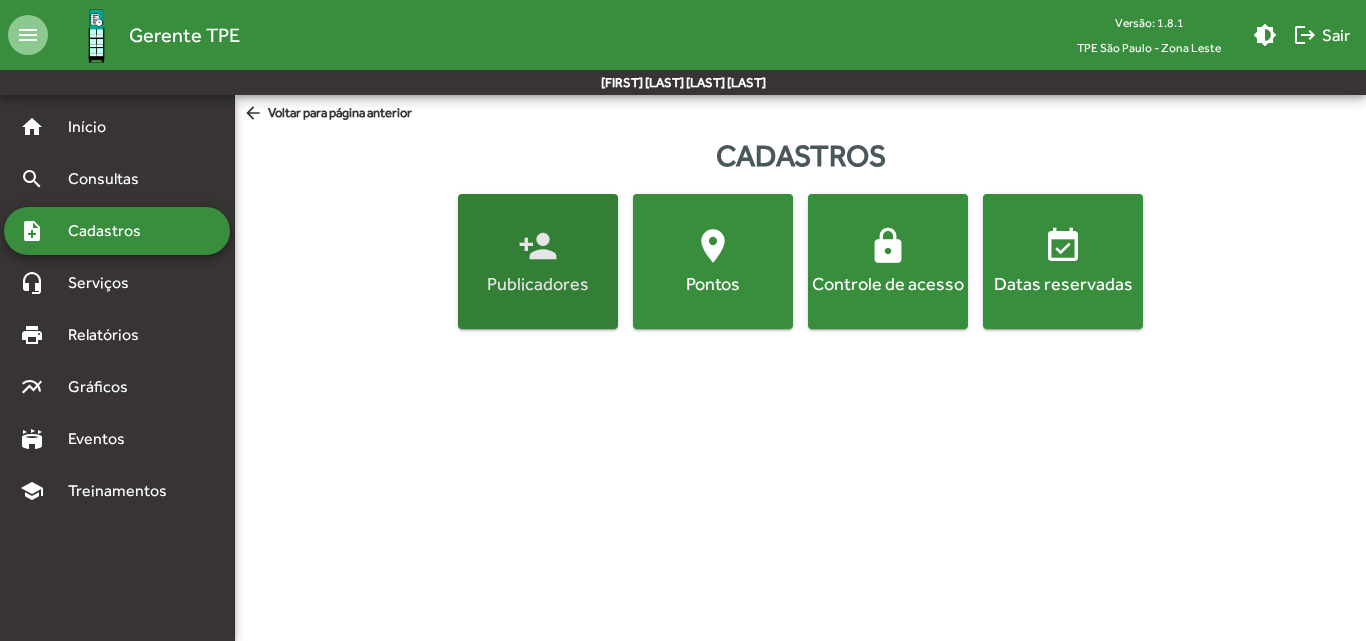 click on "person_add  Publicadores" 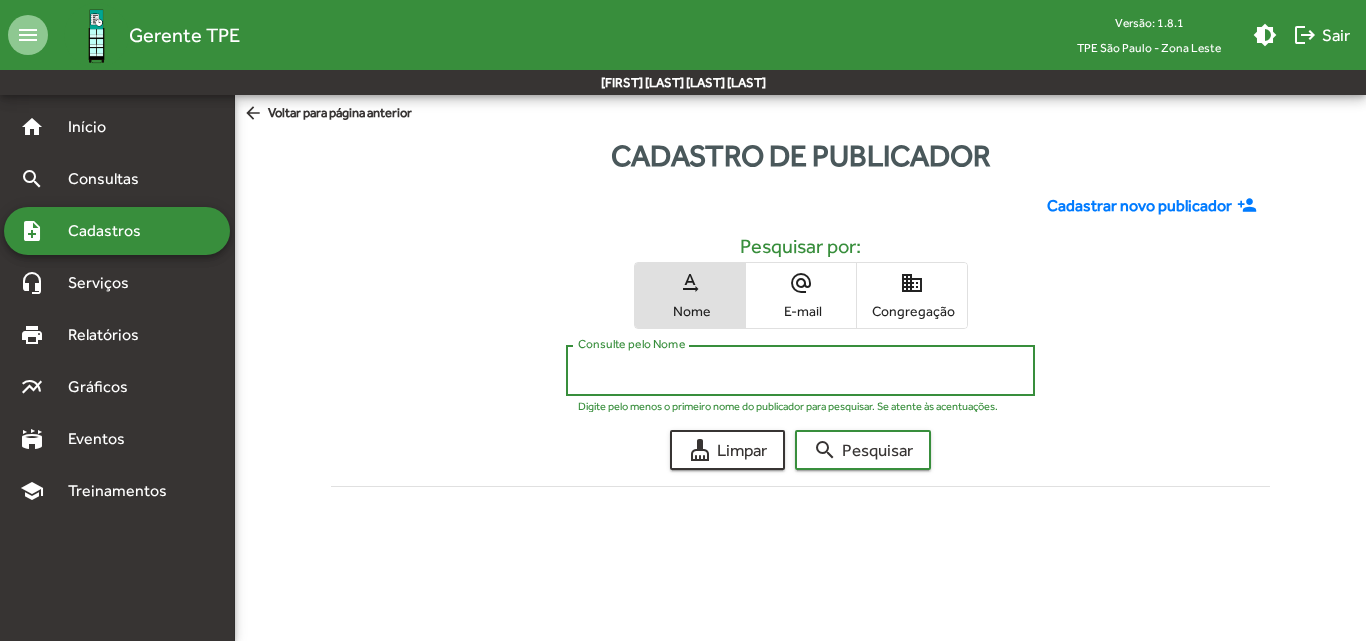 click on "Consulte pelo Nome" at bounding box center [800, 371] 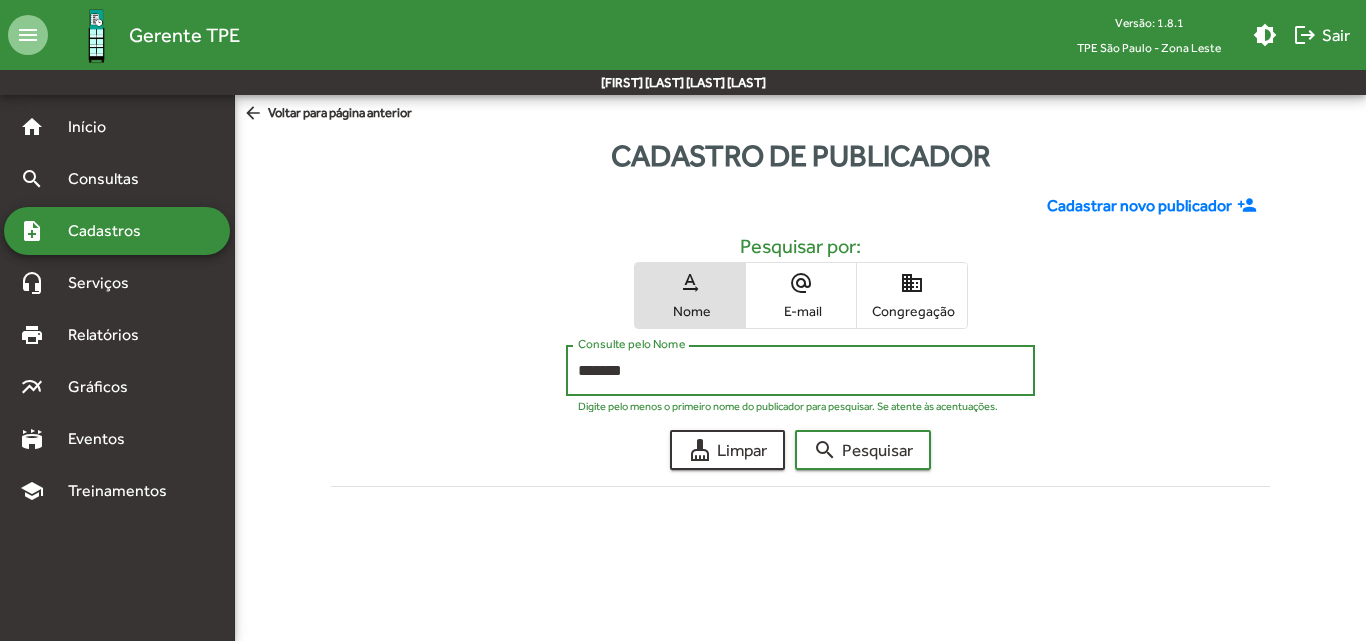 type on "*******" 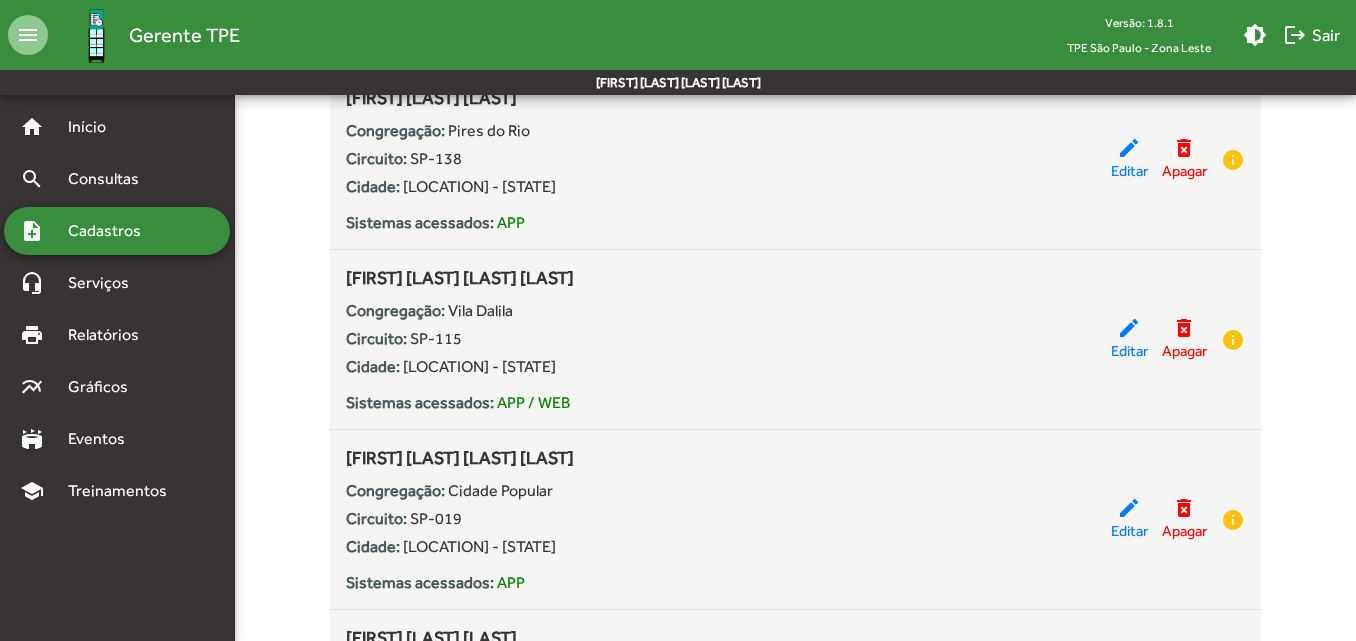 scroll, scrollTop: 435, scrollLeft: 0, axis: vertical 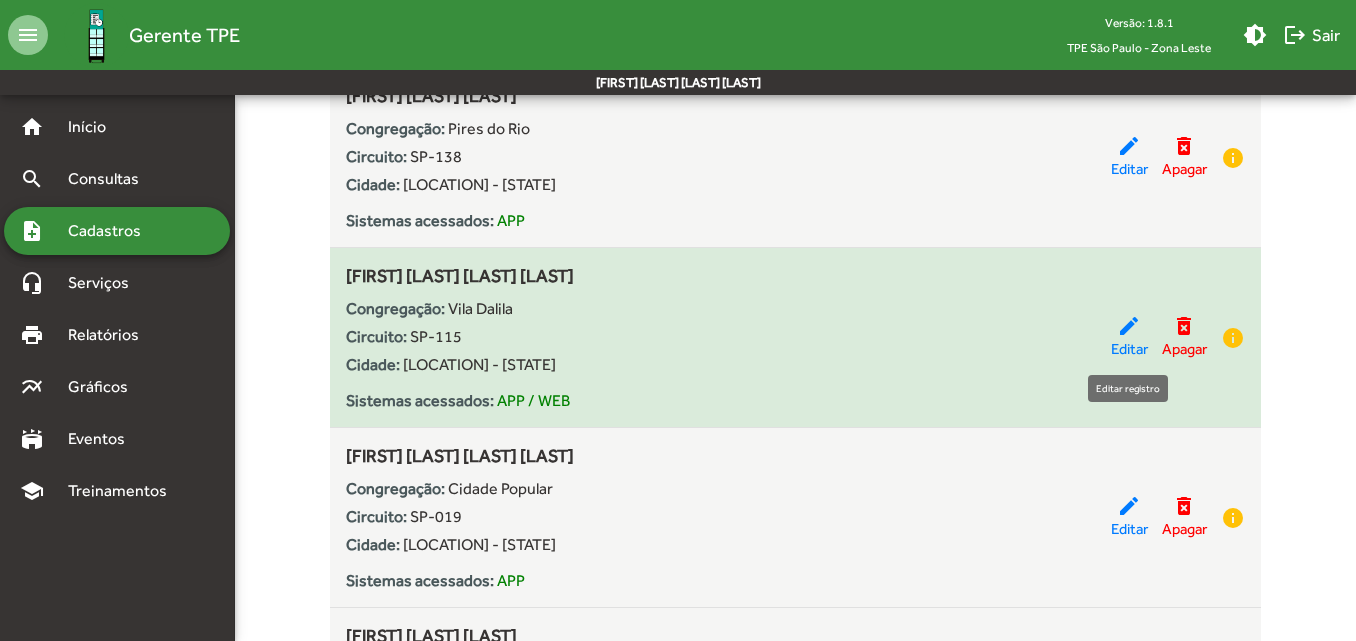 click on "Editar" 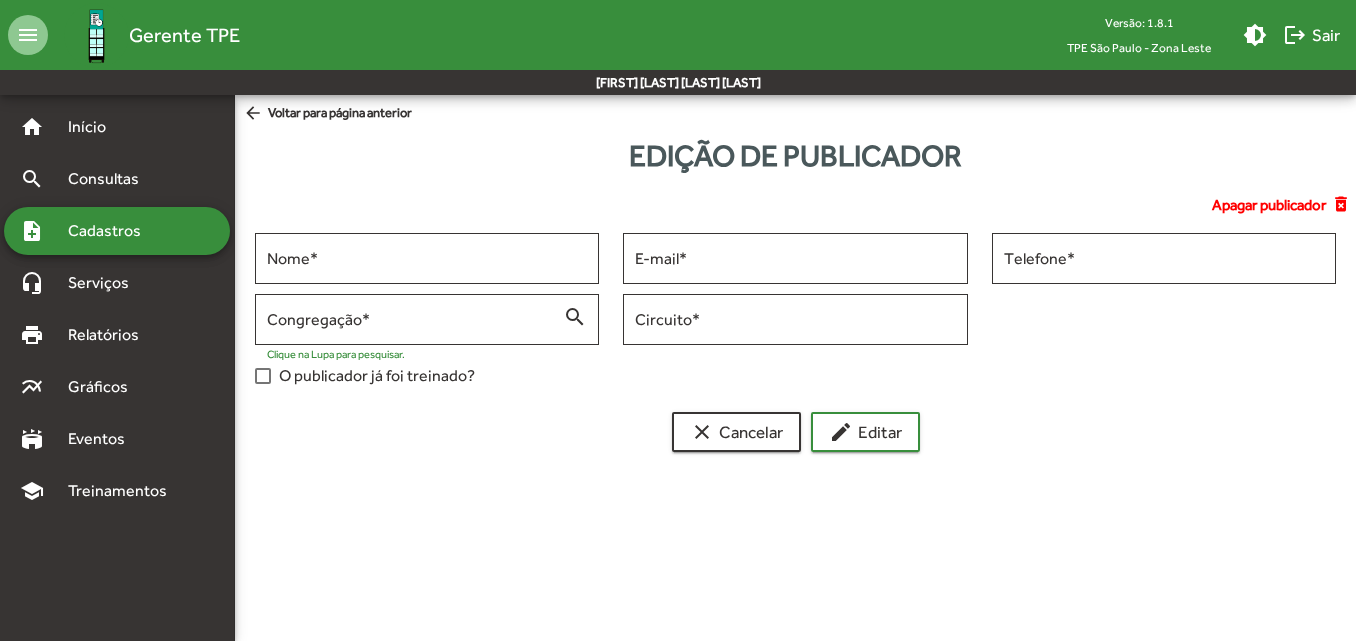 scroll, scrollTop: 0, scrollLeft: 0, axis: both 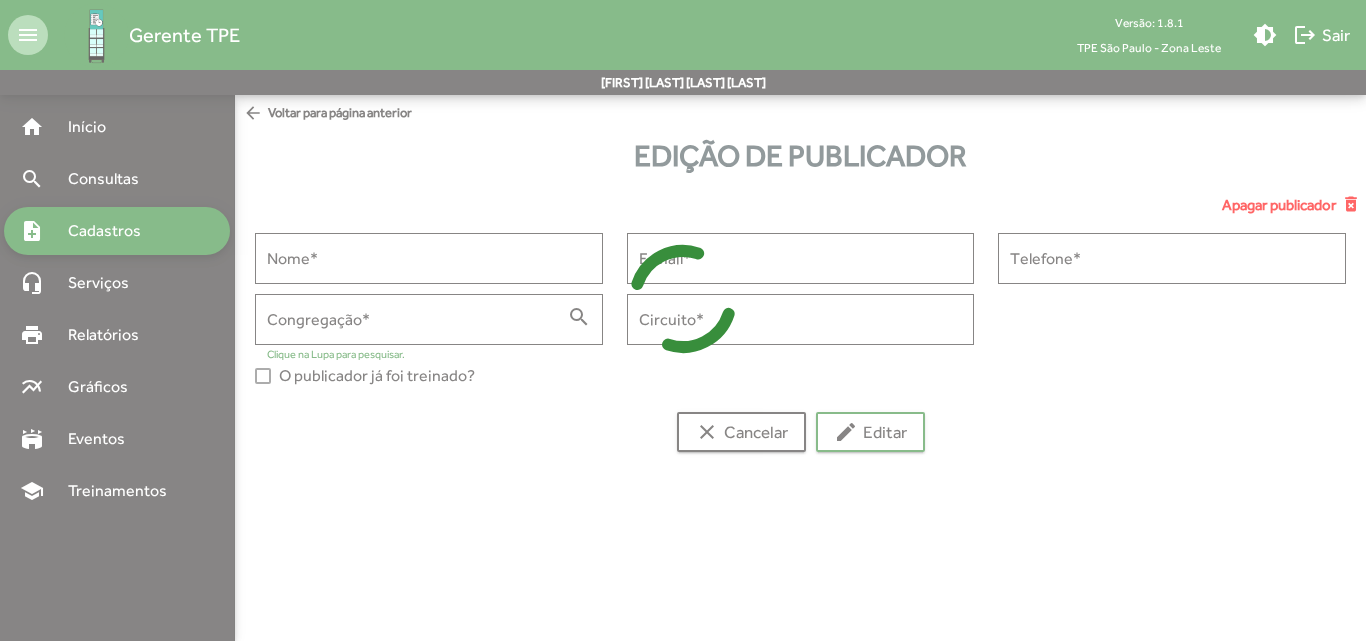 type on "**********" 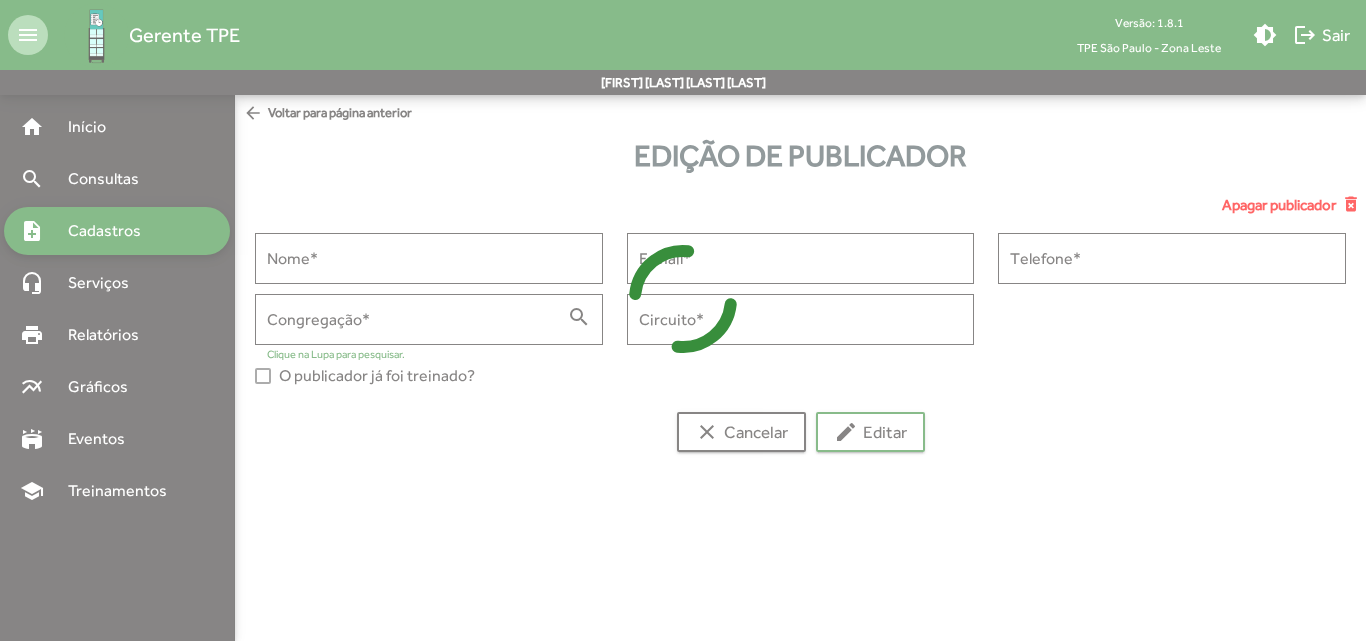type on "**********" 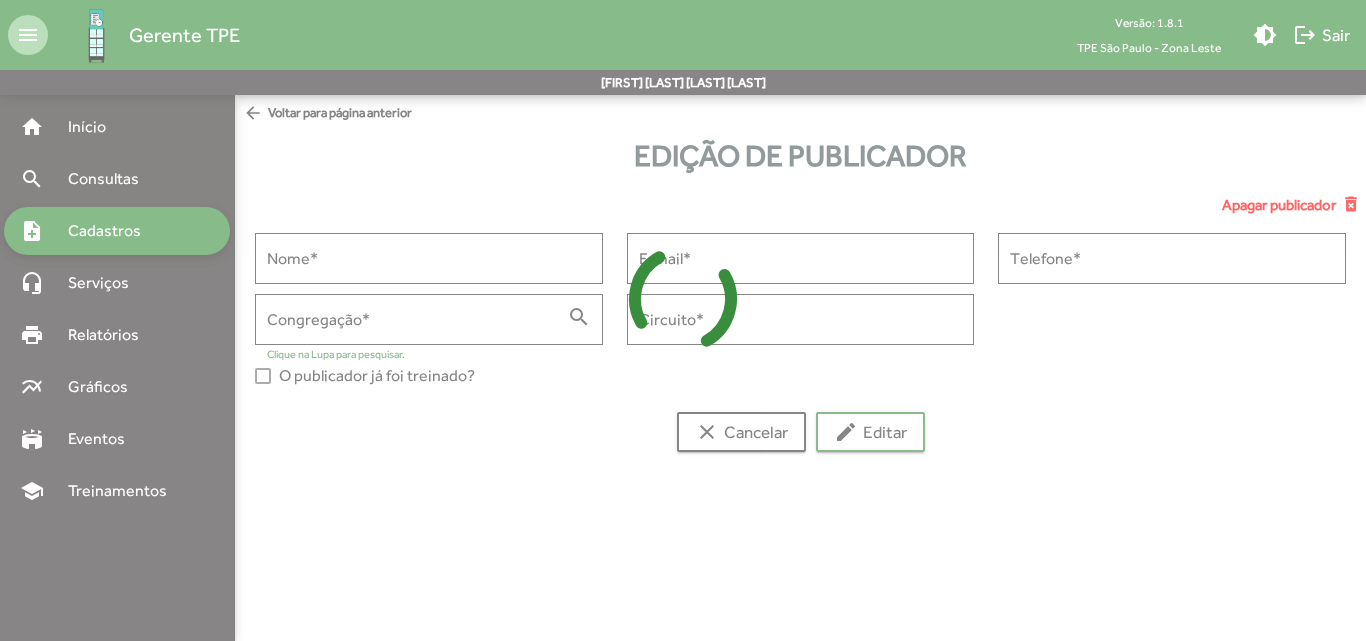 type on "**********" 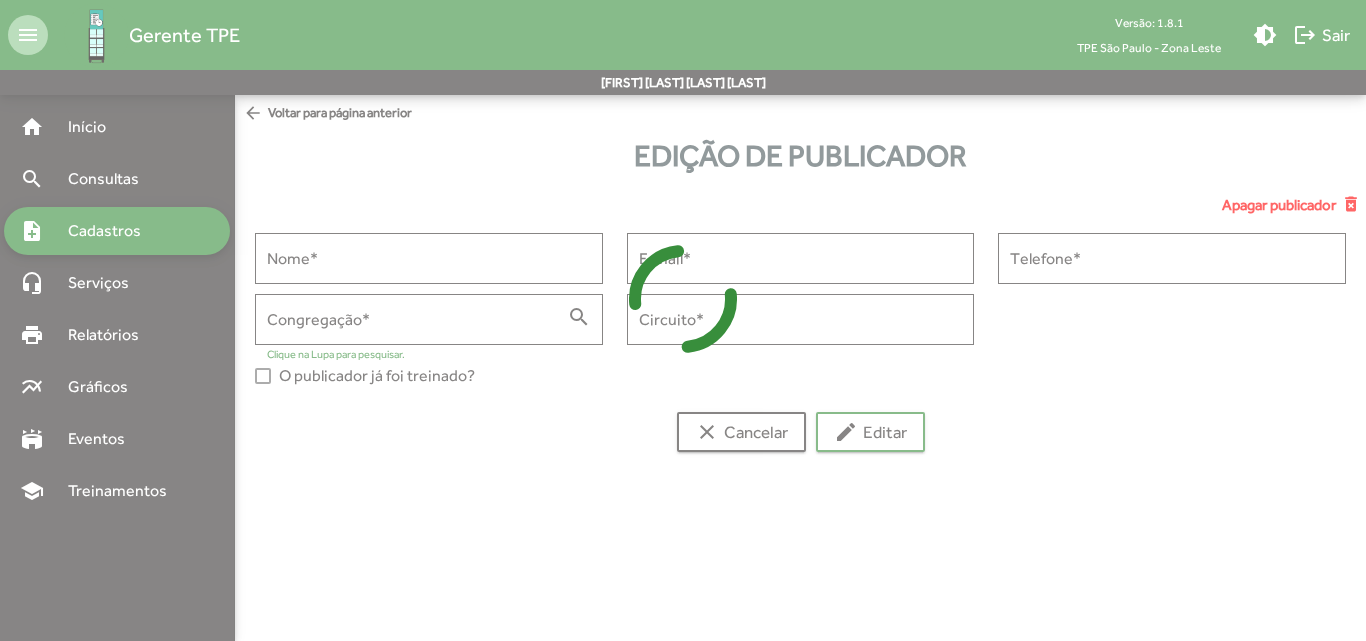 type on "**********" 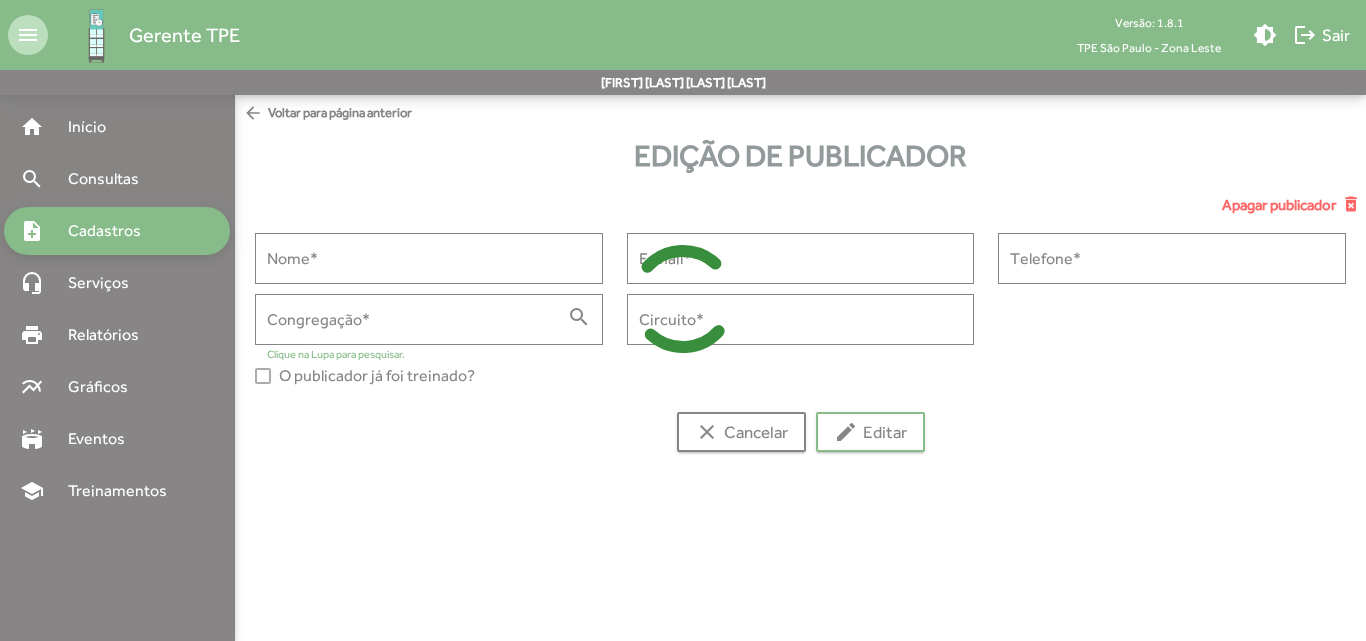 type on "******" 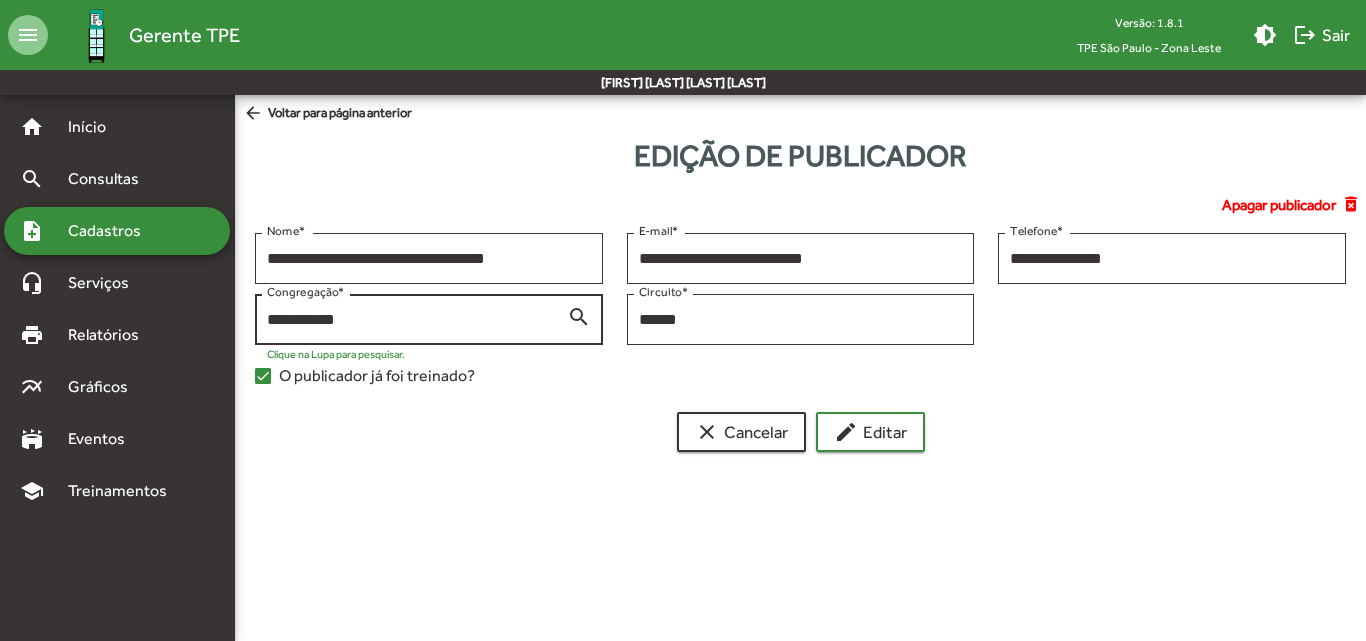click on "**********" at bounding box center [417, 320] 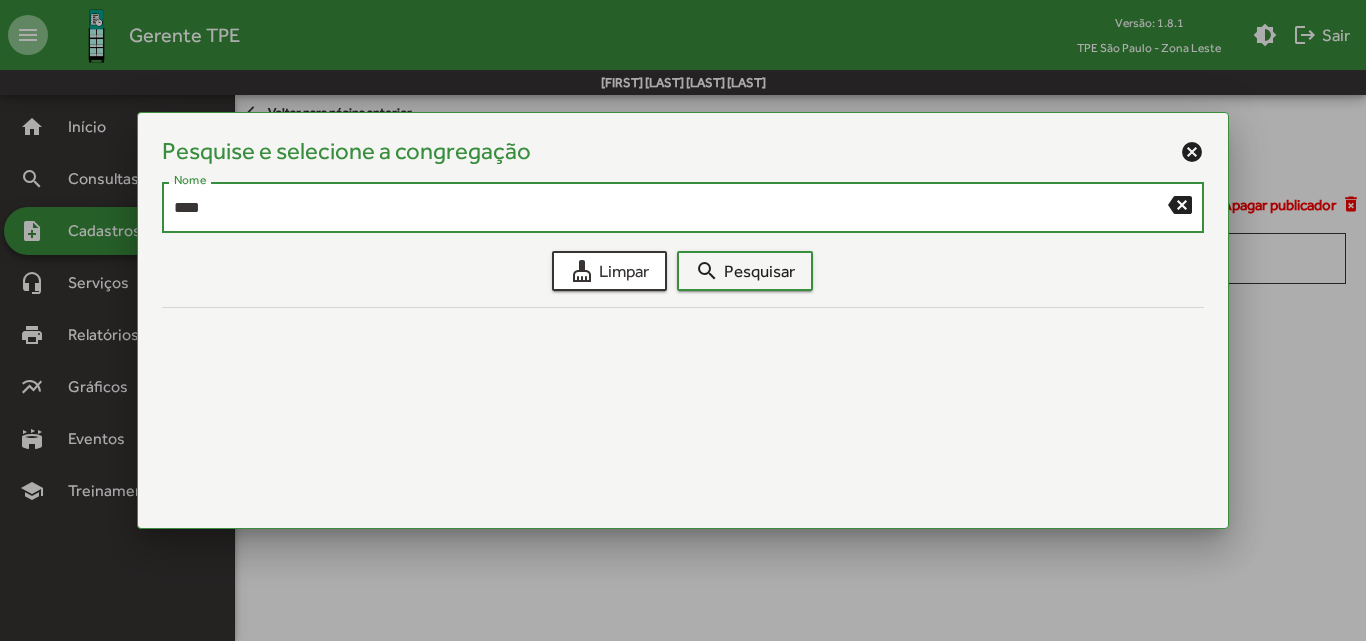 type on "****" 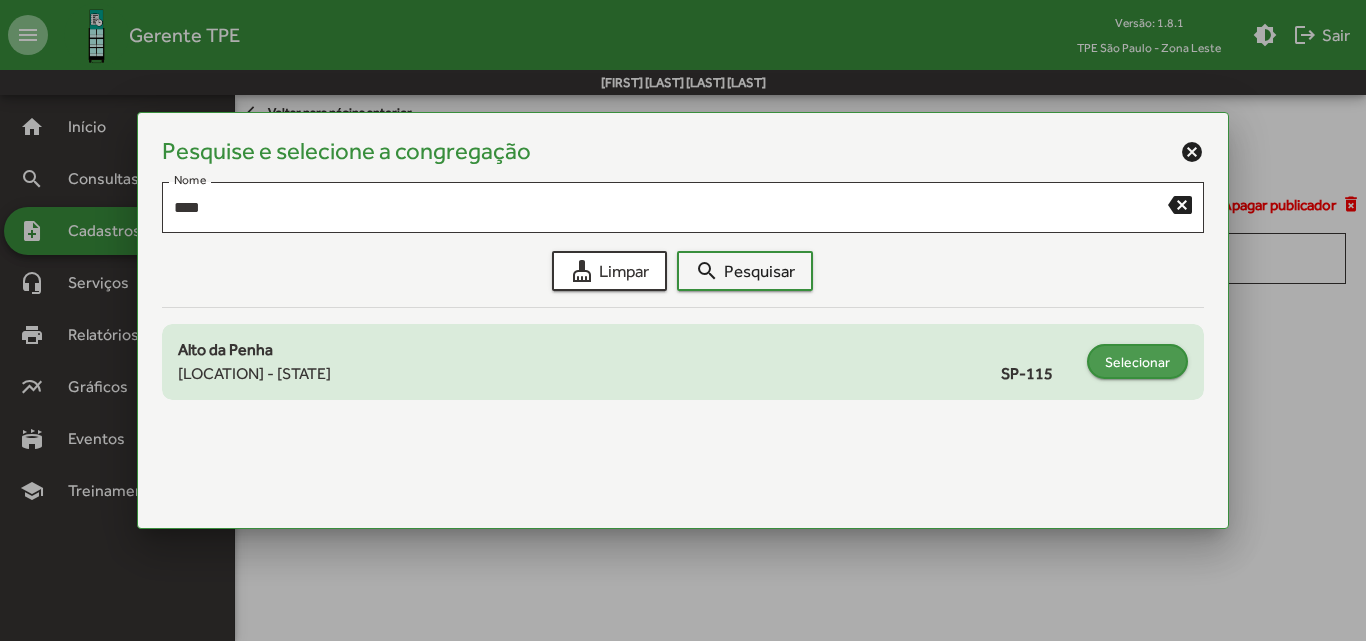 click on "Selecionar" 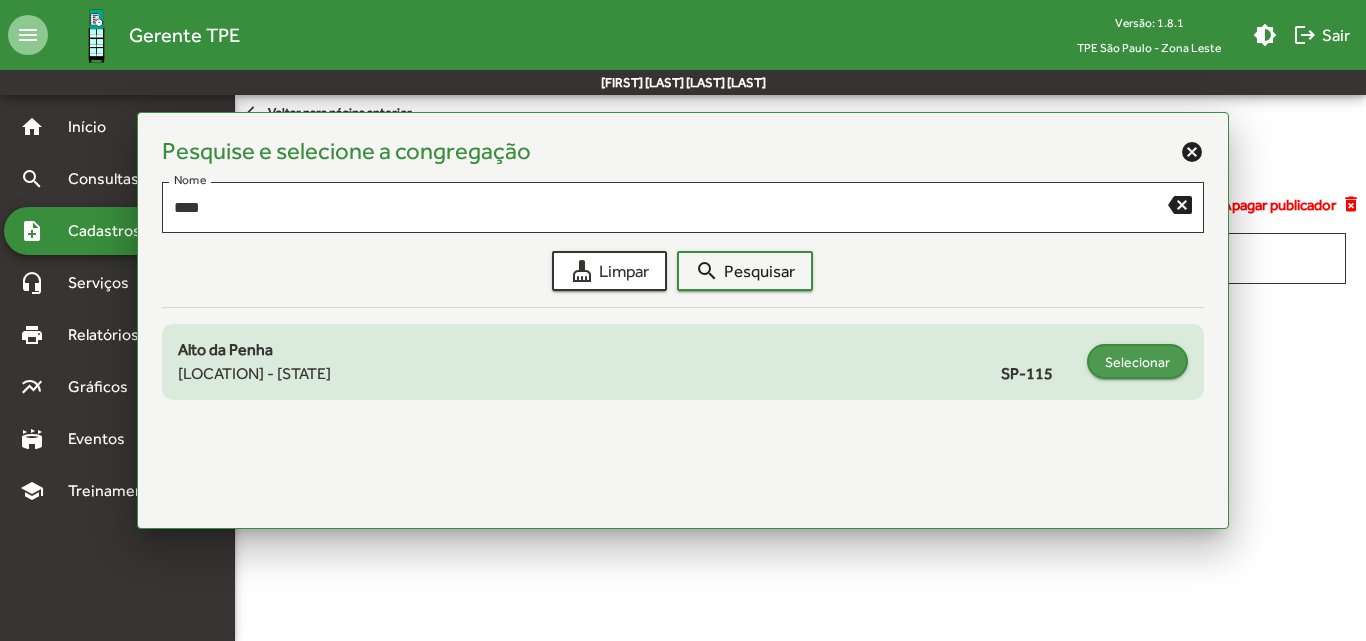 type on "**********" 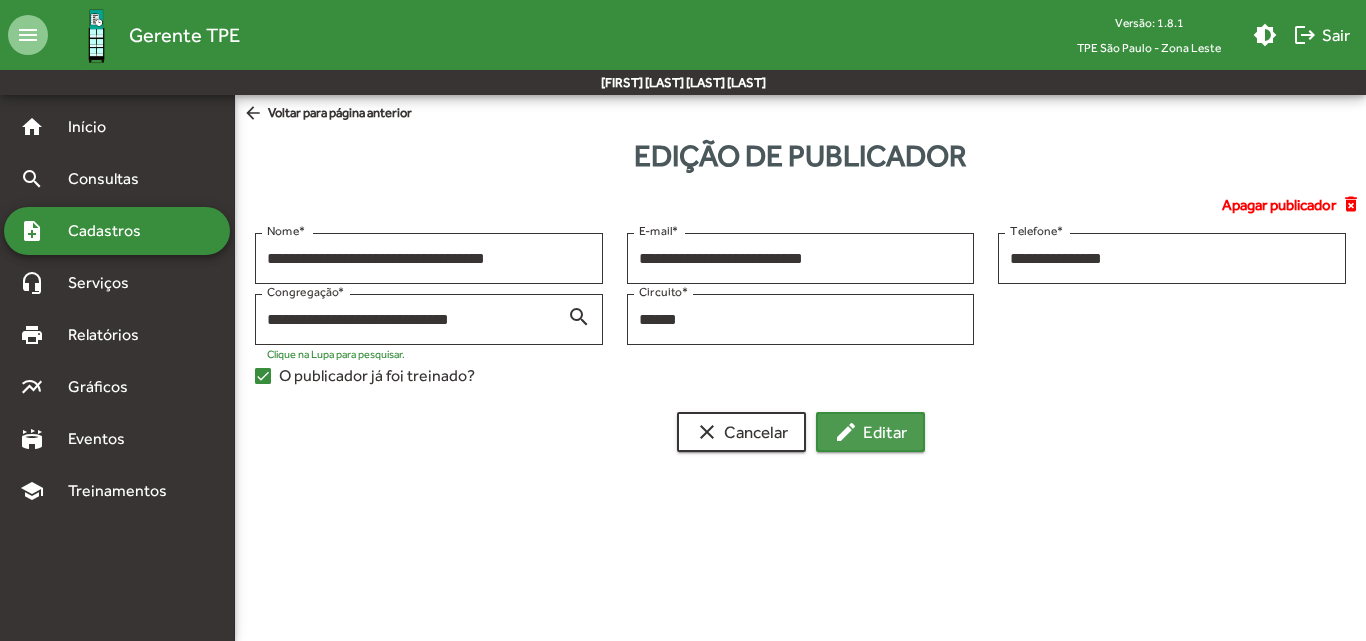 click on "edit  Editar" at bounding box center (870, 432) 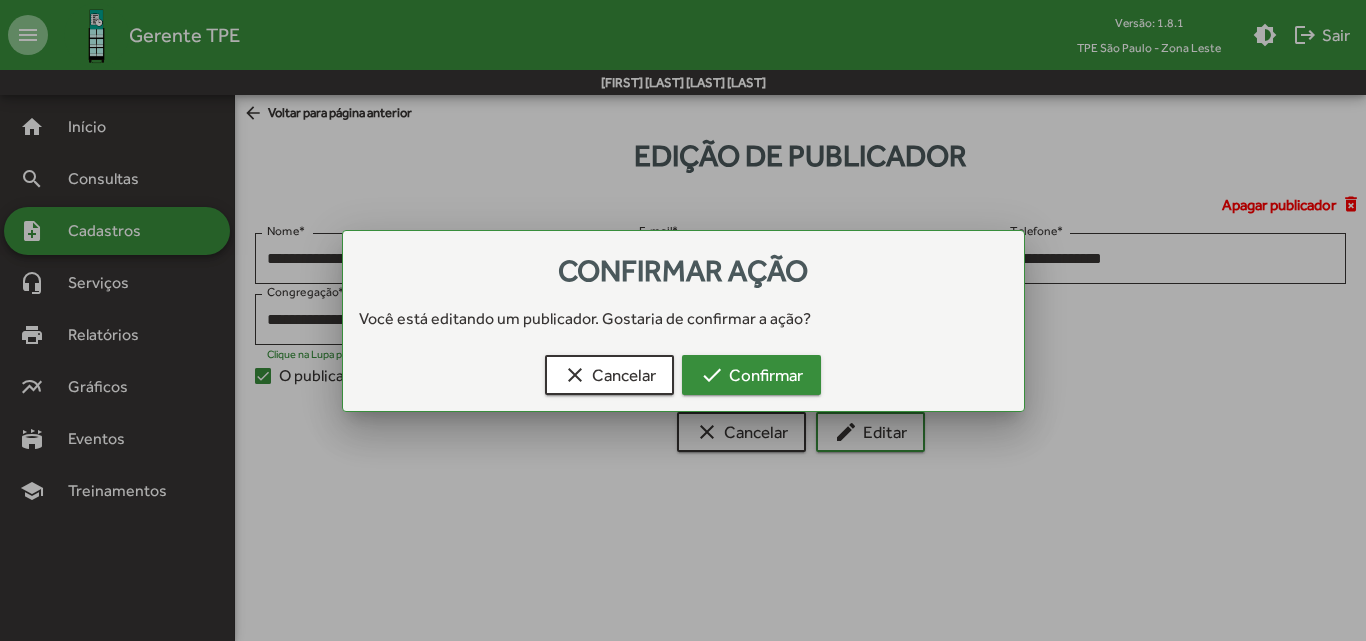 click on "check  Confirmar" at bounding box center [751, 375] 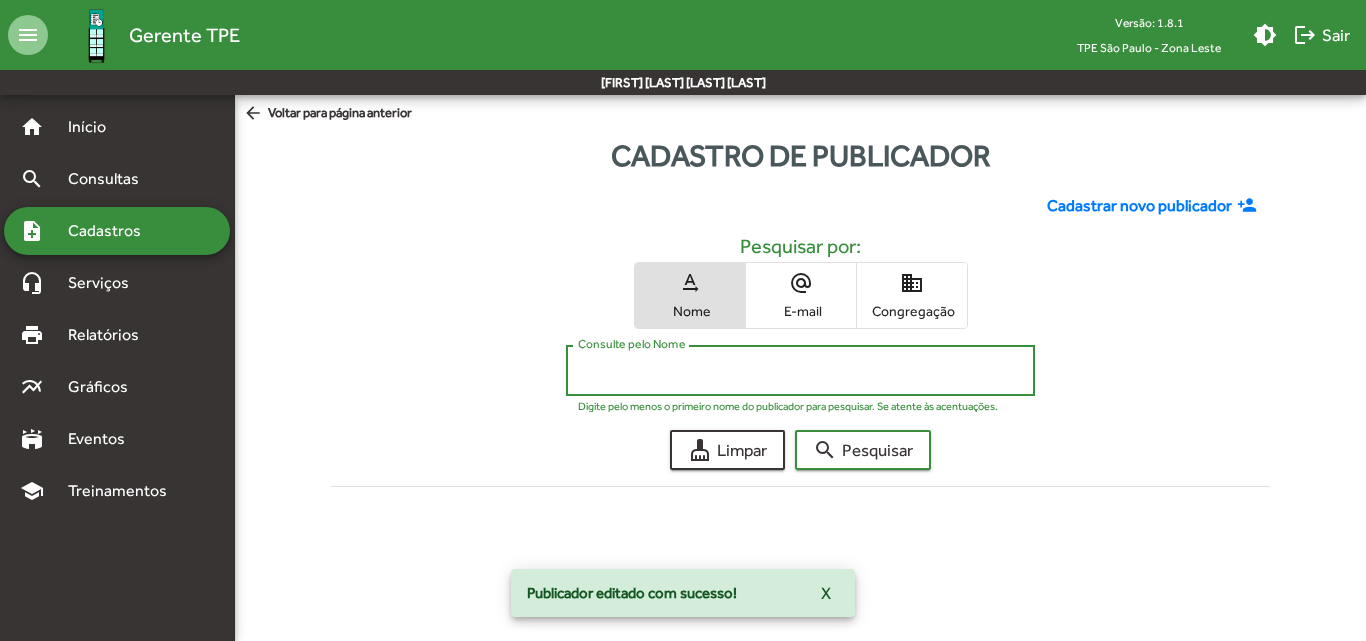 click on "Consulte pelo Nome" at bounding box center [800, 371] 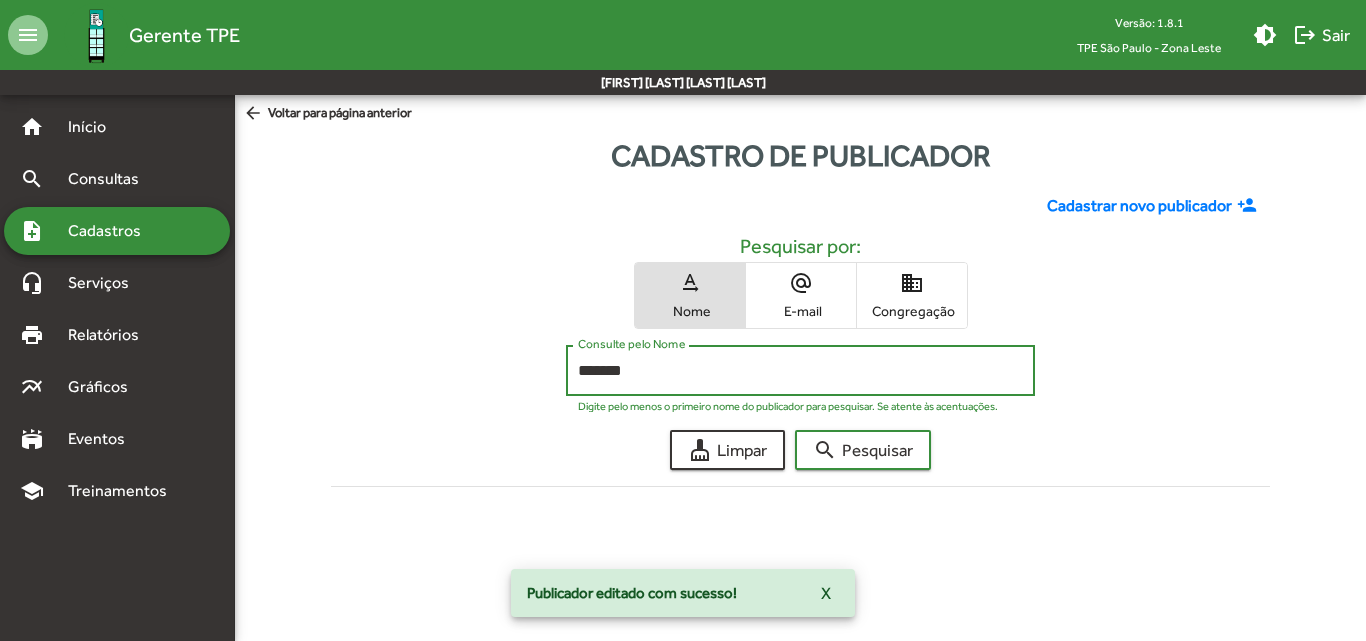 type on "*******" 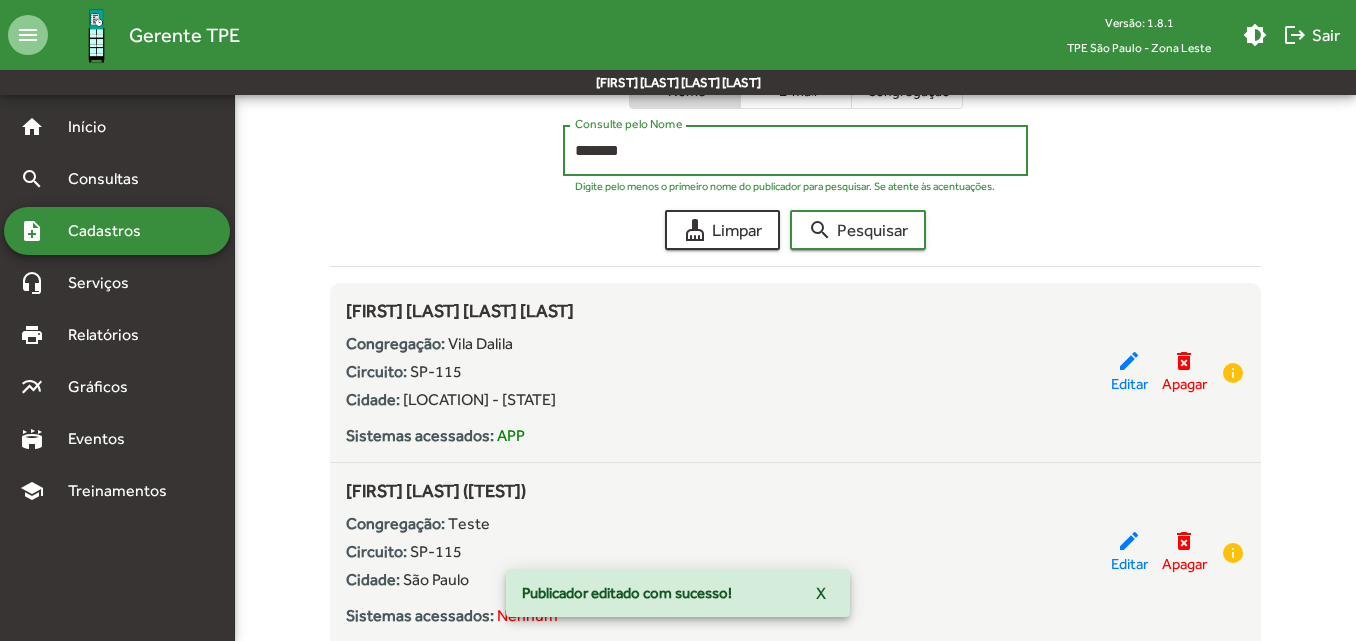 scroll, scrollTop: 221, scrollLeft: 0, axis: vertical 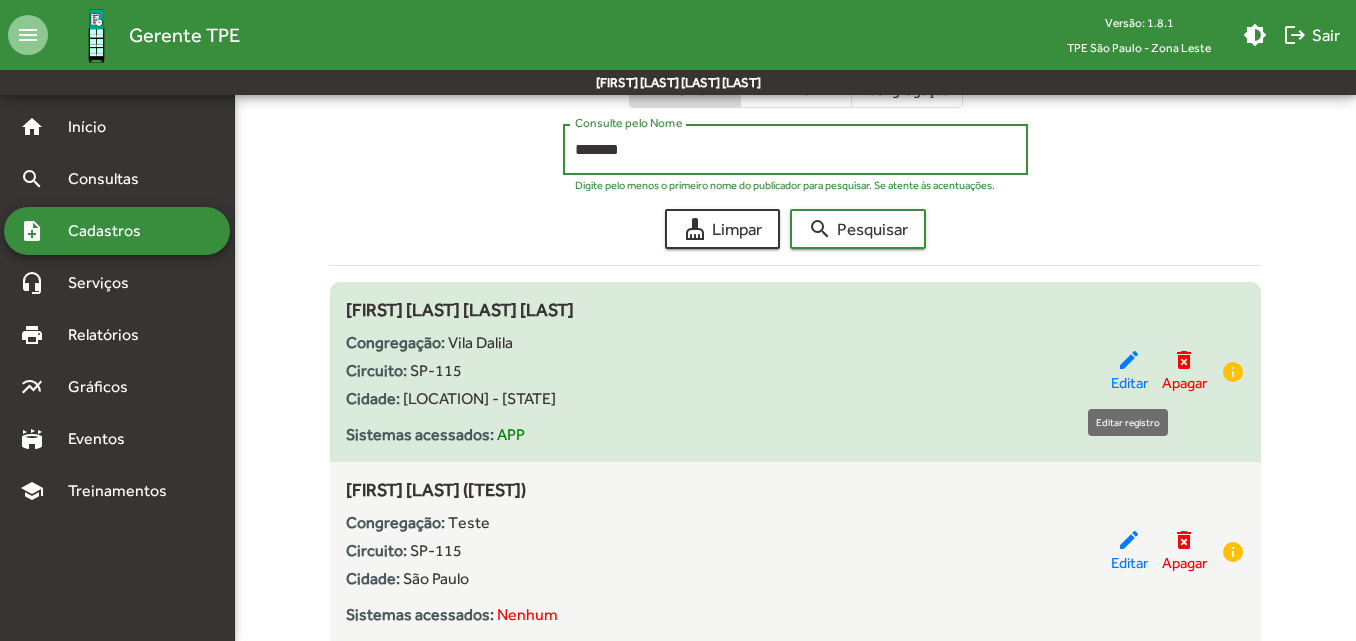 click on "edit" 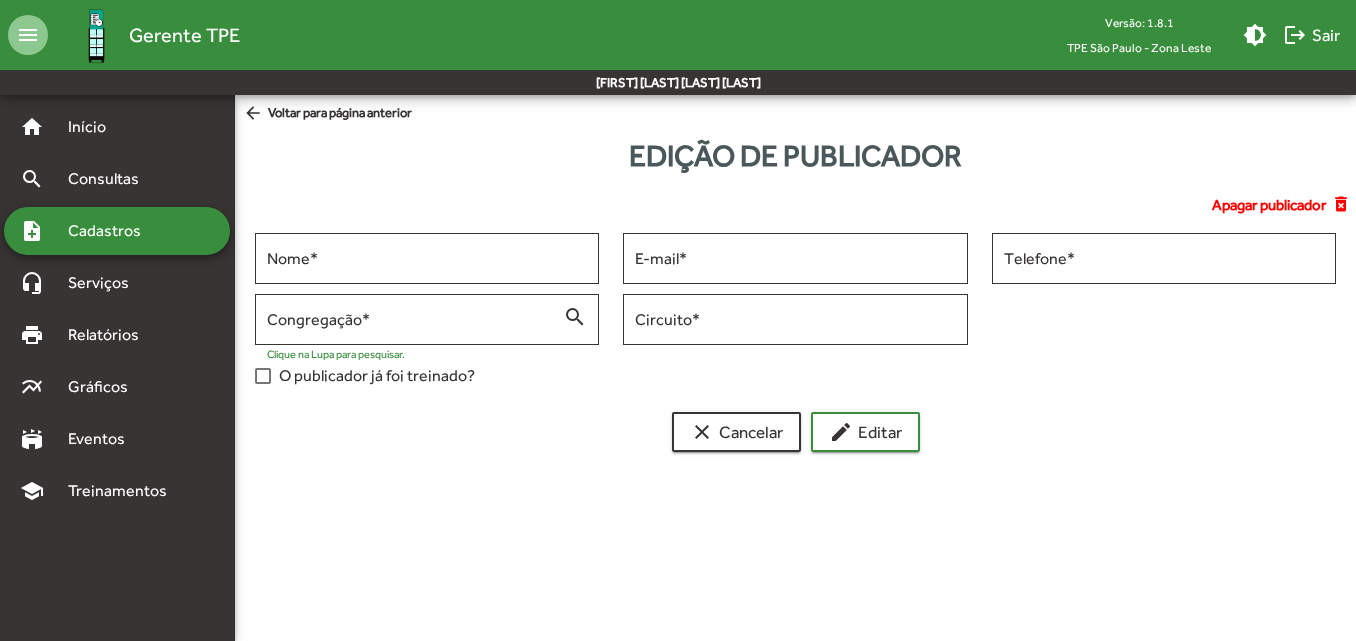 scroll, scrollTop: 0, scrollLeft: 0, axis: both 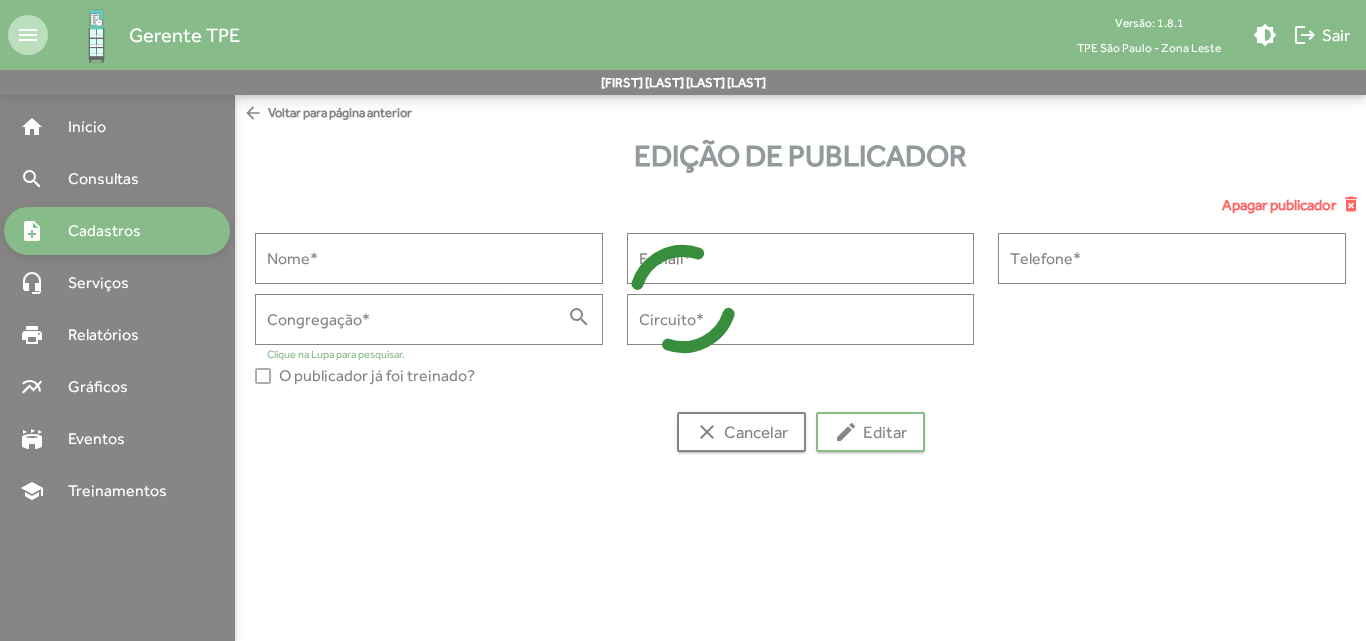 type on "**********" 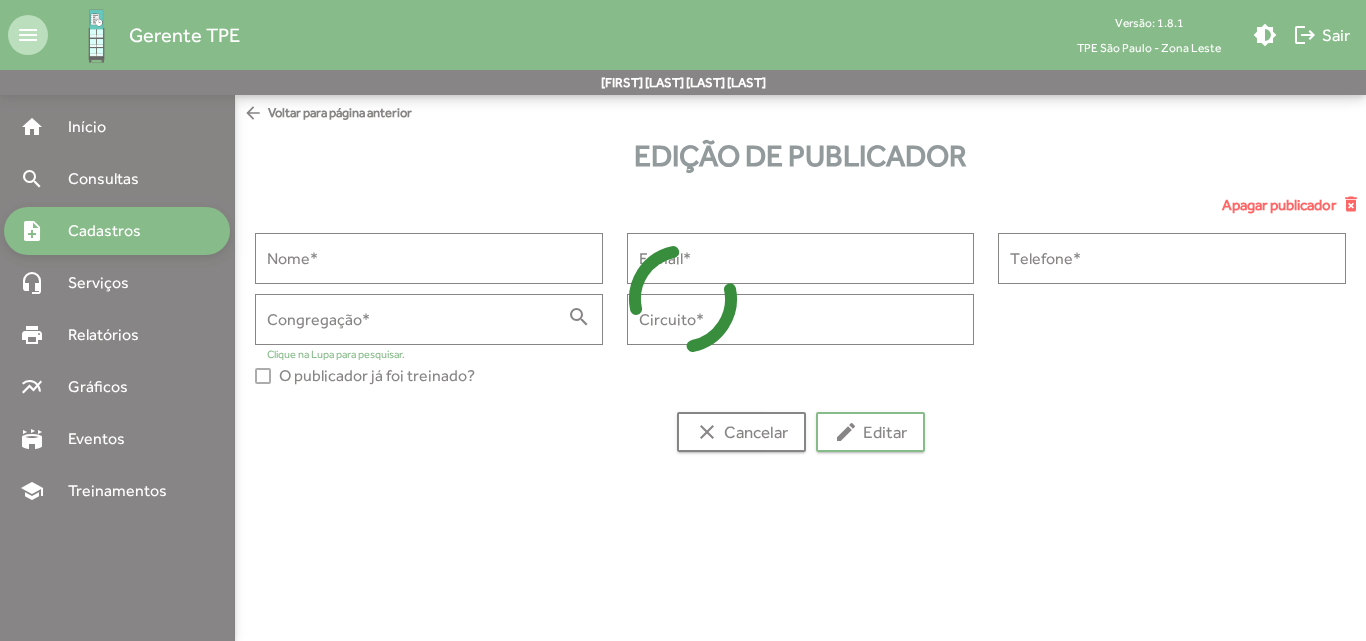 type on "**********" 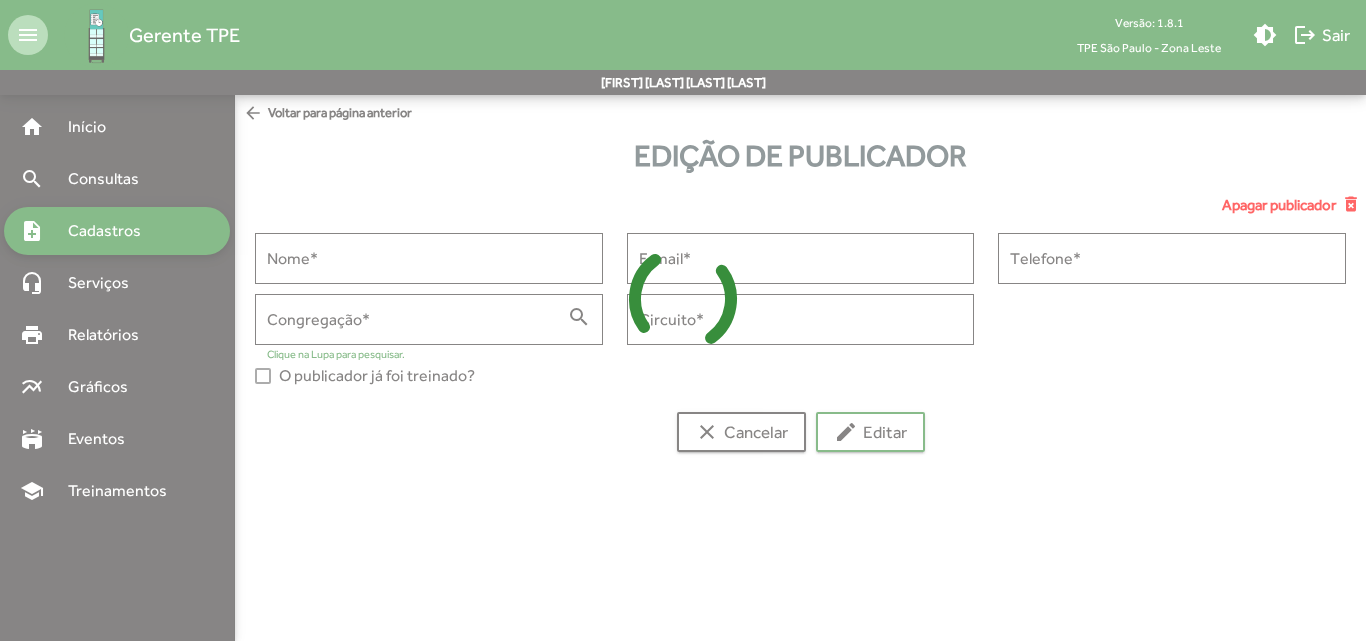 type on "**********" 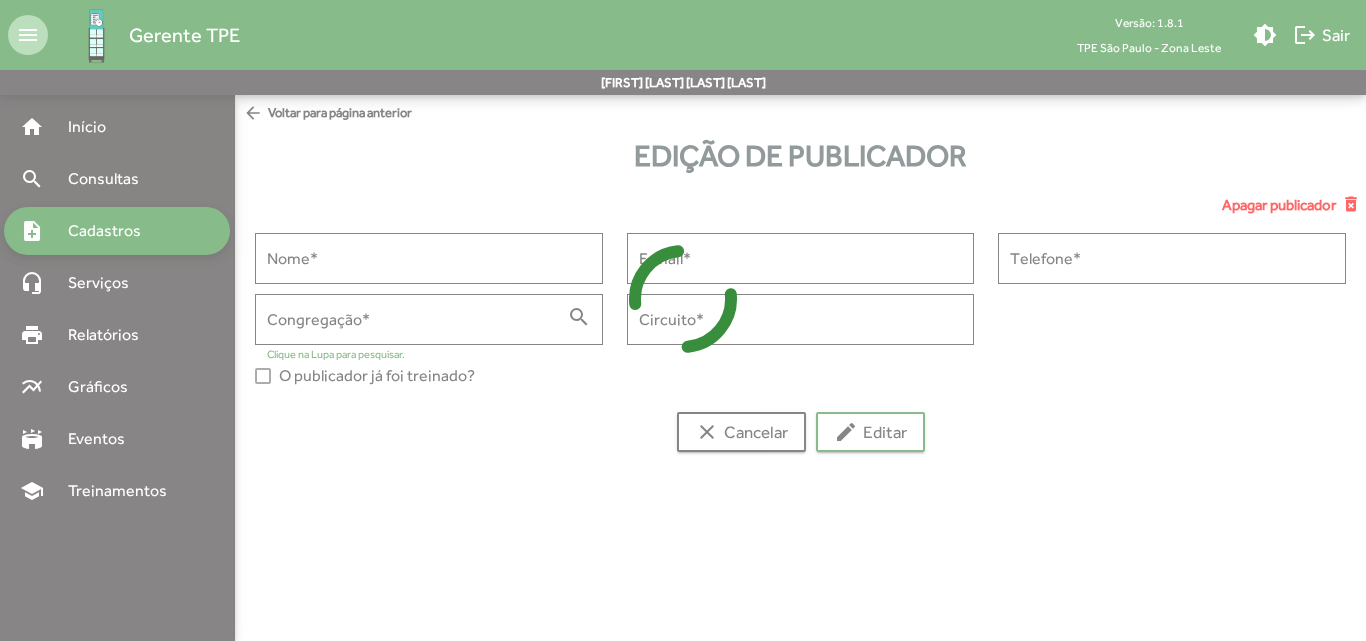 type on "**********" 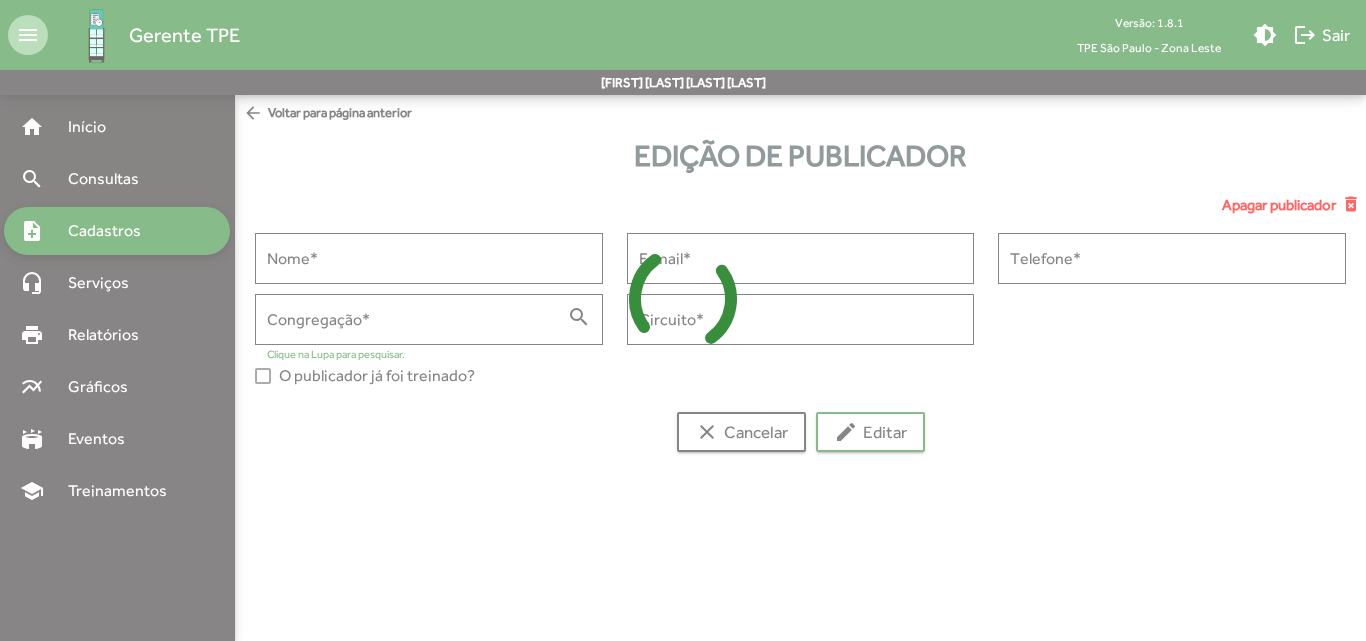 type on "******" 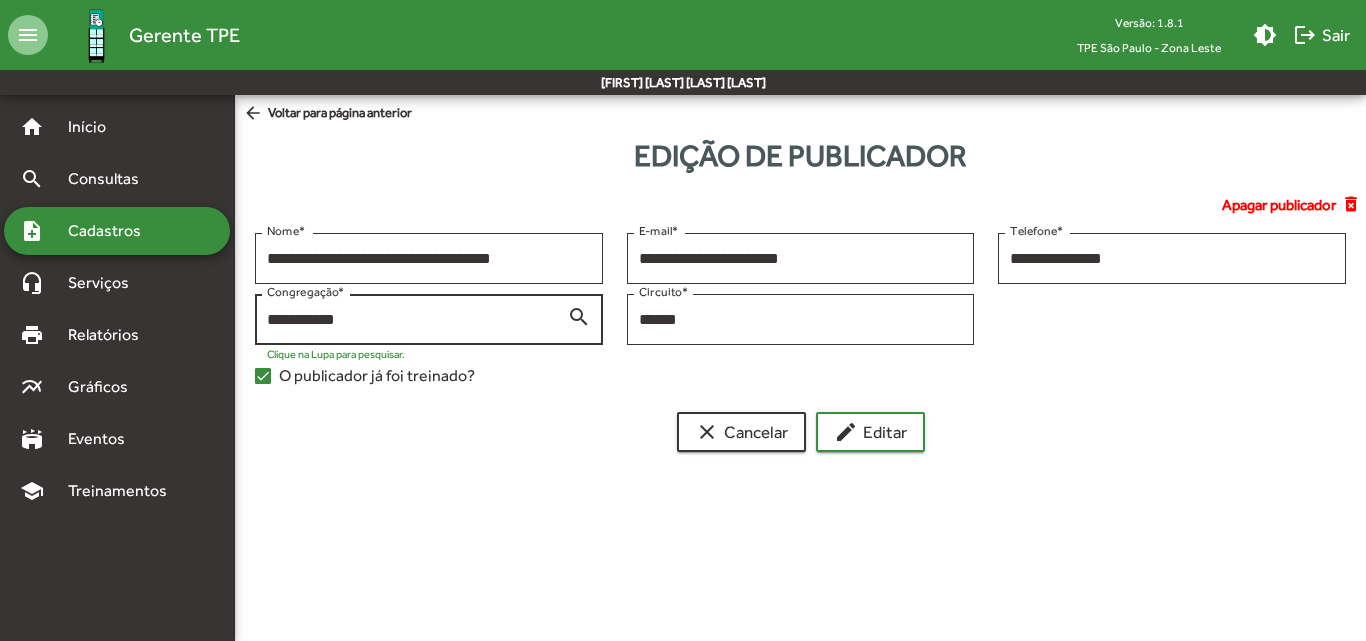 click on "**********" at bounding box center [417, 320] 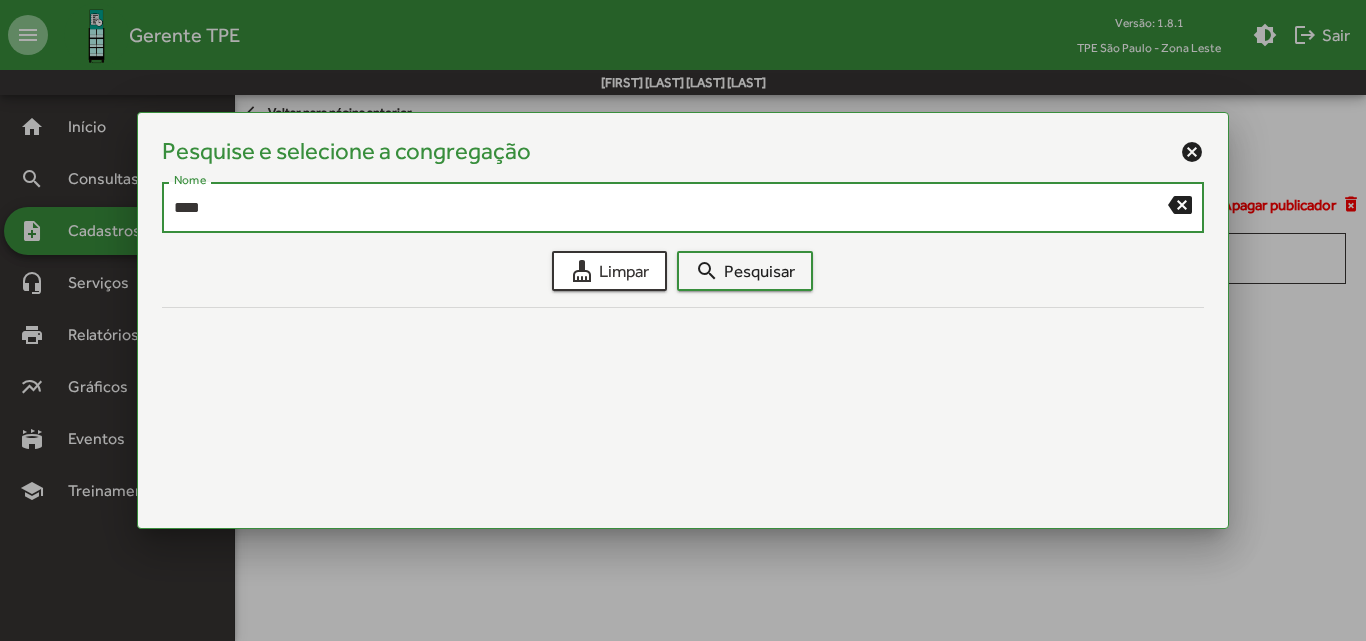 type on "****" 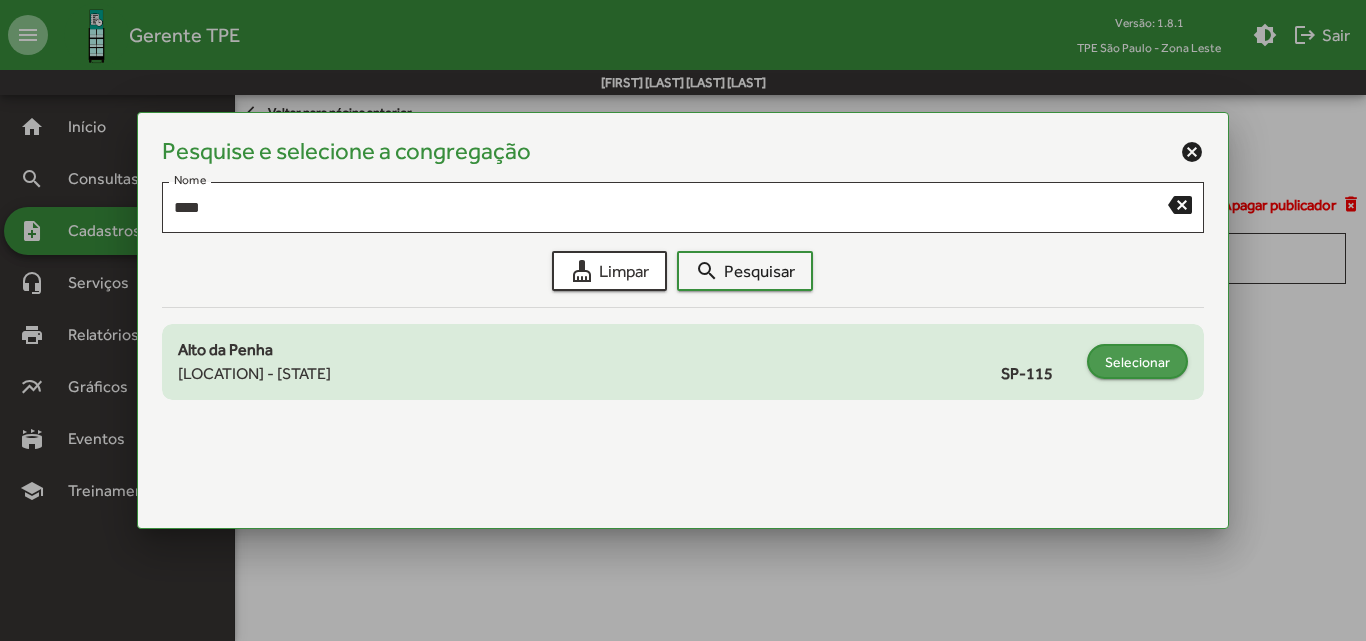 click on "Selecionar" 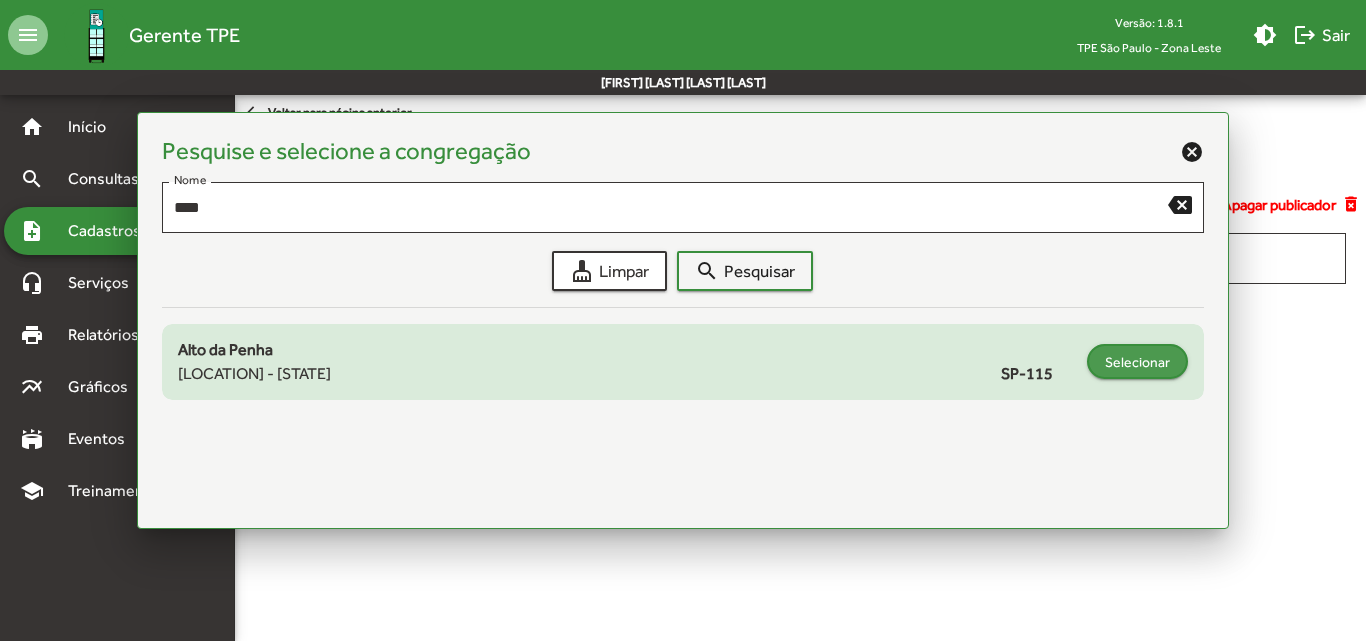type on "**********" 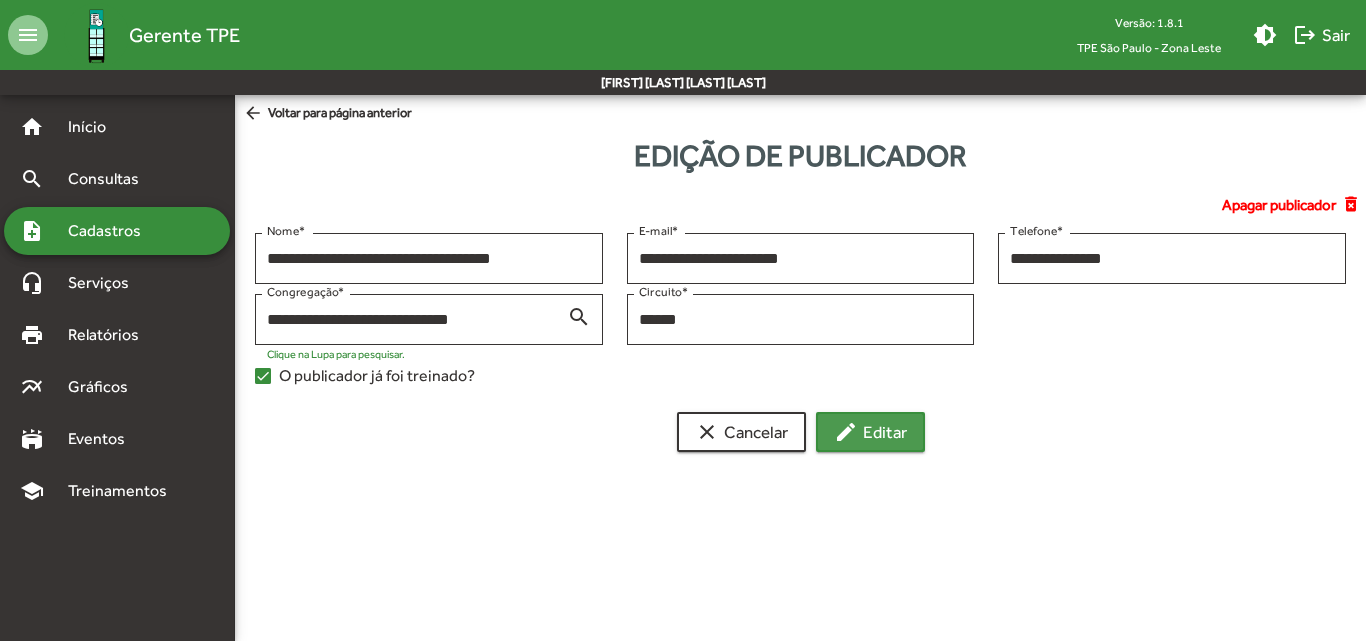 click on "edit" at bounding box center [846, 432] 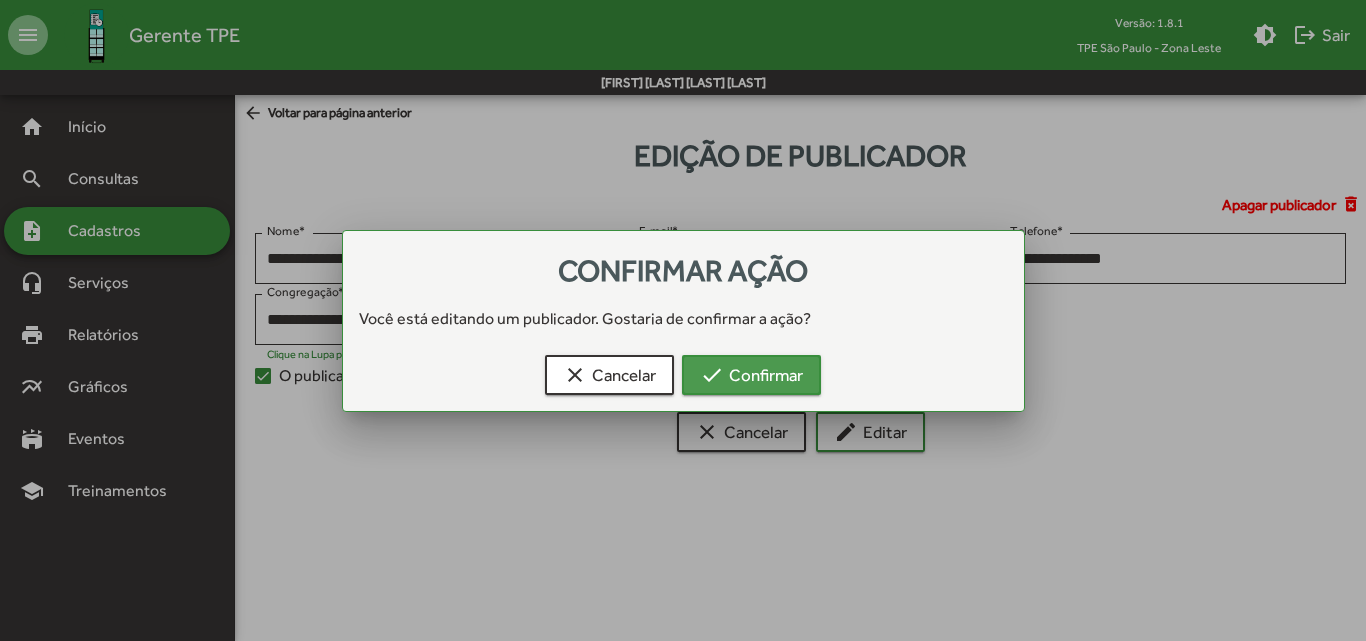 click on "check  Confirmar" at bounding box center [751, 375] 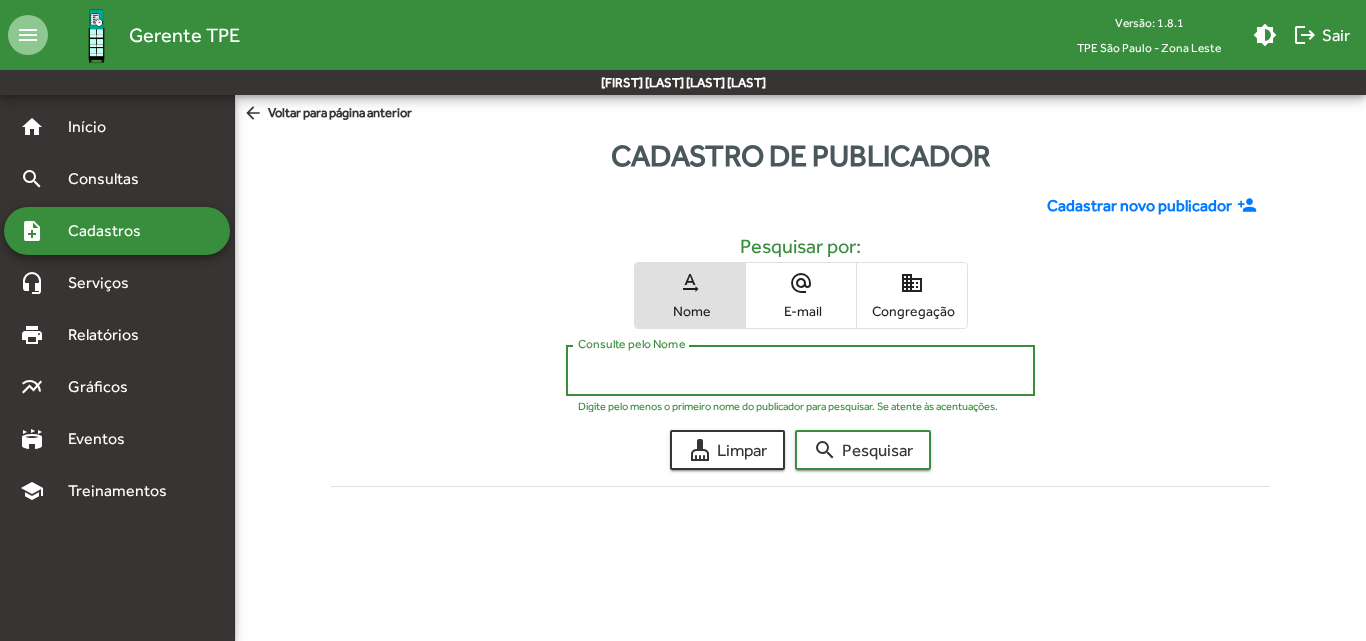 click on "Consulte pelo Nome" at bounding box center [800, 371] 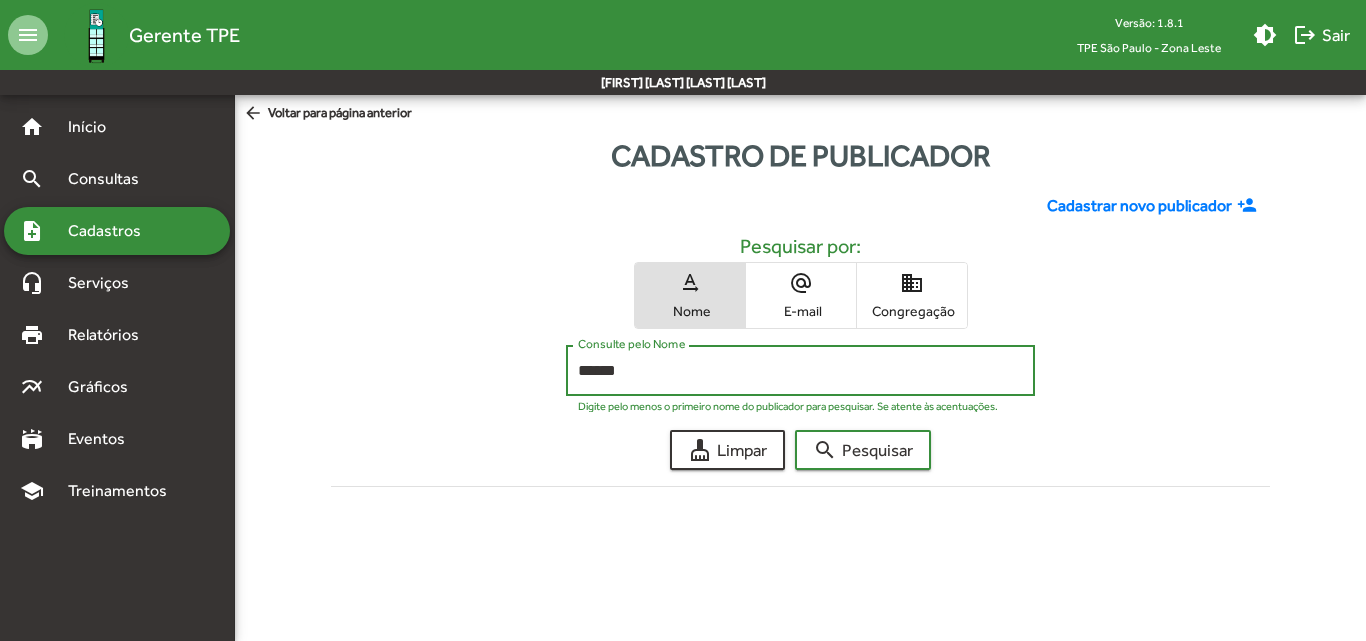 type on "******" 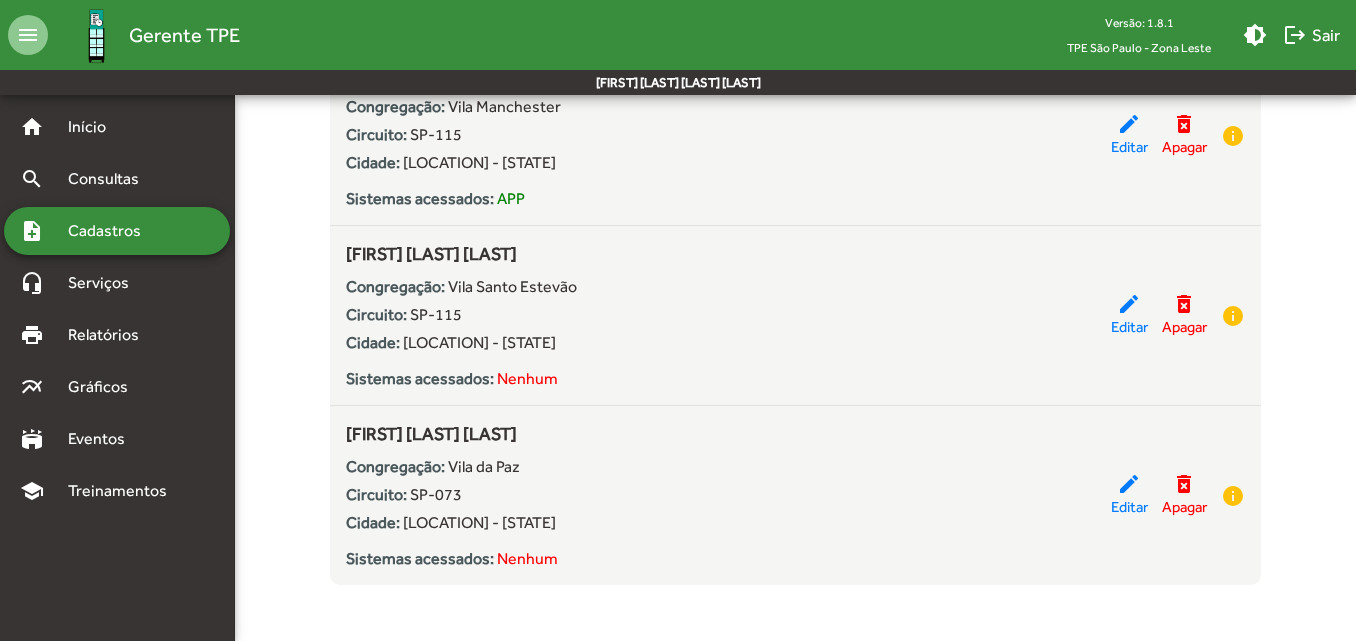 scroll, scrollTop: 455, scrollLeft: 0, axis: vertical 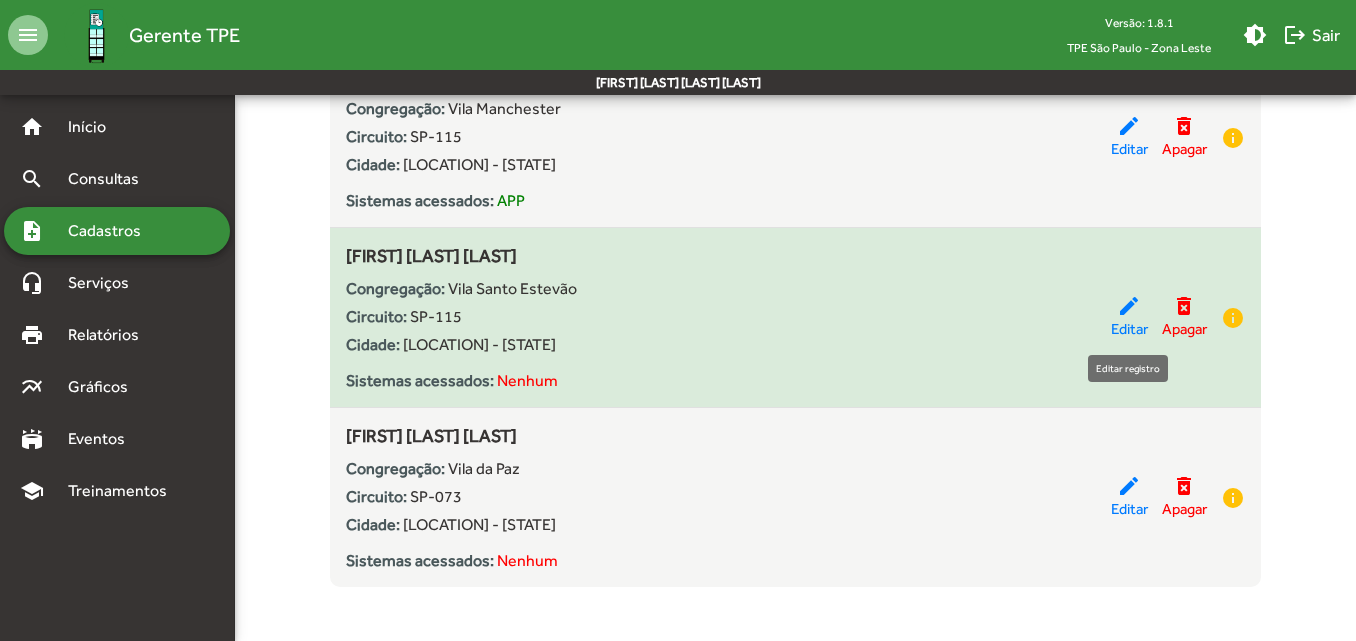 click on "edit" 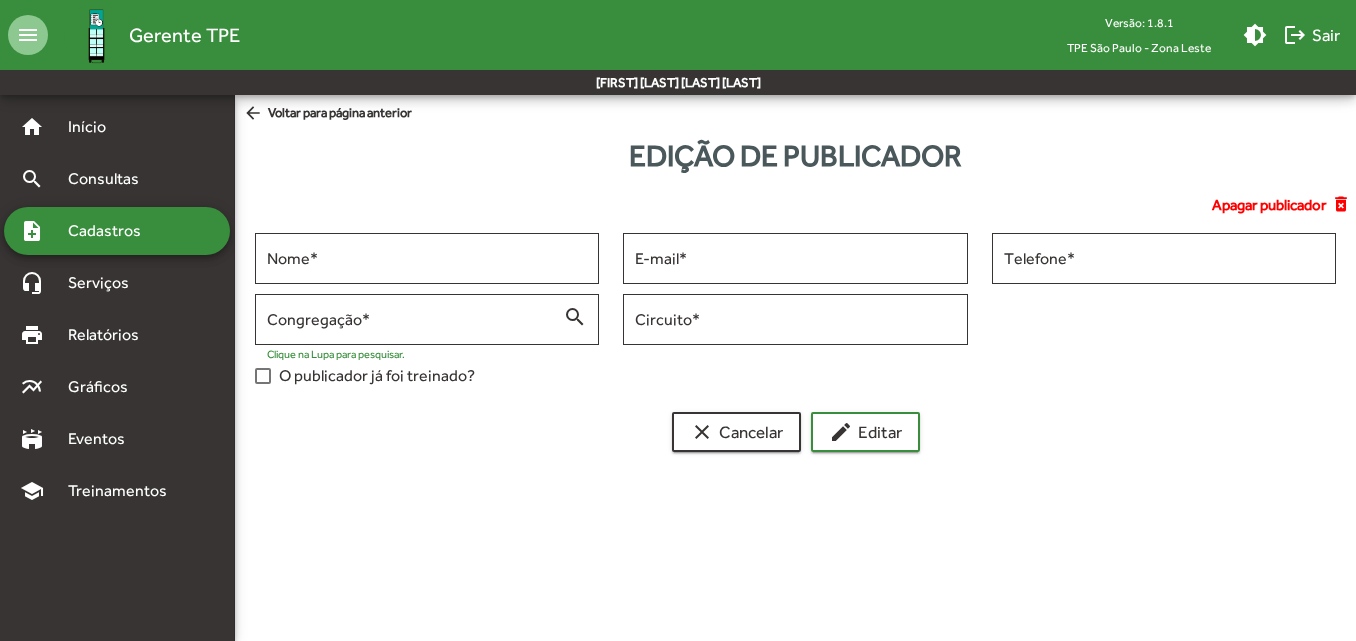 scroll, scrollTop: 0, scrollLeft: 0, axis: both 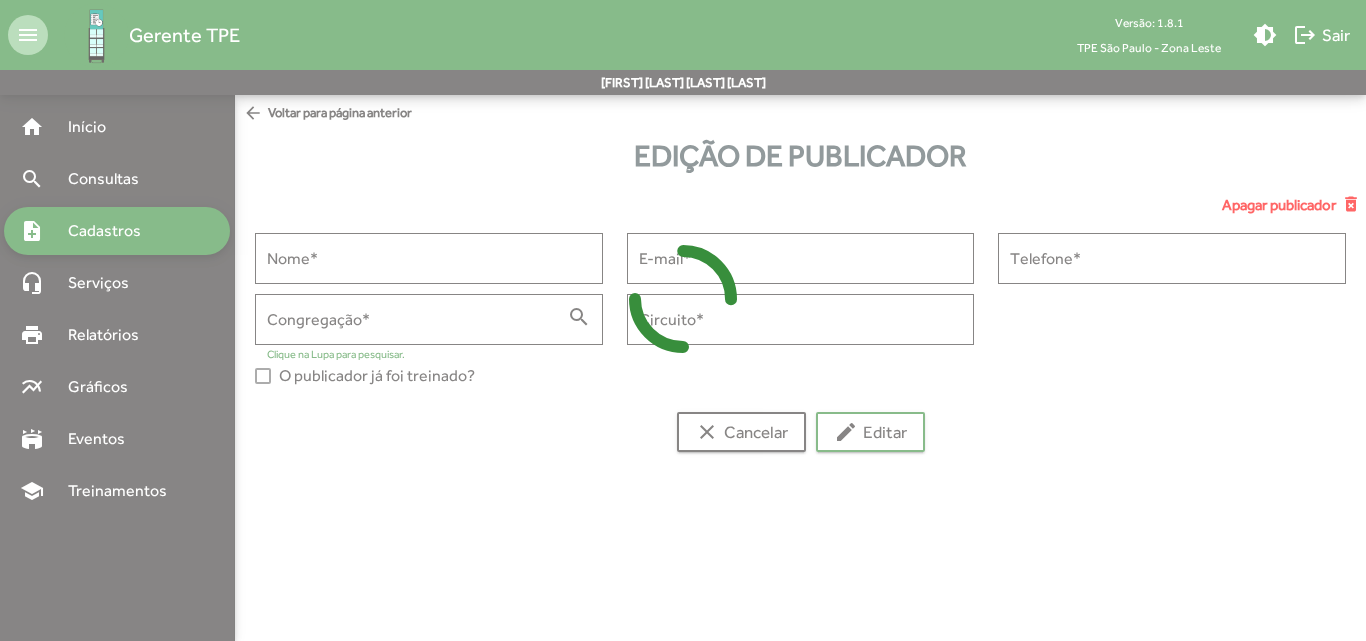 type on "**********" 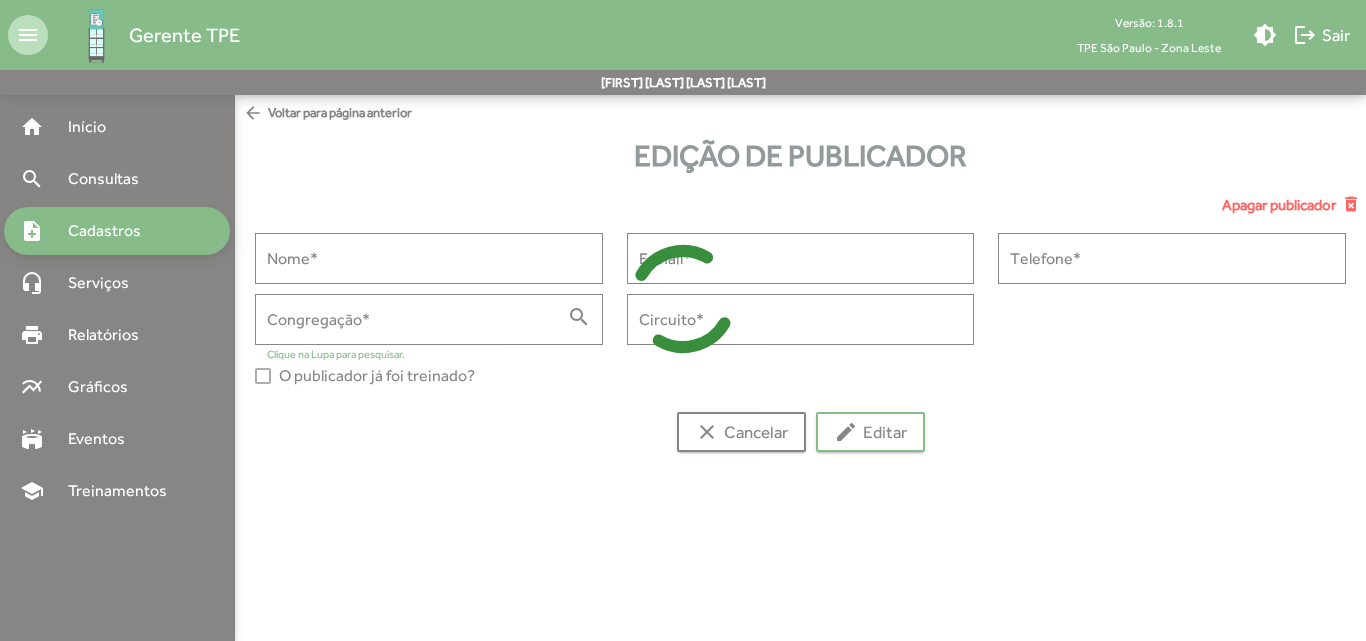 type on "**********" 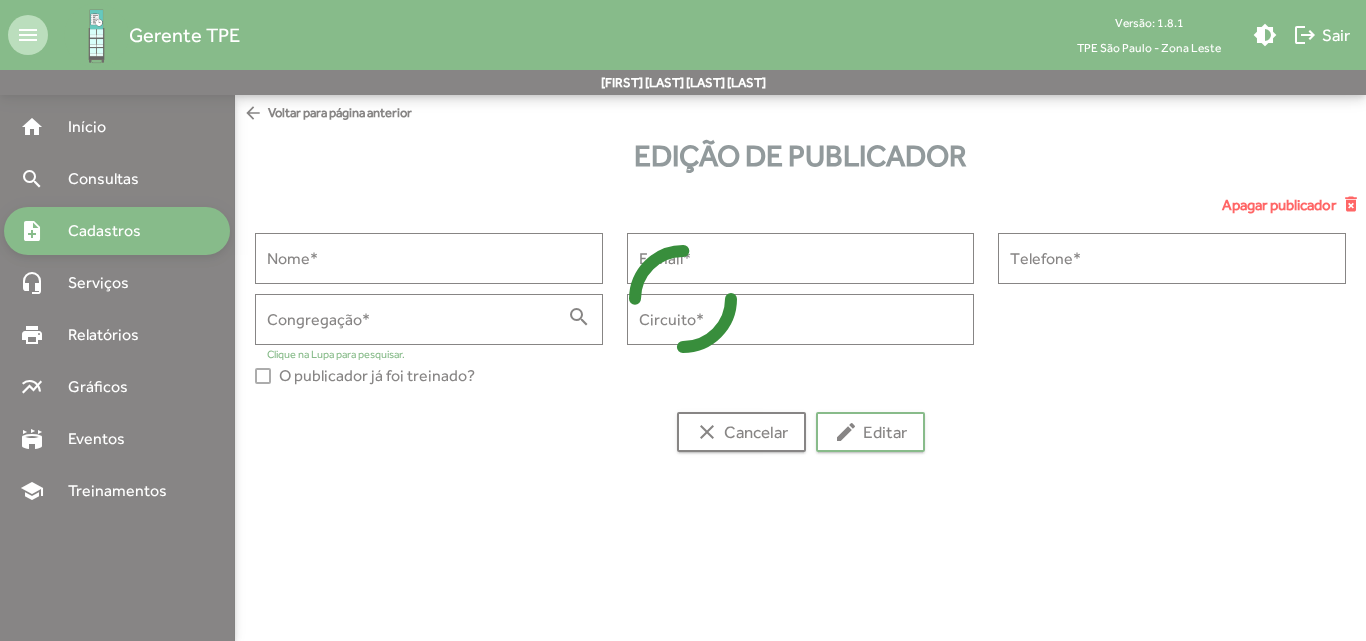 type on "**********" 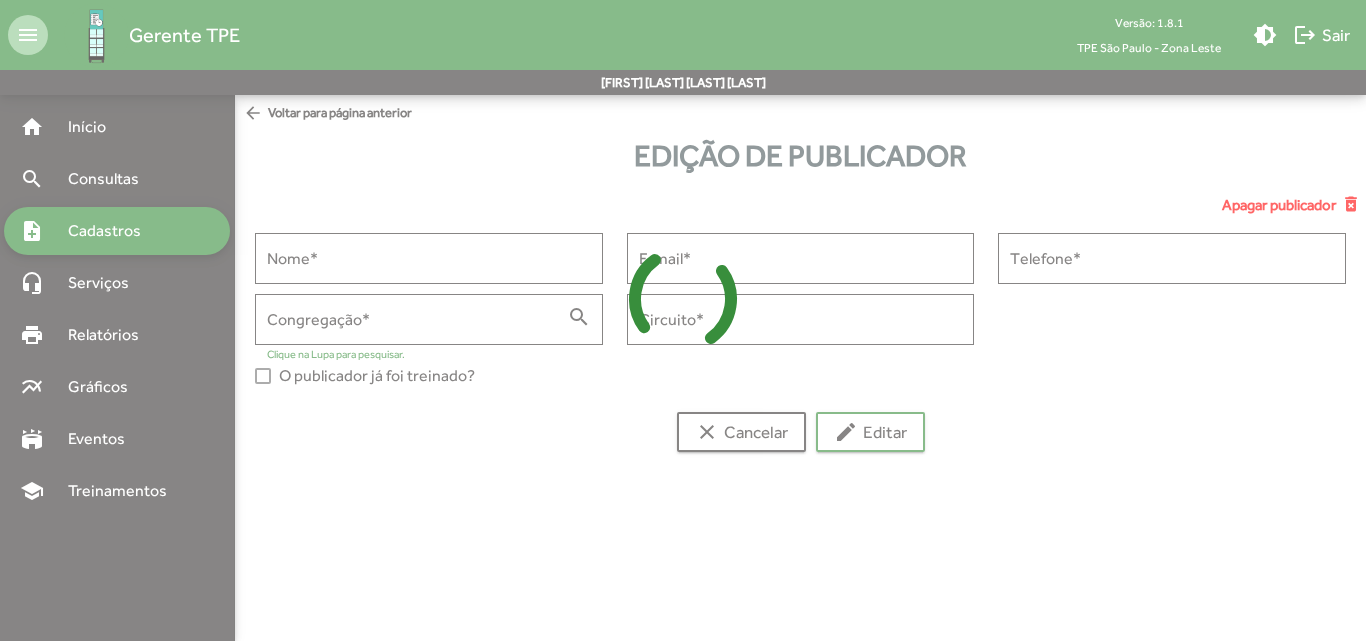 type on "**********" 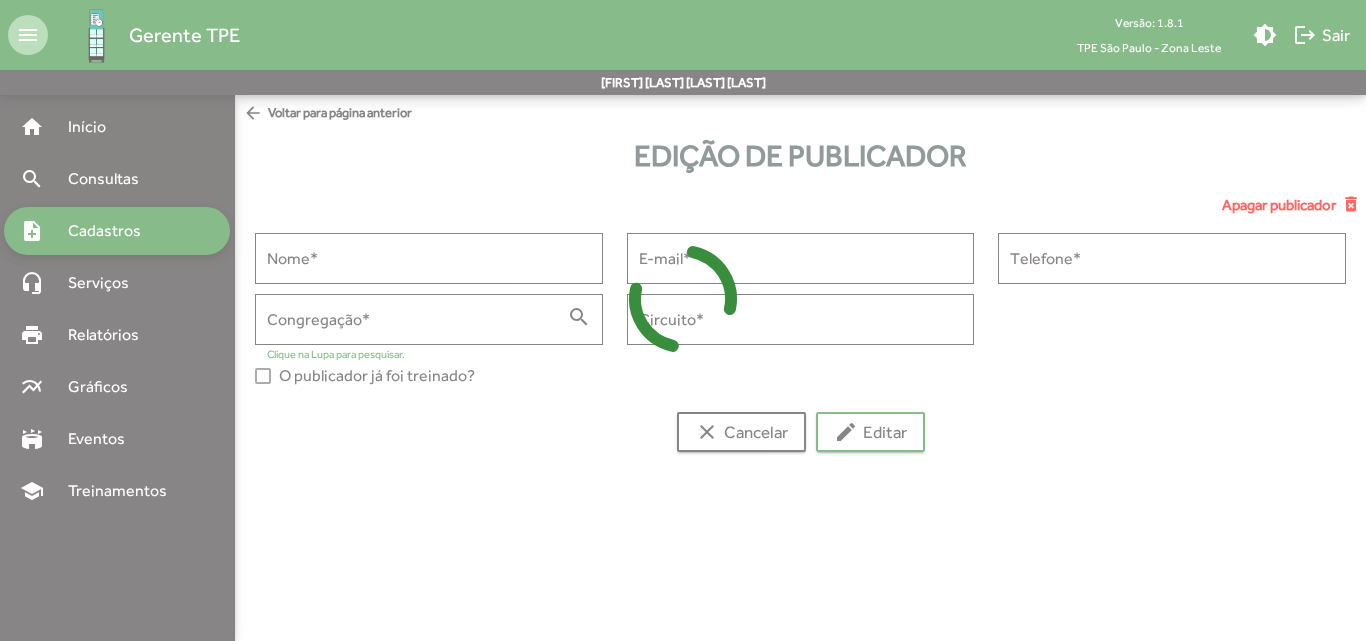 type on "******" 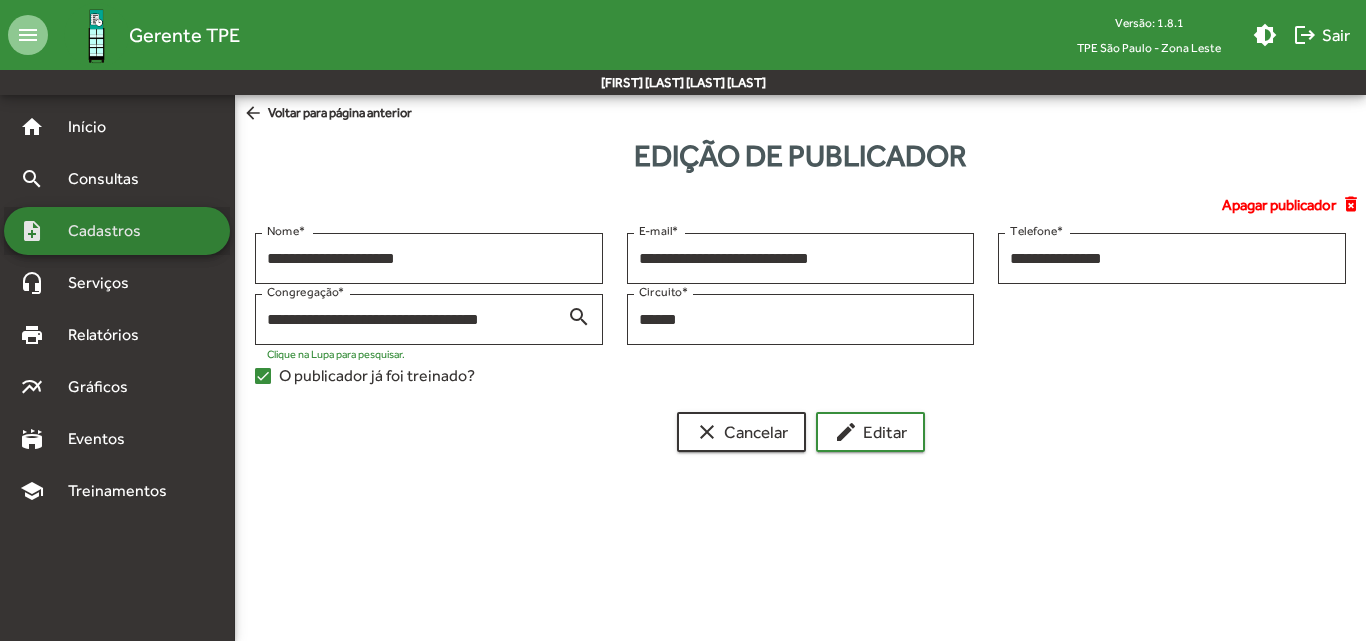 click on "note_add Cadastros" at bounding box center (117, 231) 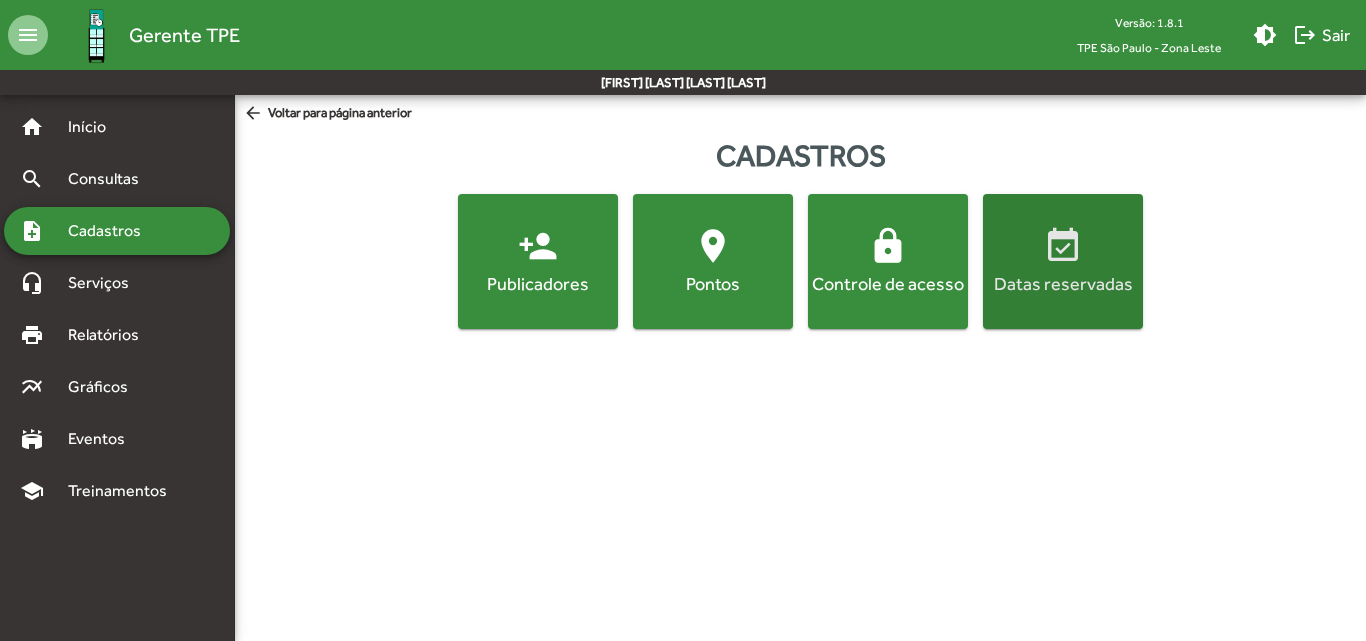 click on "Datas reservadas" 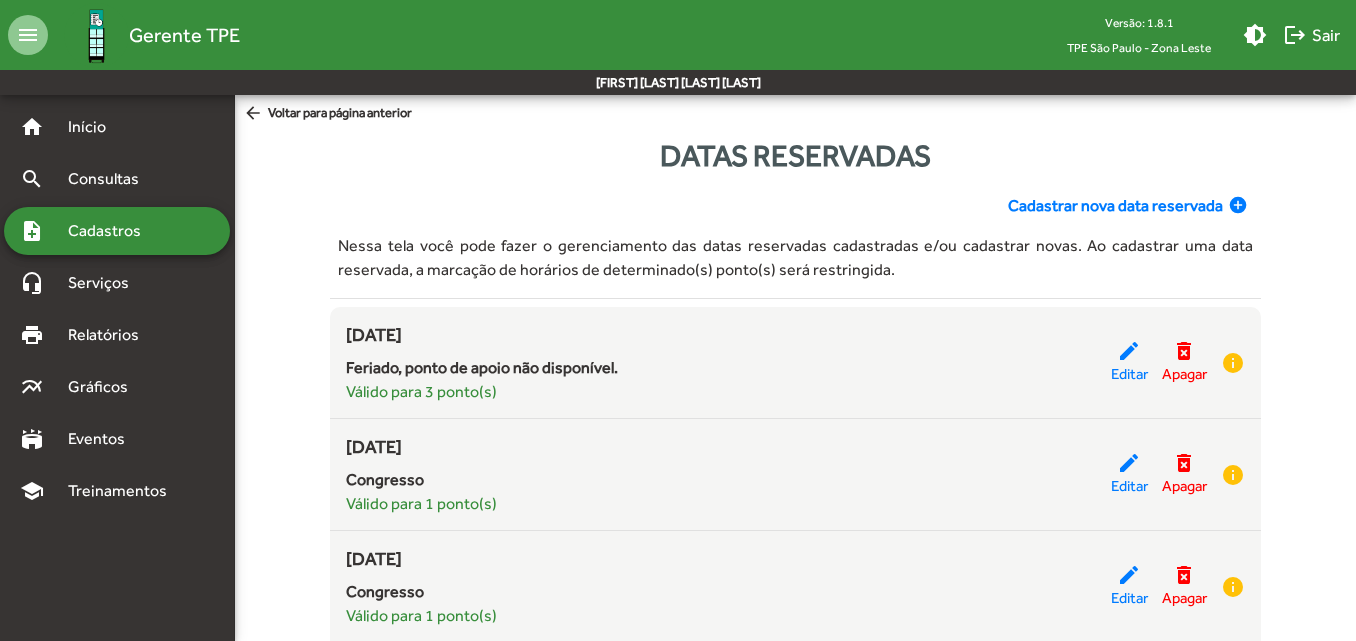 click on "Cadastrar nova data reservada" 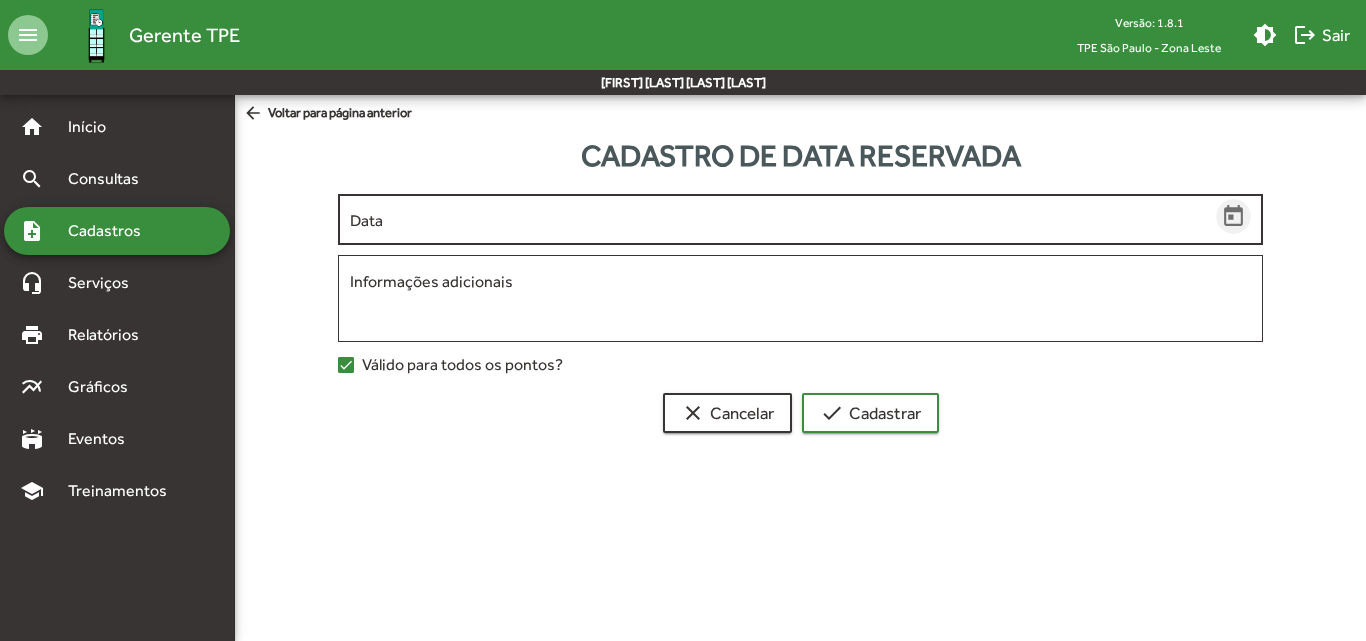 click 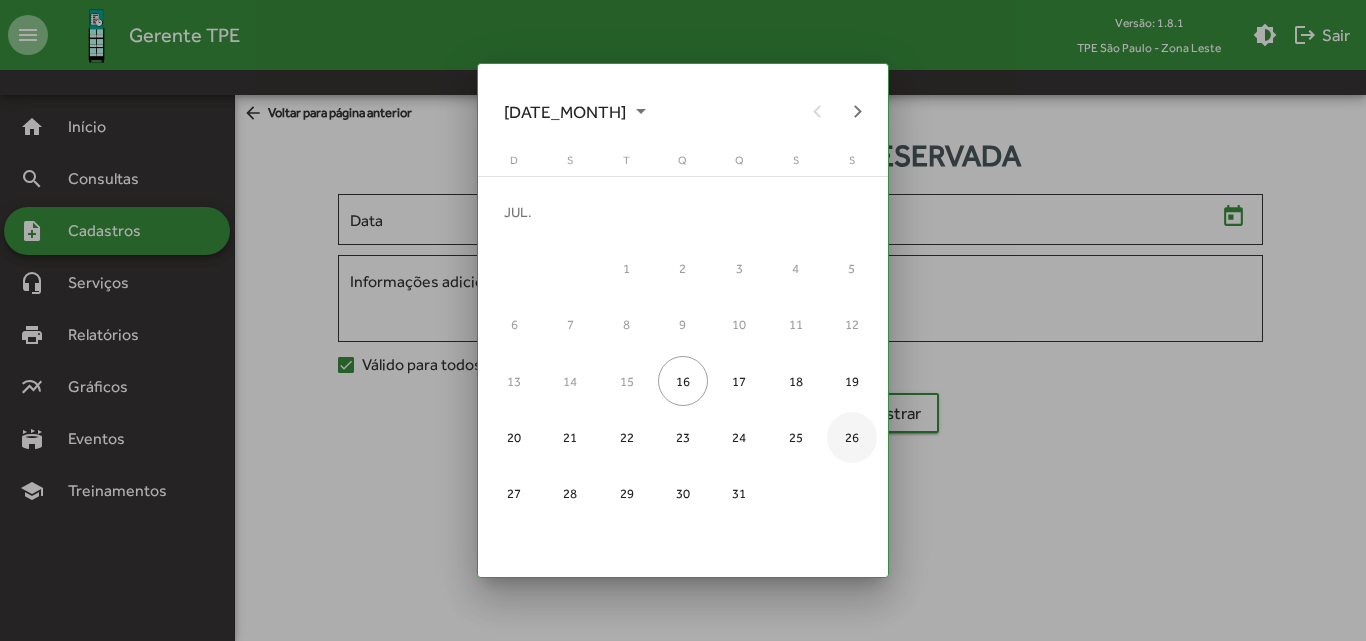 click on "26" at bounding box center (852, 437) 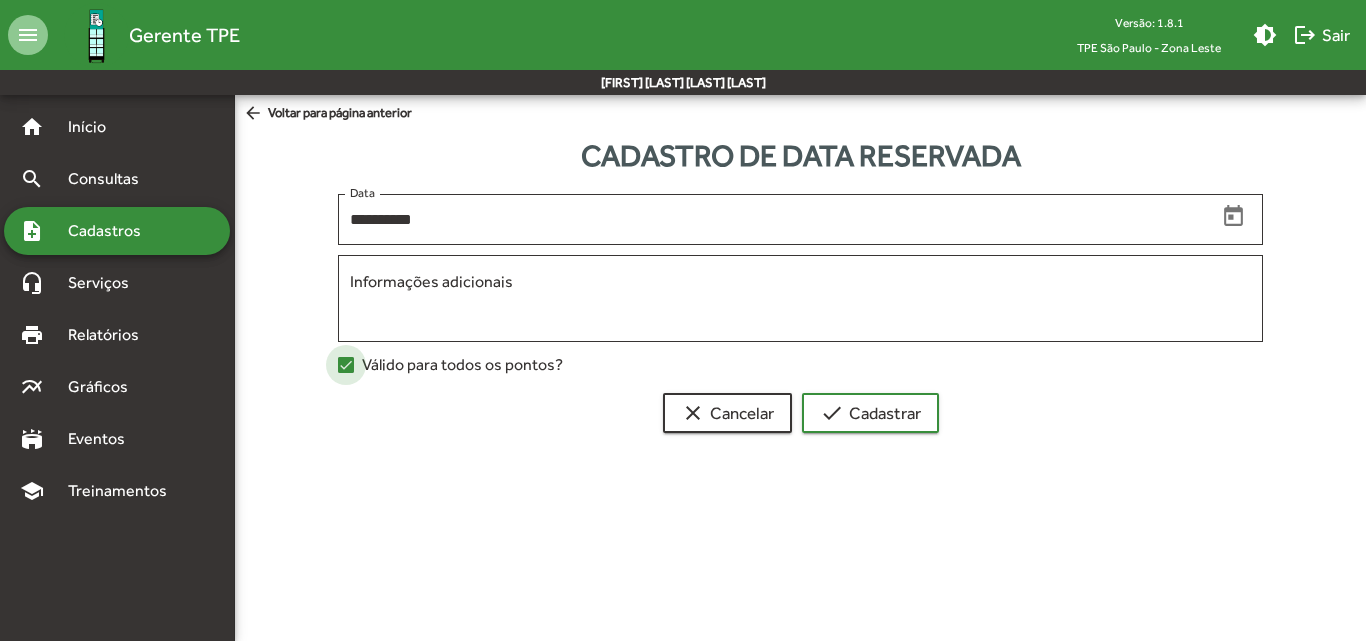 click at bounding box center [346, 365] 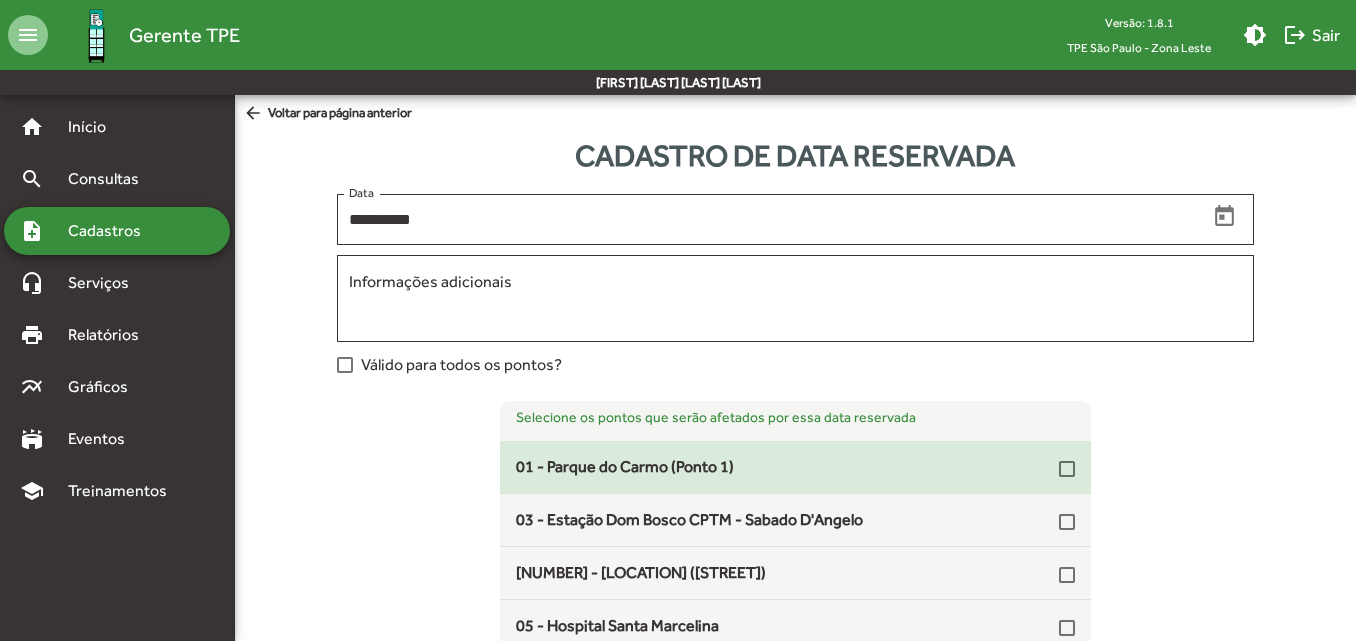 click on "01 - Parque do Carmo (Ponto 1)" 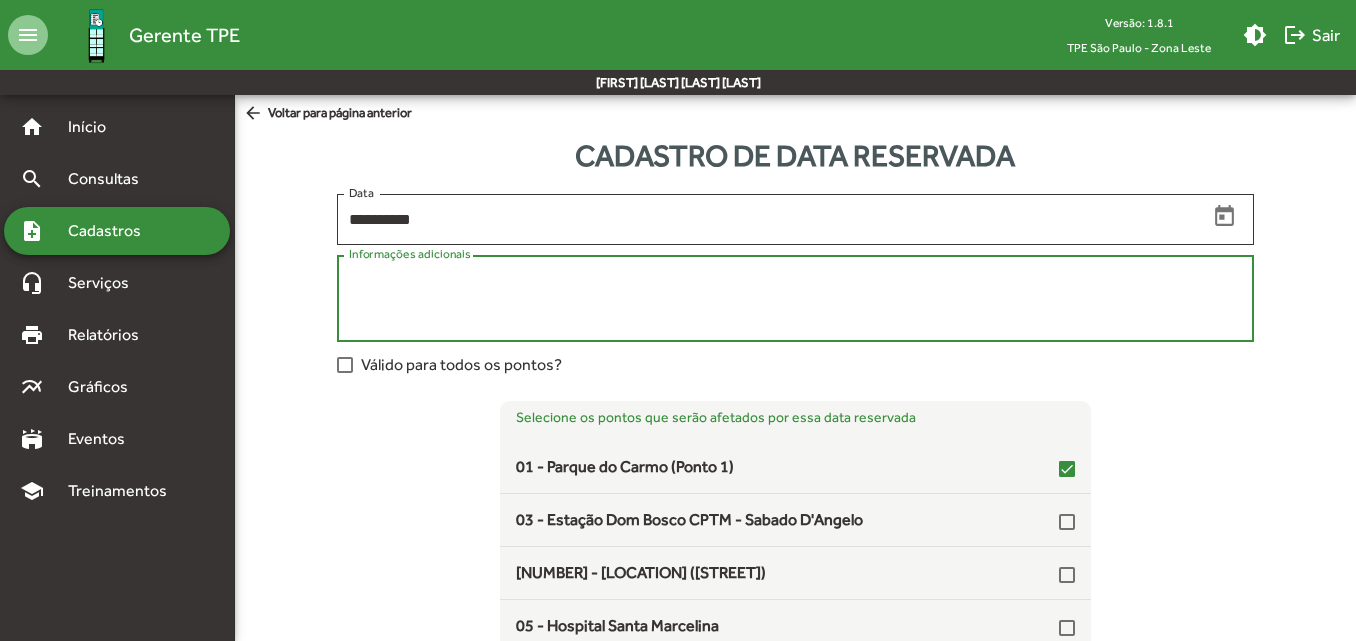 click on "Informações adicionais" at bounding box center (795, 299) 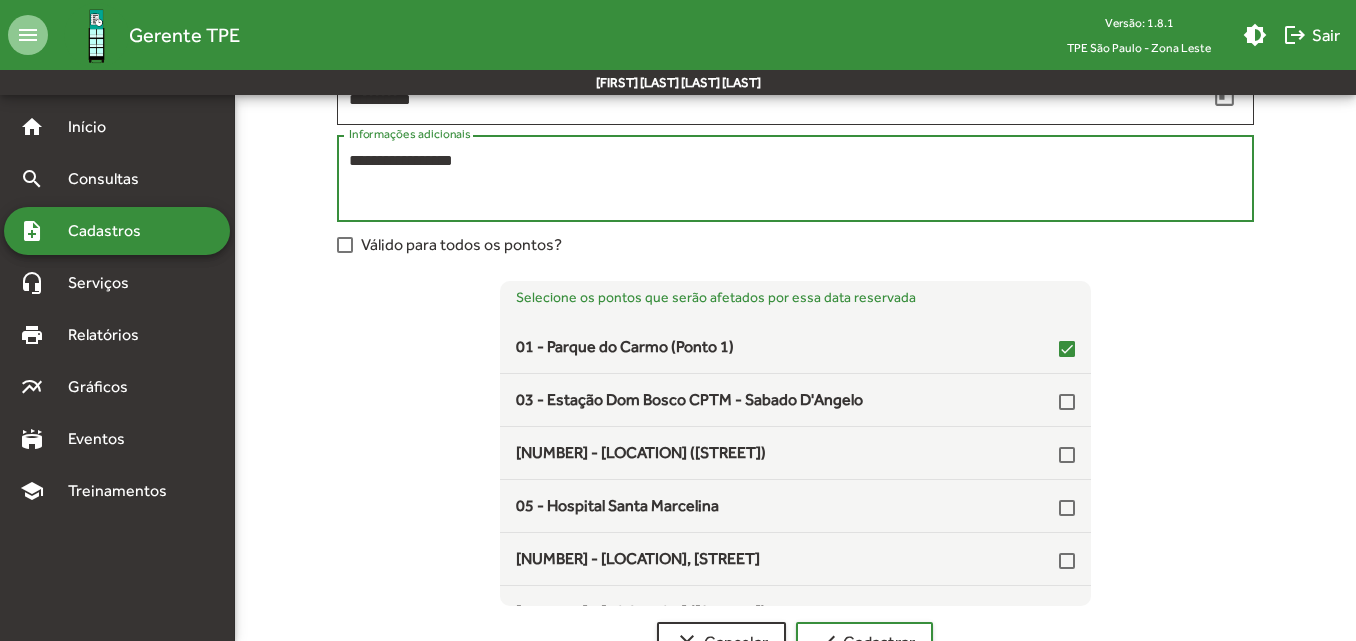scroll, scrollTop: 165, scrollLeft: 0, axis: vertical 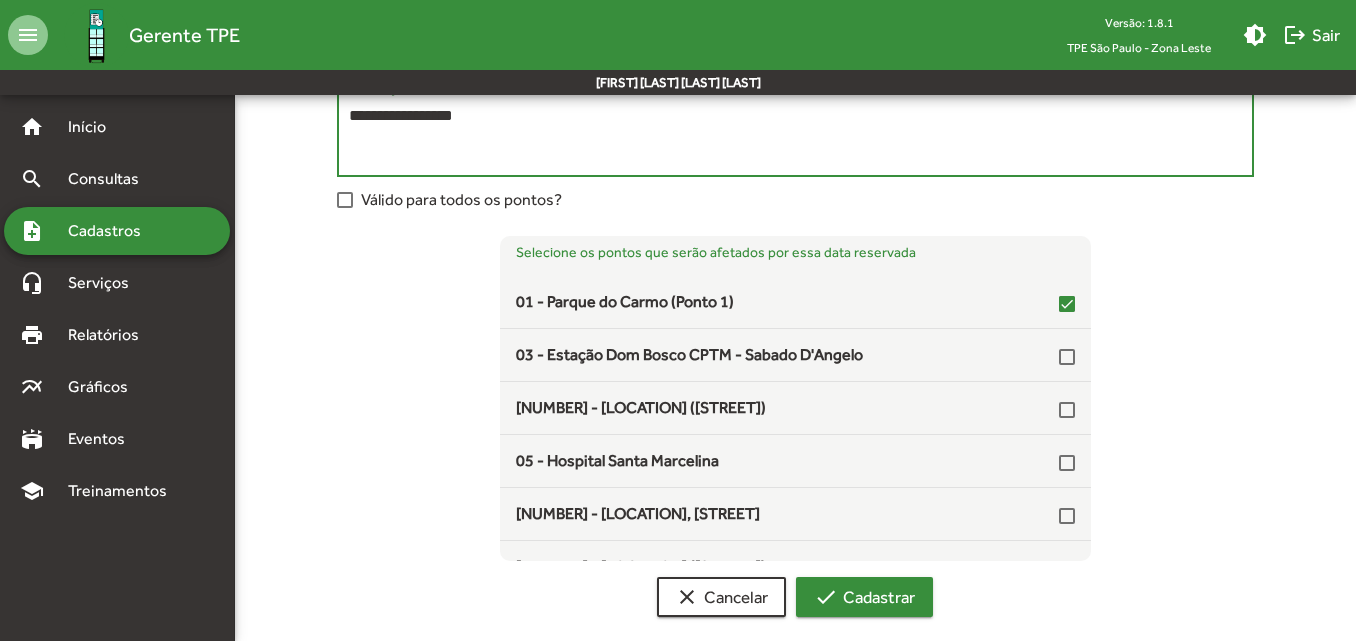 type on "**********" 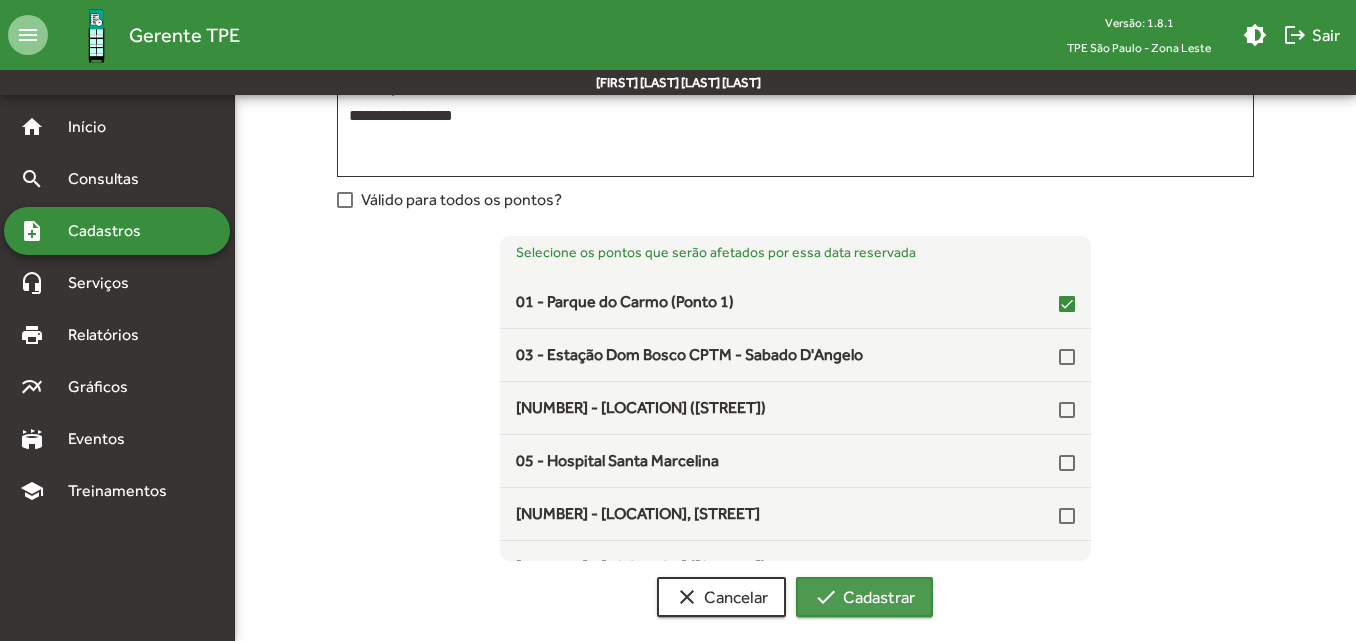 click on "check  Cadastrar" 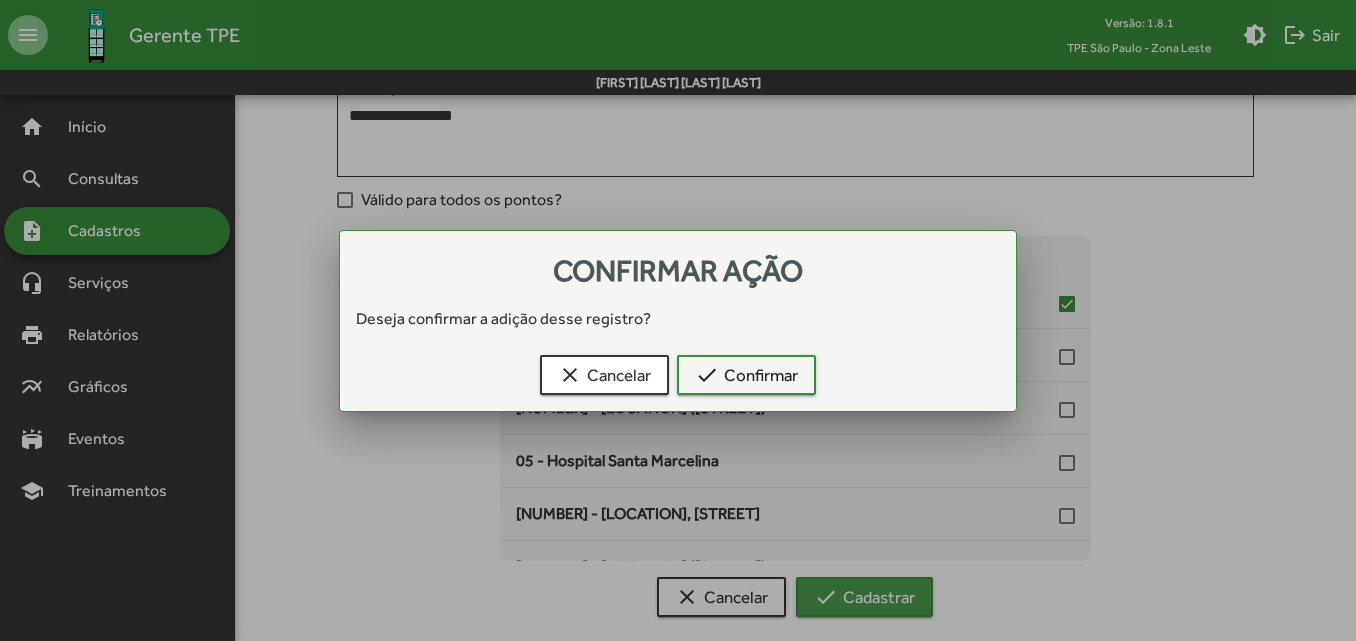 scroll, scrollTop: 0, scrollLeft: 0, axis: both 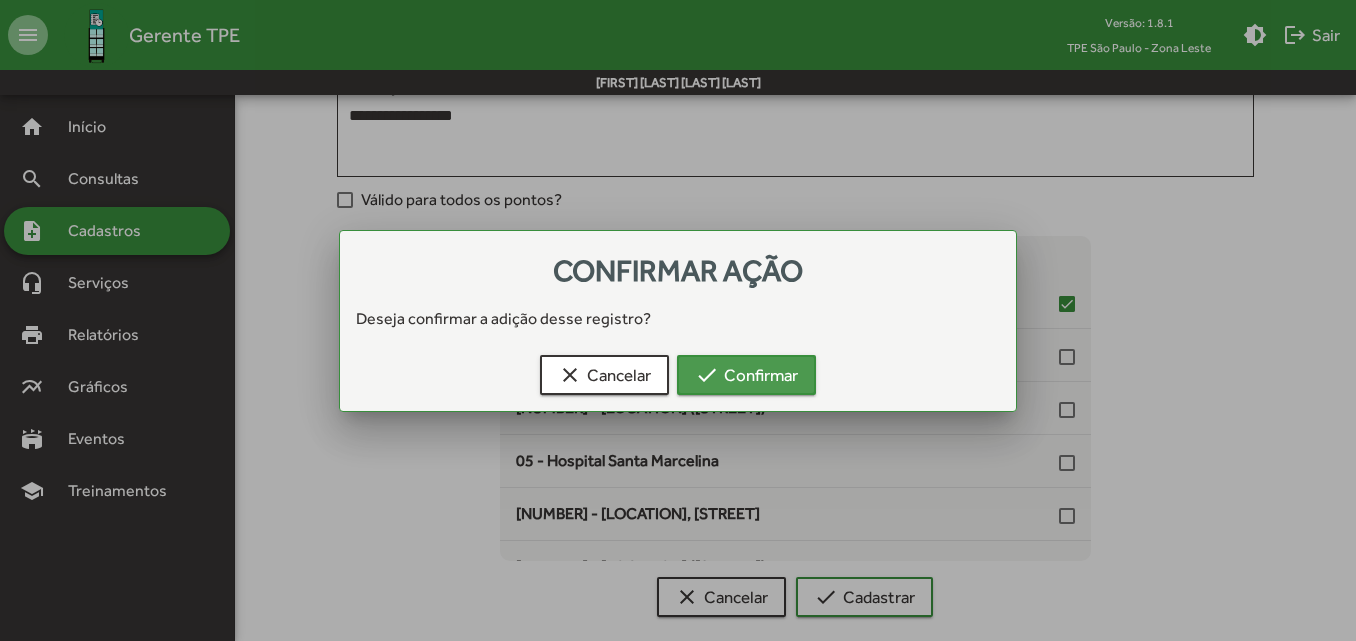 click on "check  Confirmar" at bounding box center (746, 375) 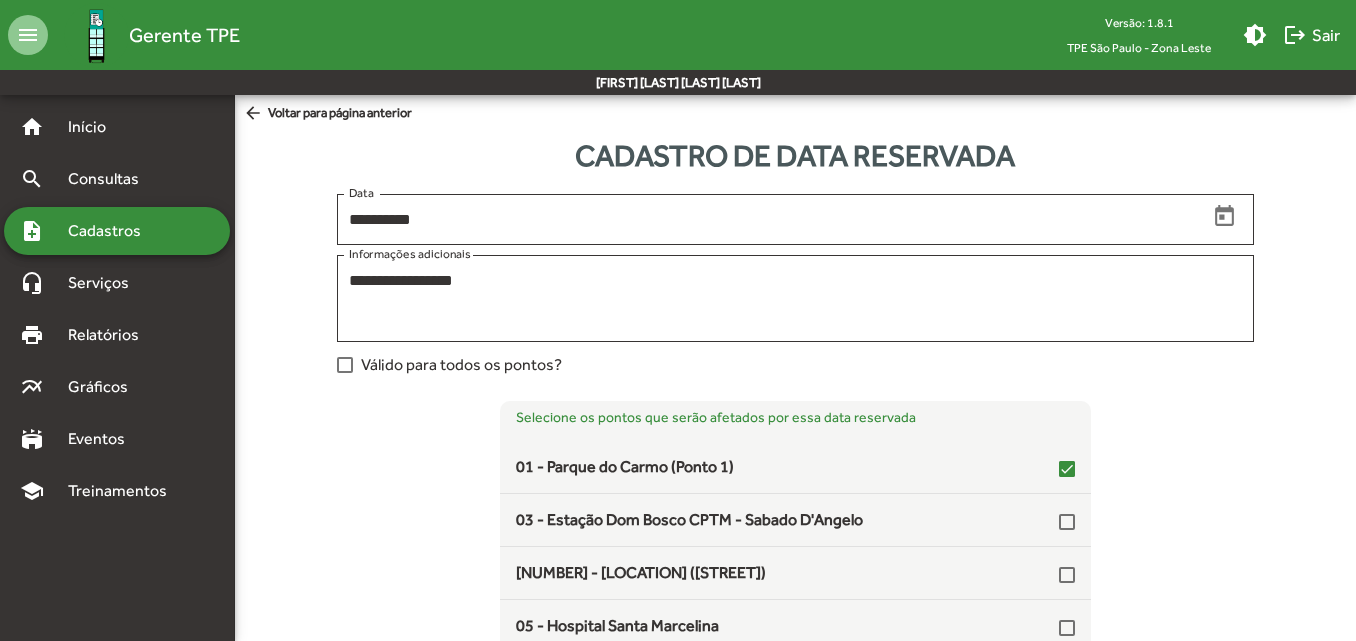 scroll, scrollTop: 165, scrollLeft: 0, axis: vertical 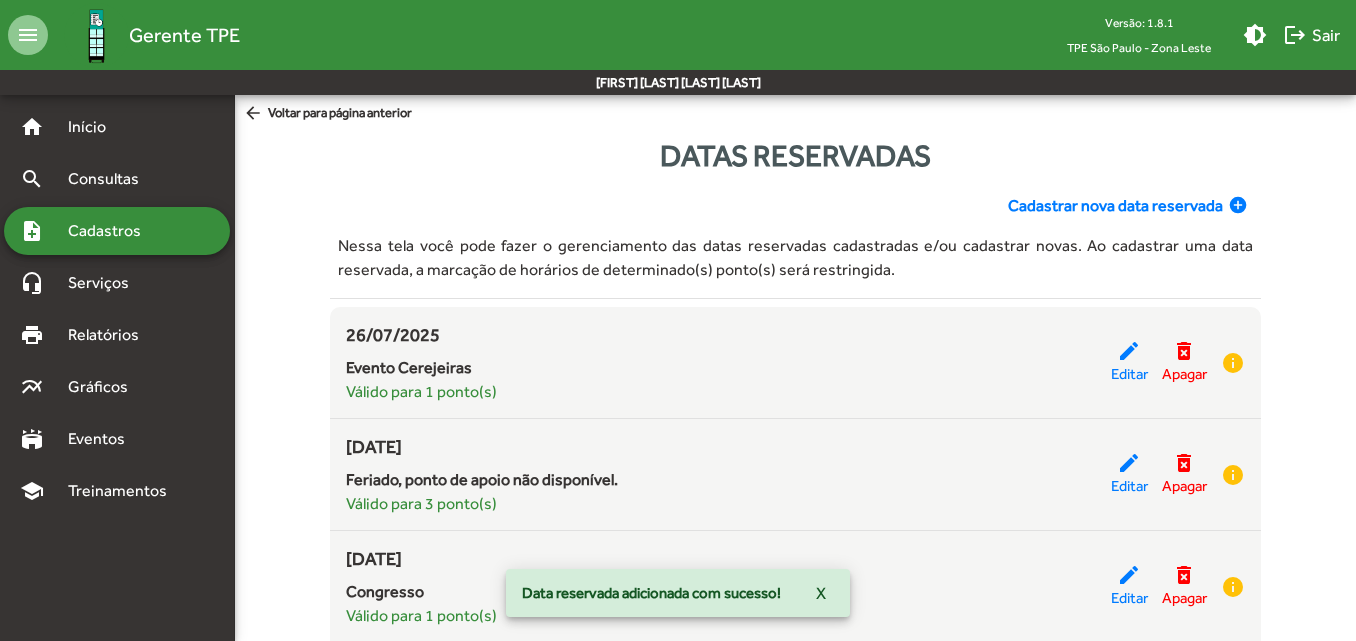 click on "Cadastrar nova data reservada" 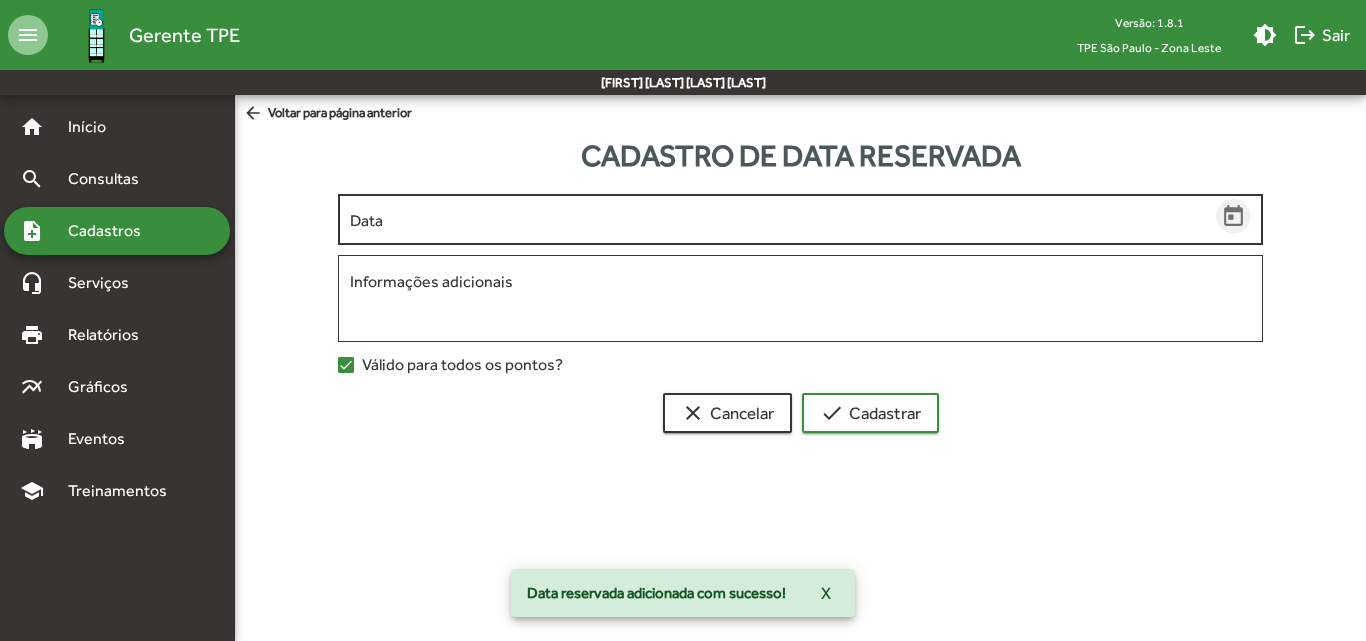 click 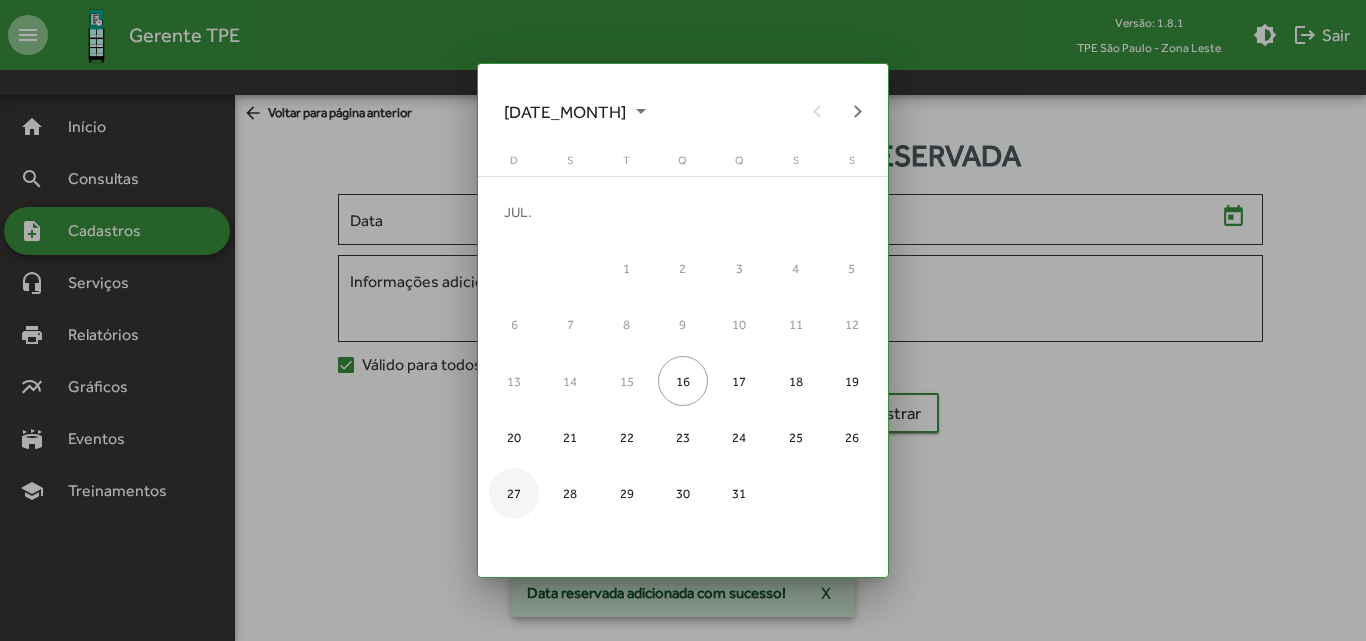 click on "27" at bounding box center [514, 493] 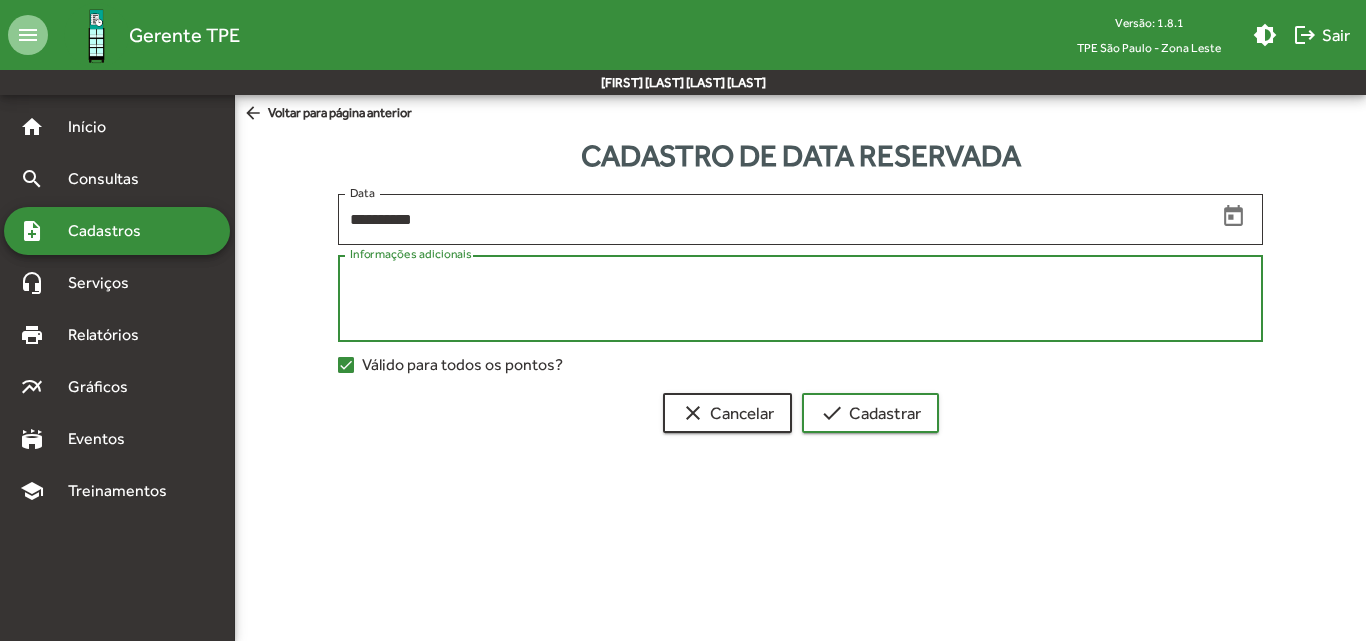 click on "Informações adicionais" at bounding box center (800, 299) 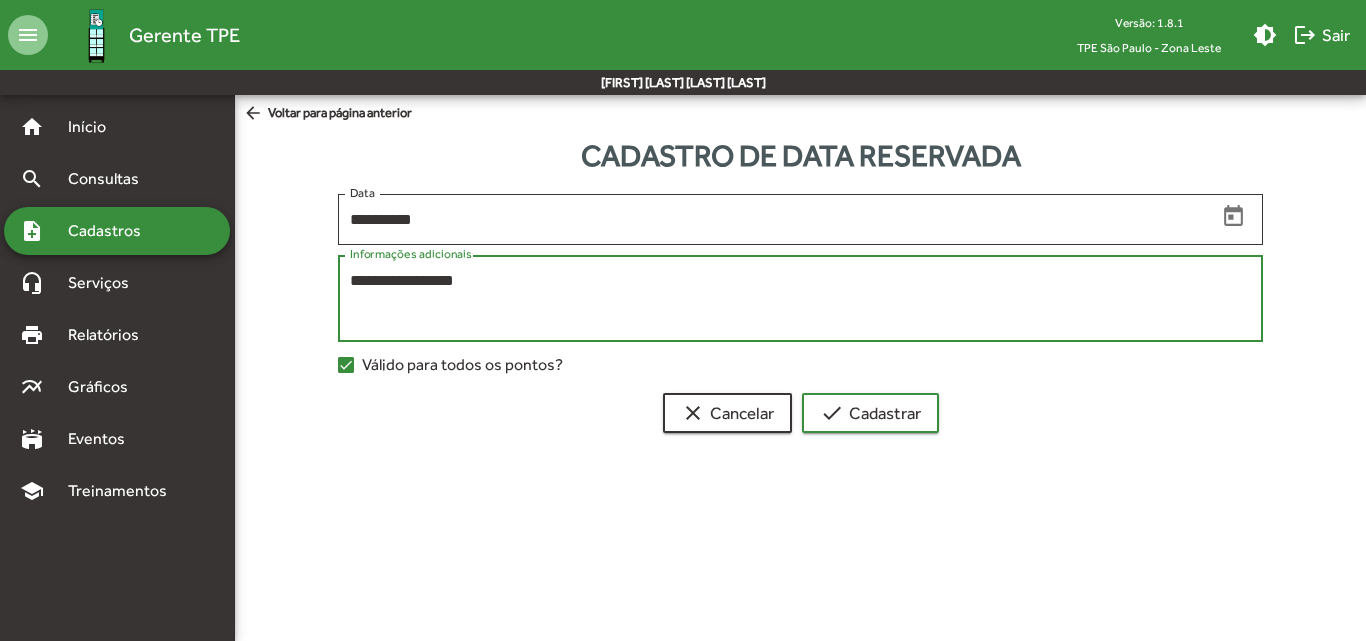 type on "**********" 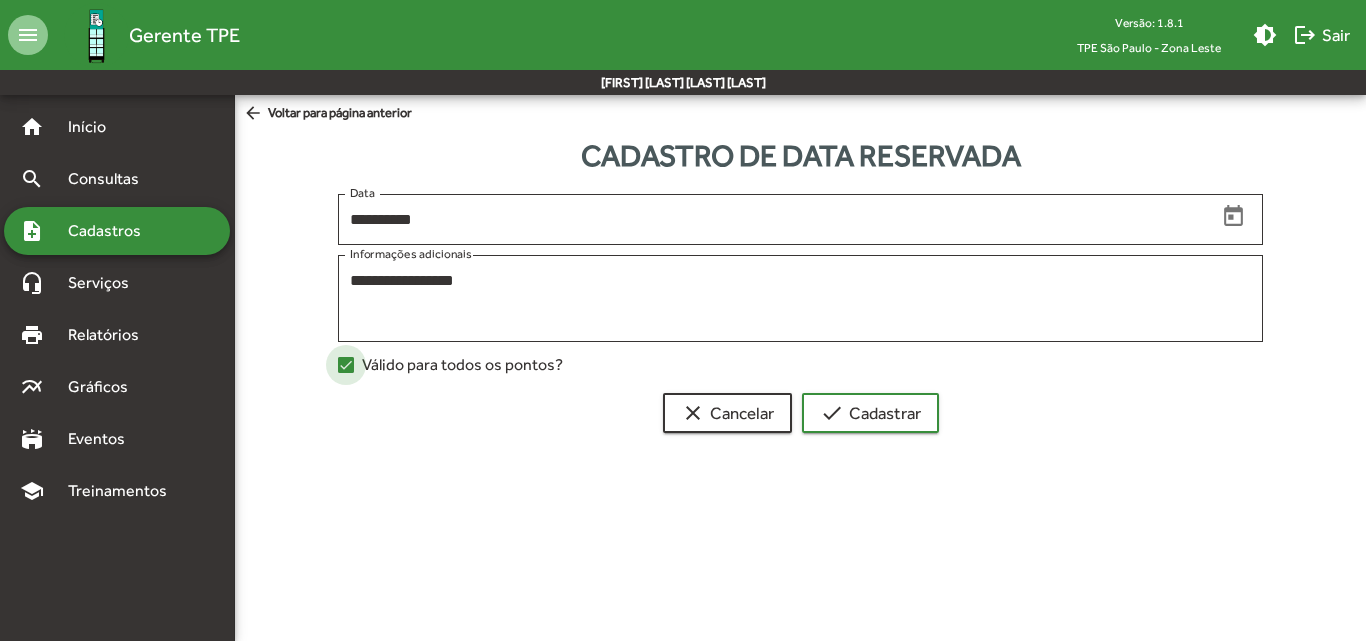 click on "Válido para todos os pontos?" at bounding box center (450, 365) 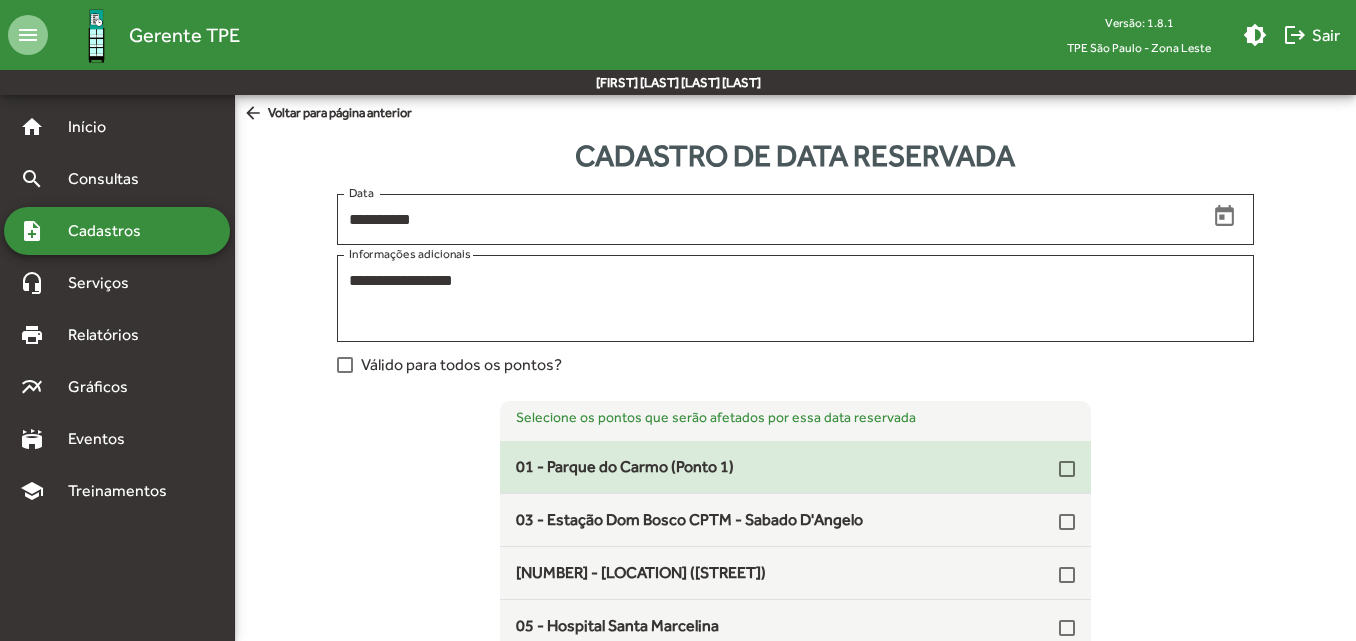 click on "01 - Parque do Carmo (Ponto 1)" 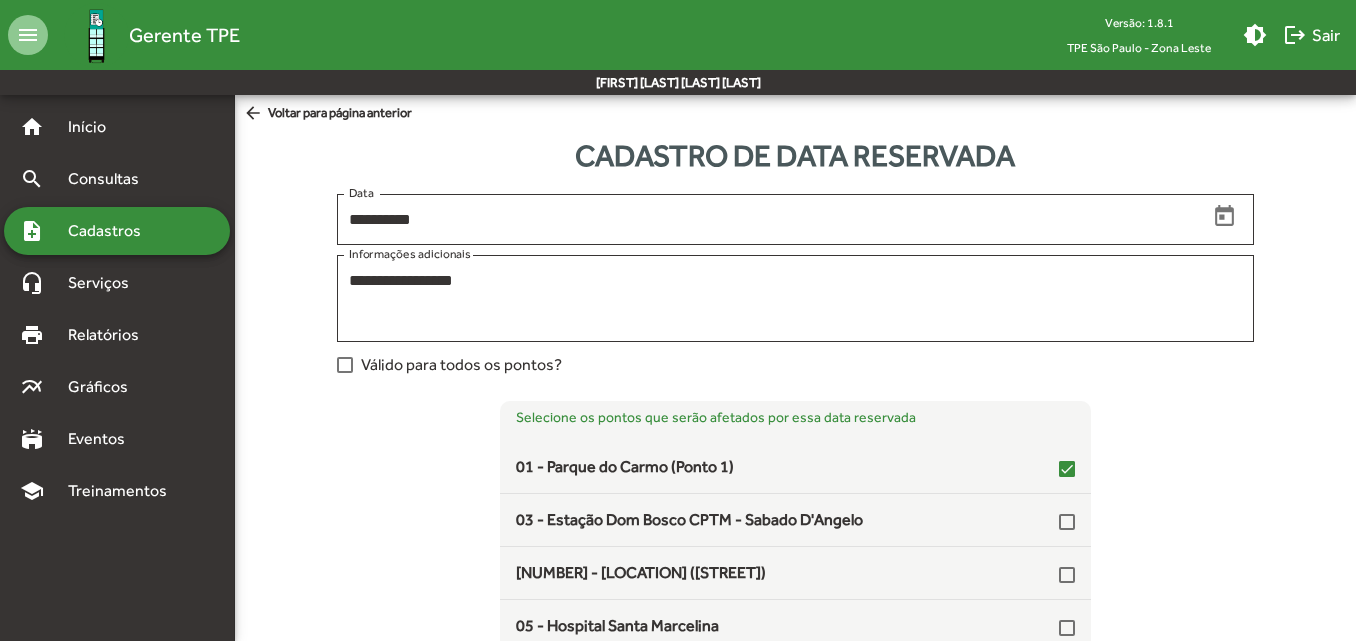 scroll, scrollTop: 165, scrollLeft: 0, axis: vertical 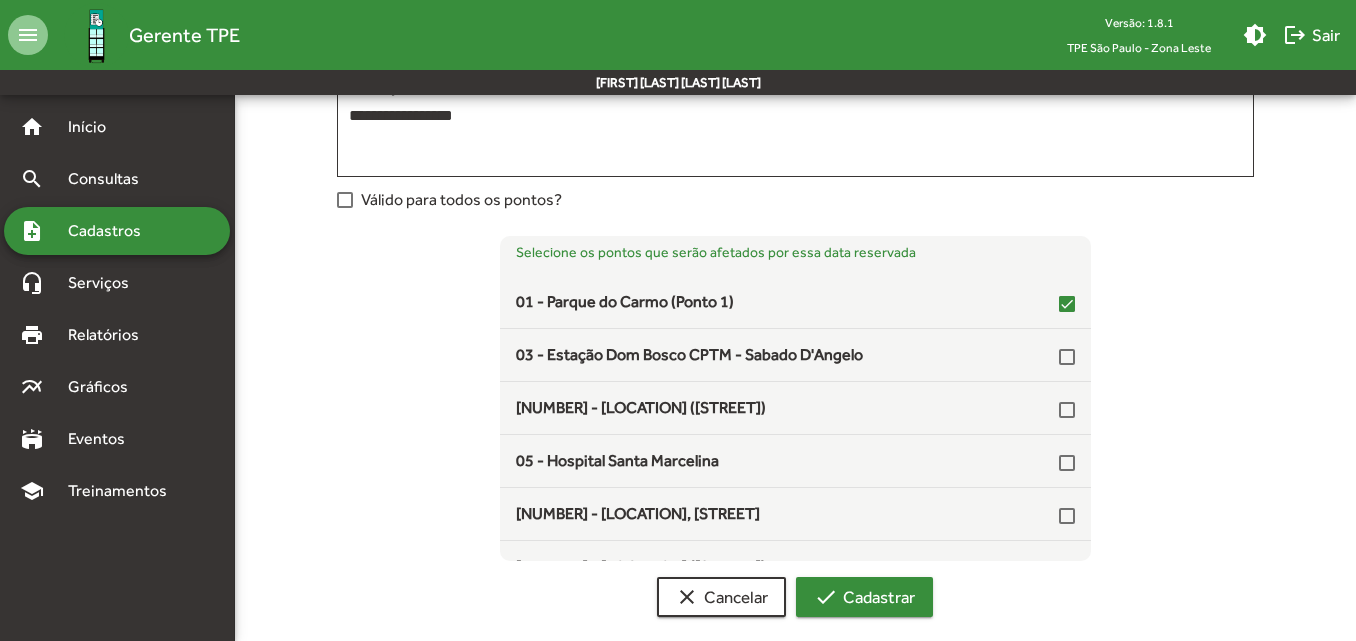 click on "check  Cadastrar" 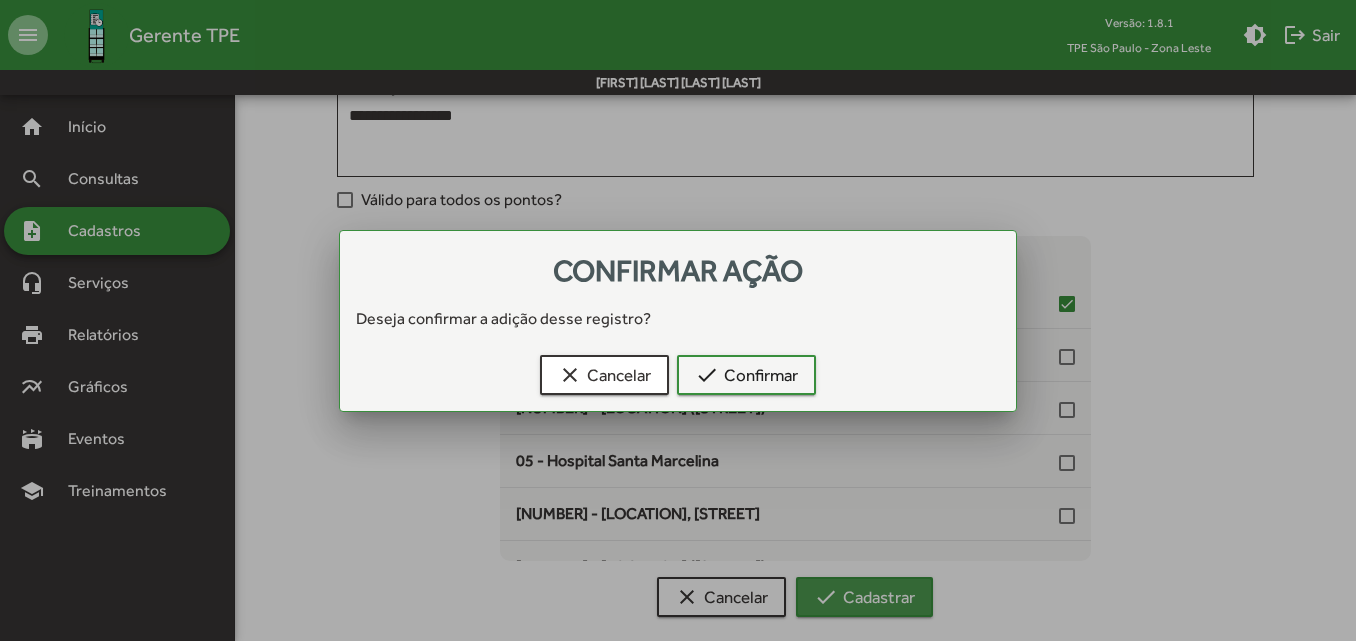 scroll, scrollTop: 0, scrollLeft: 0, axis: both 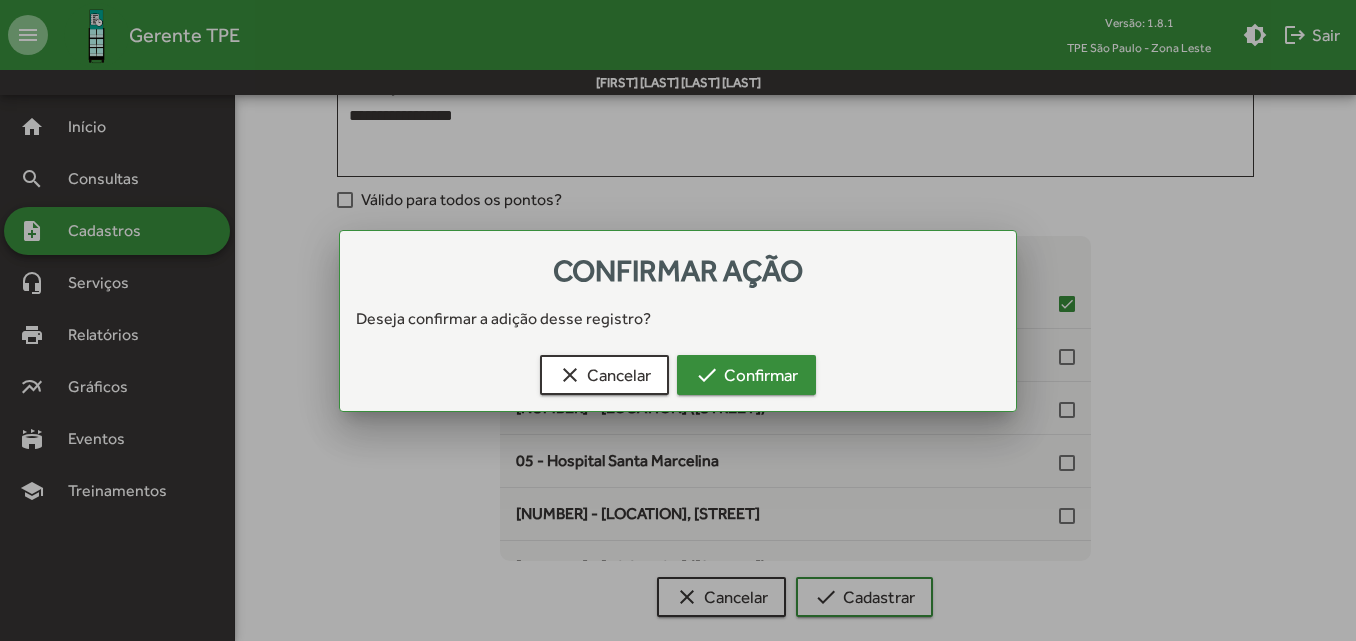 click on "check  Confirmar" at bounding box center [746, 375] 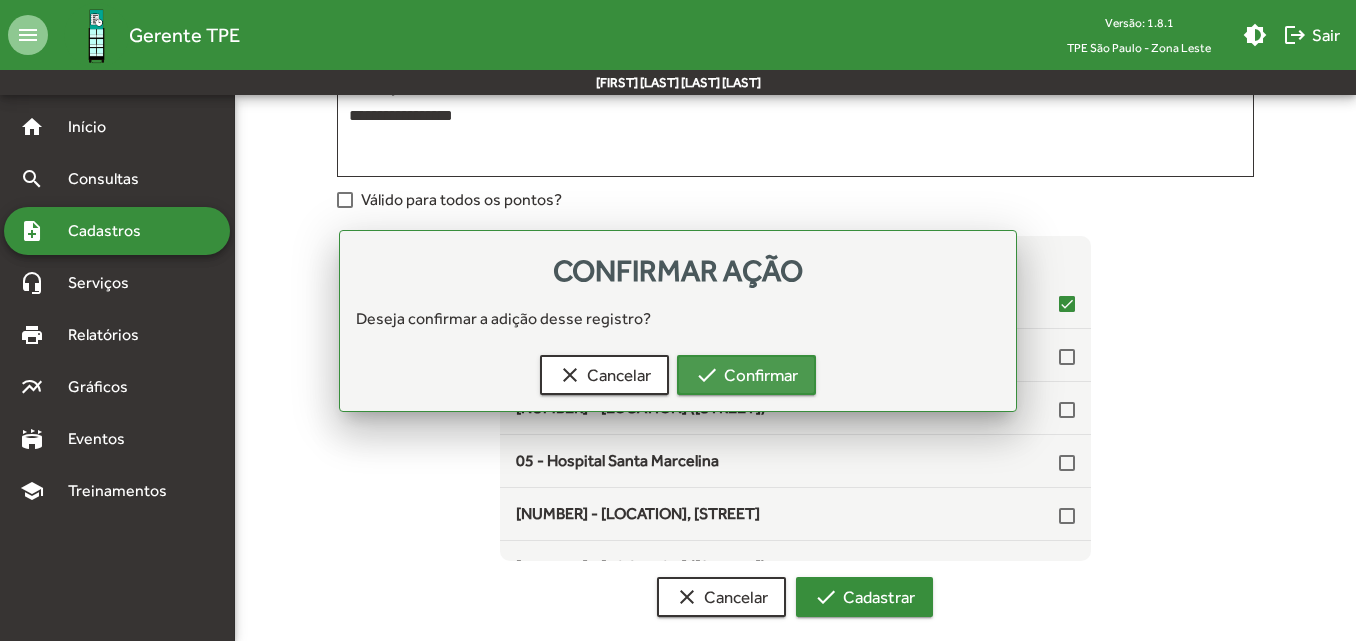 scroll, scrollTop: 165, scrollLeft: 0, axis: vertical 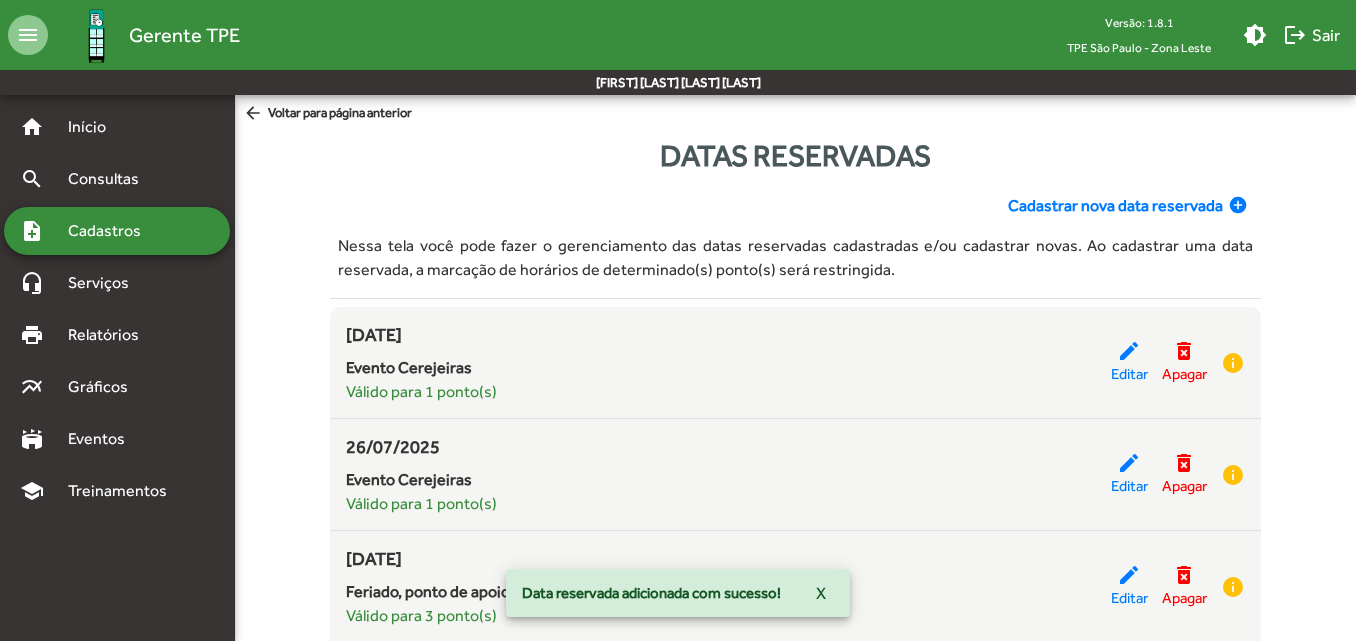 click on "Cadastrar nova data reservada" 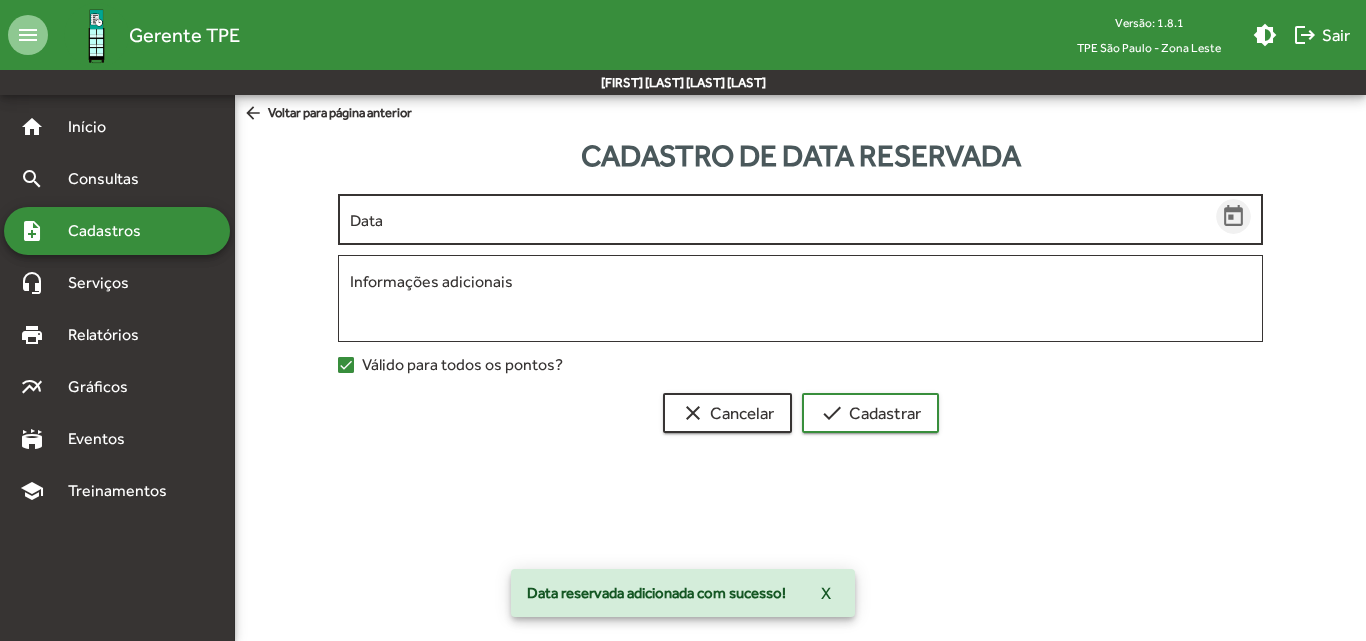 click 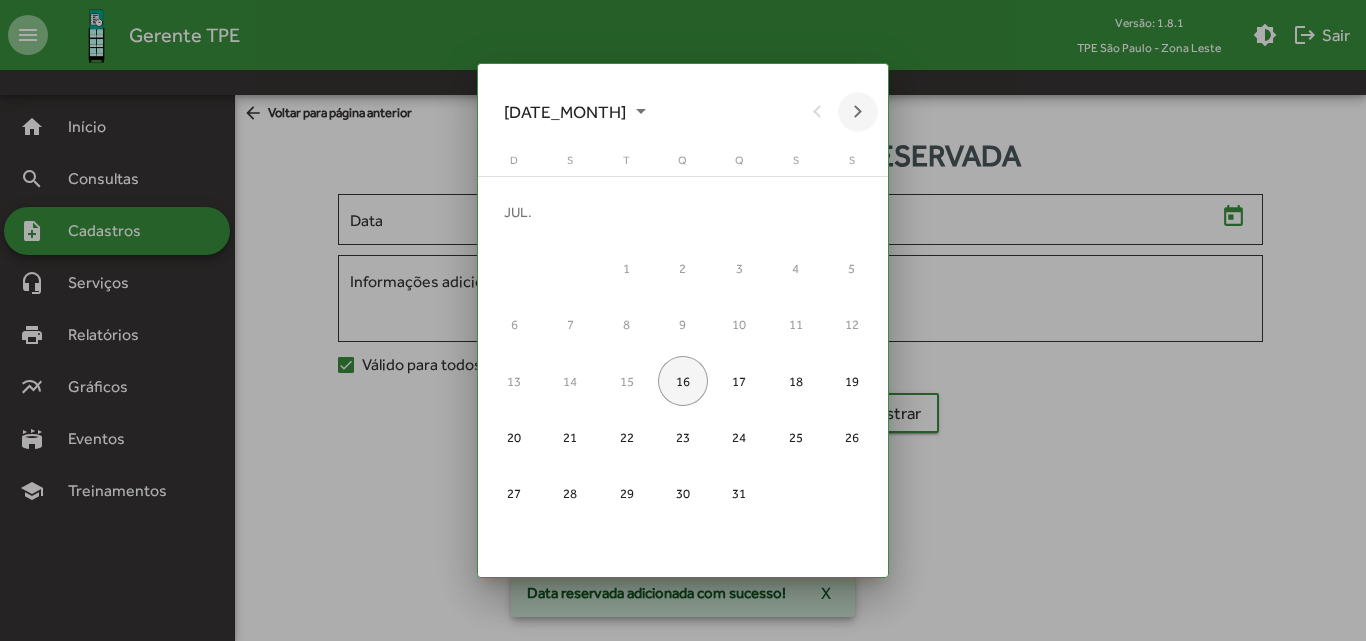 click at bounding box center (858, 112) 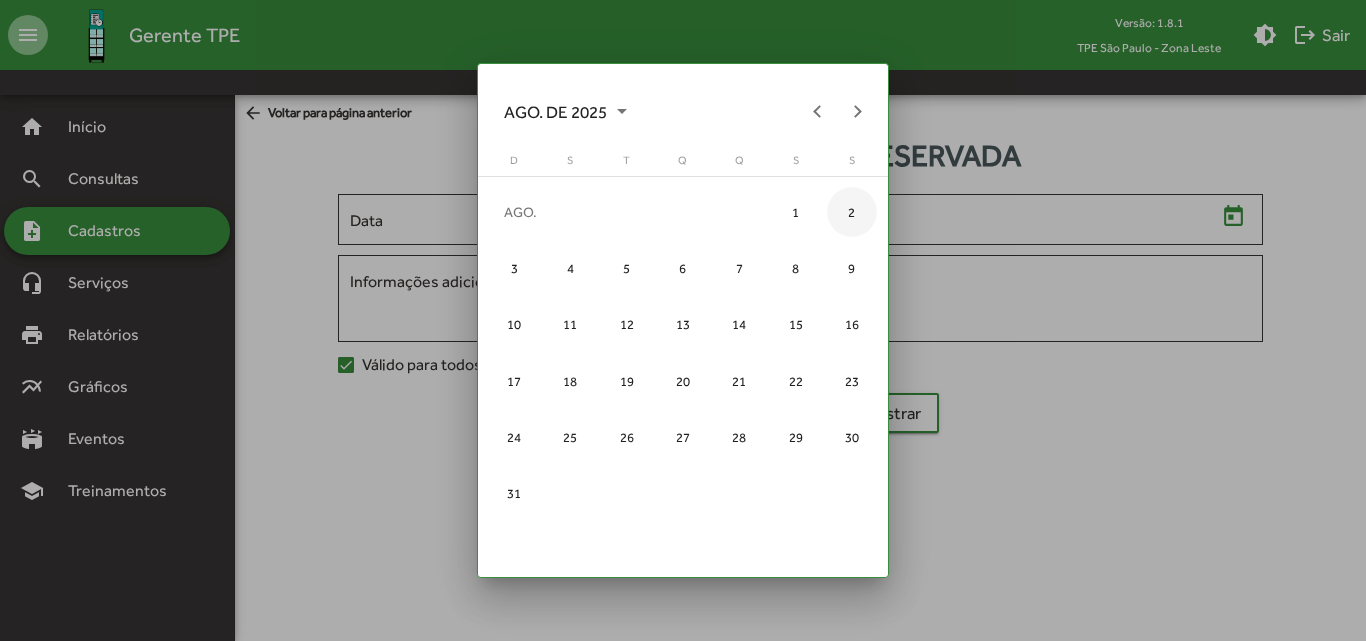 click on "2" at bounding box center (852, 212) 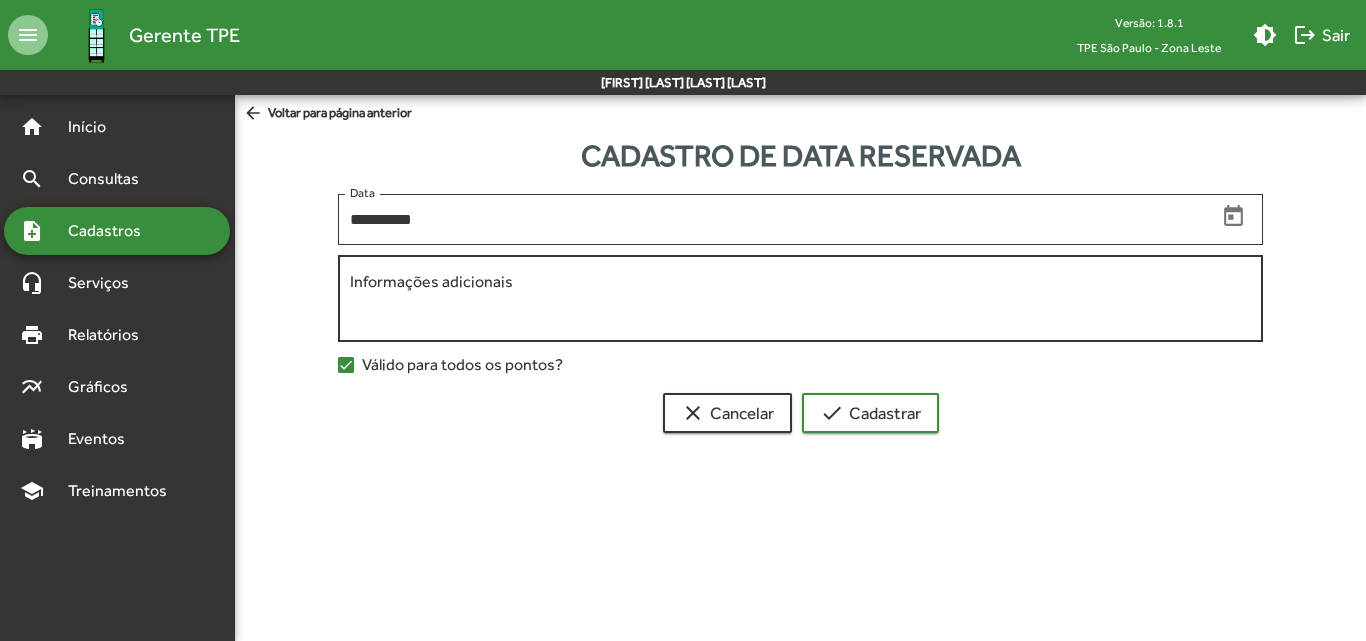 click on "Informações adicionais" 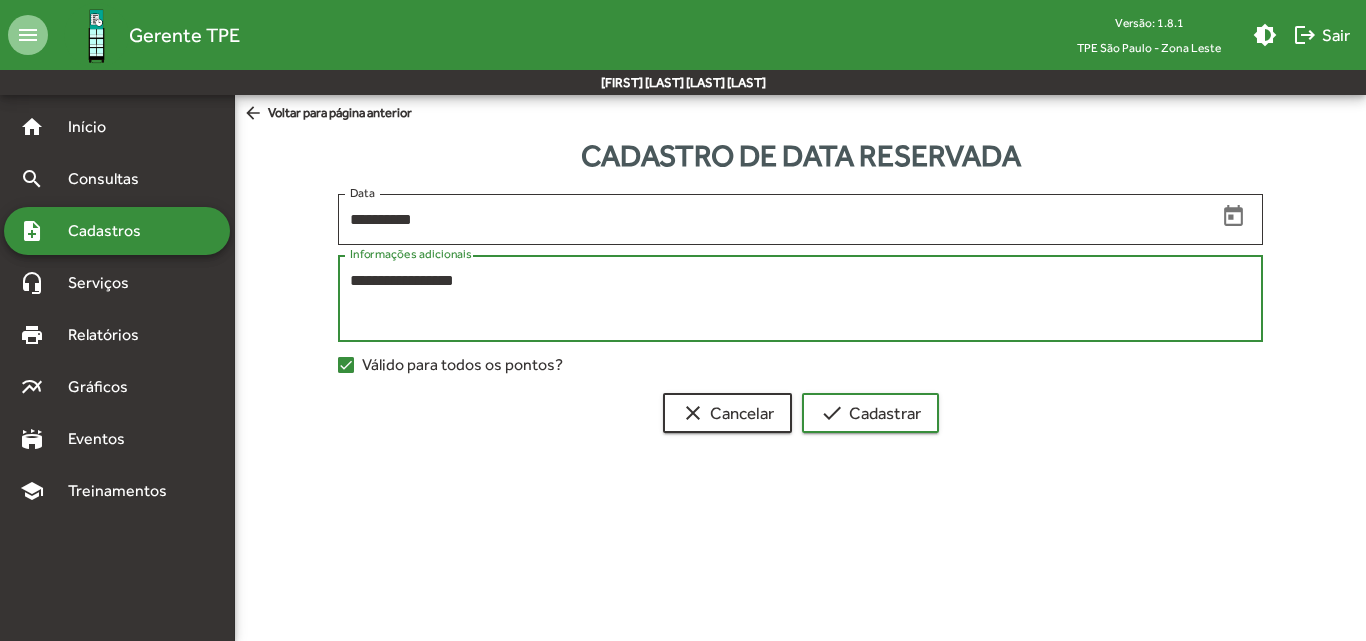 type on "**********" 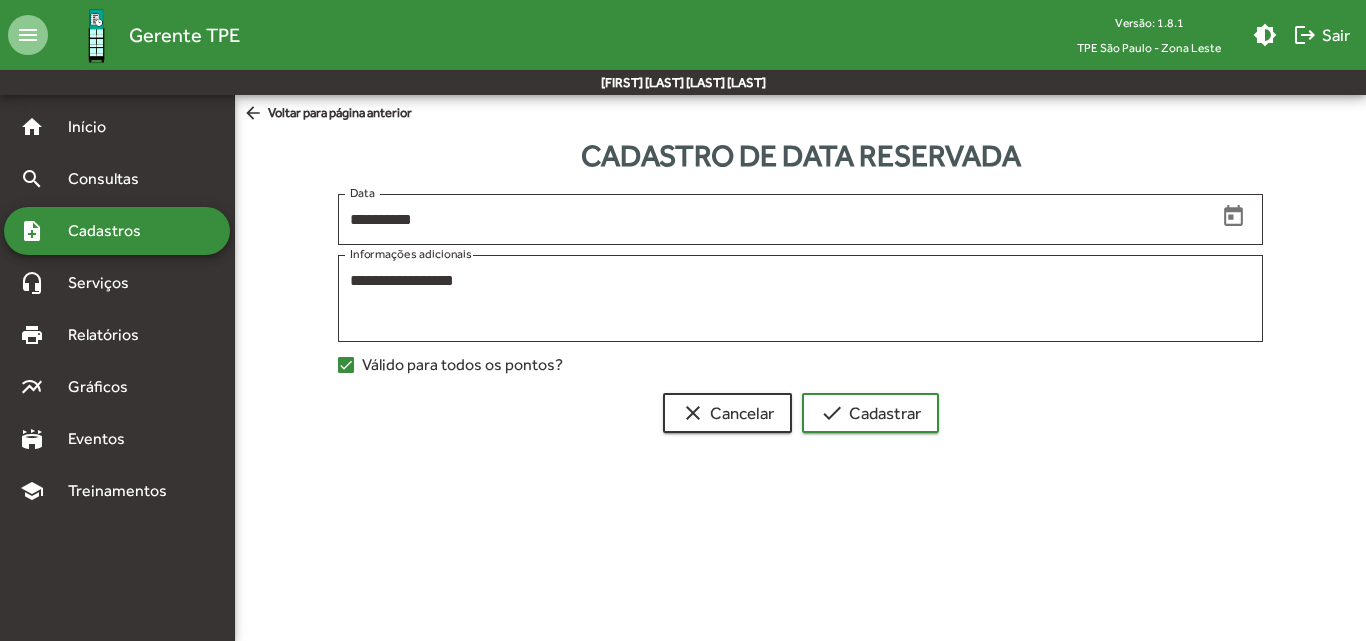 click on "**********" 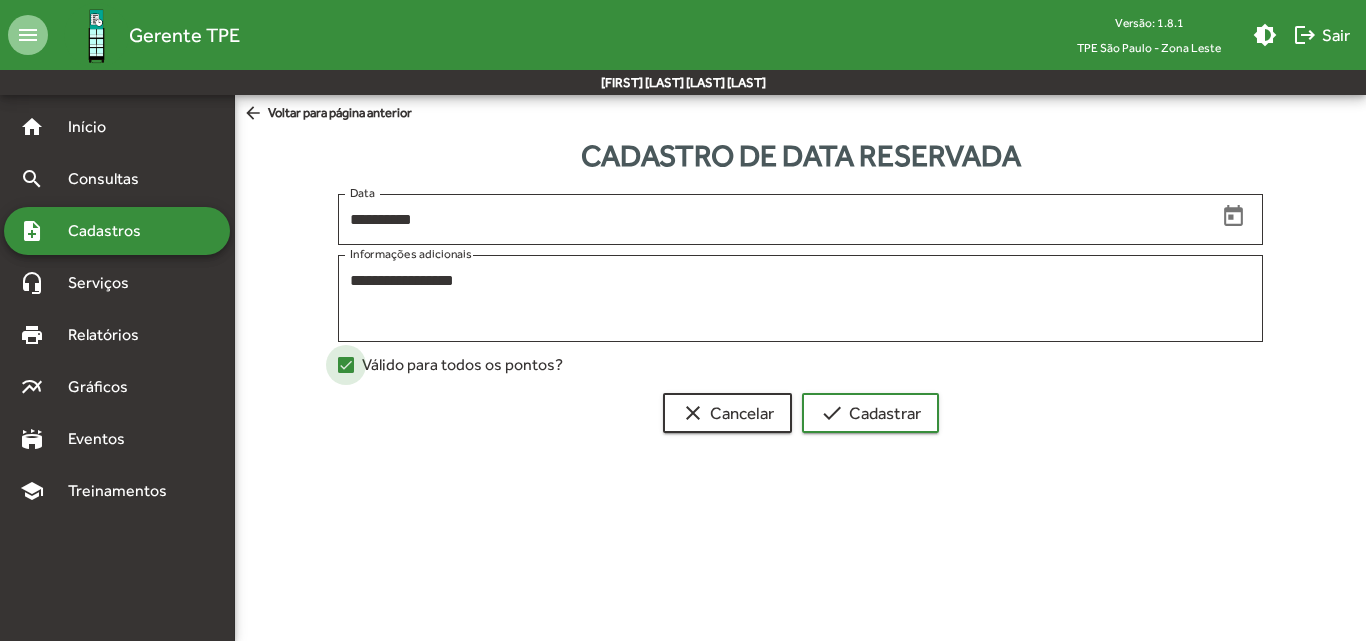 click at bounding box center (346, 365) 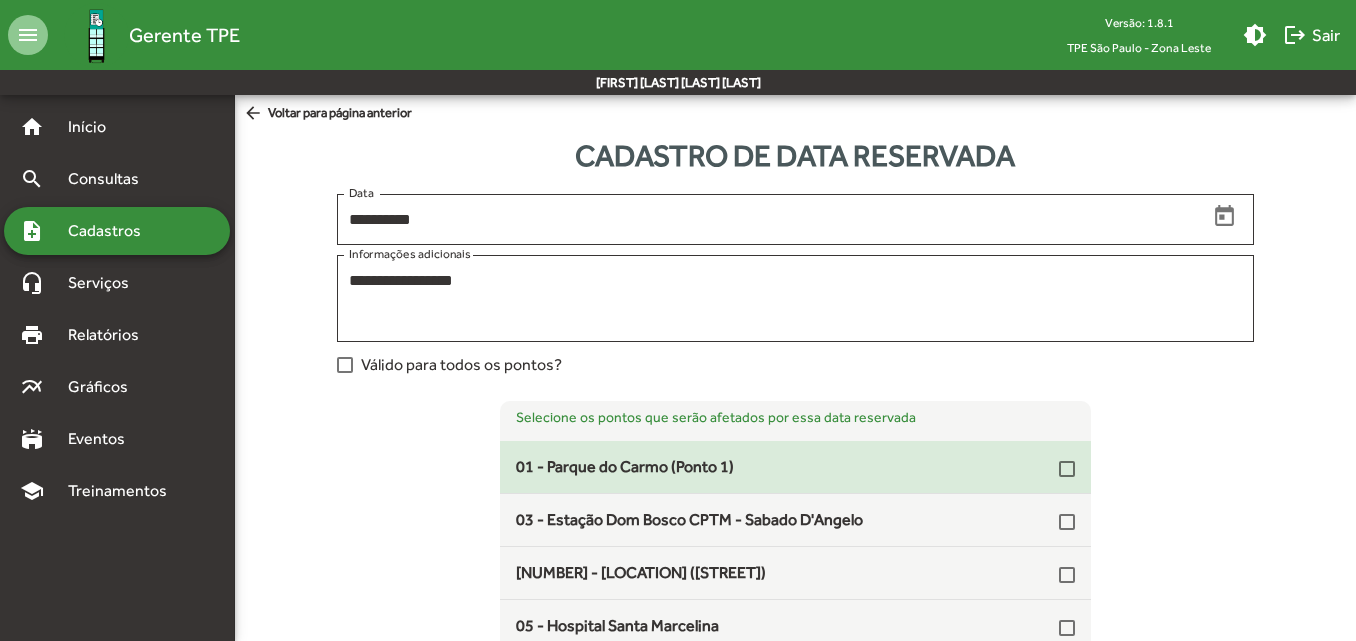 click on "01 - Parque do Carmo (Ponto 1)" 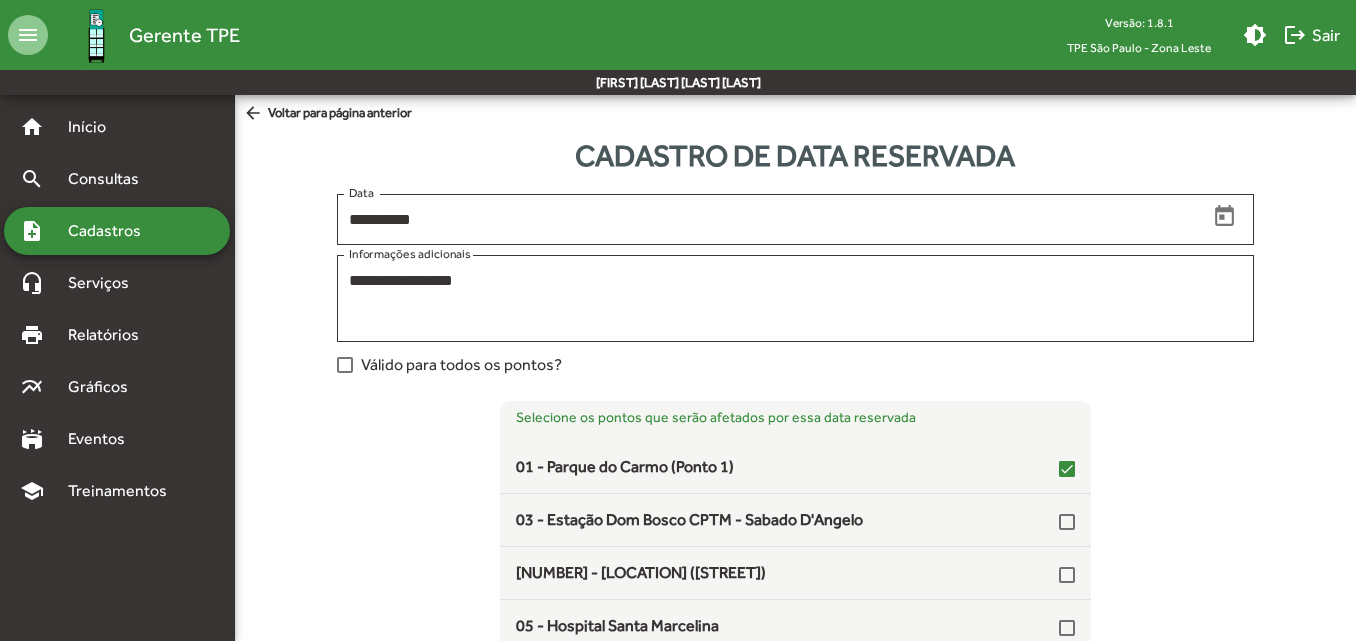 scroll, scrollTop: 165, scrollLeft: 0, axis: vertical 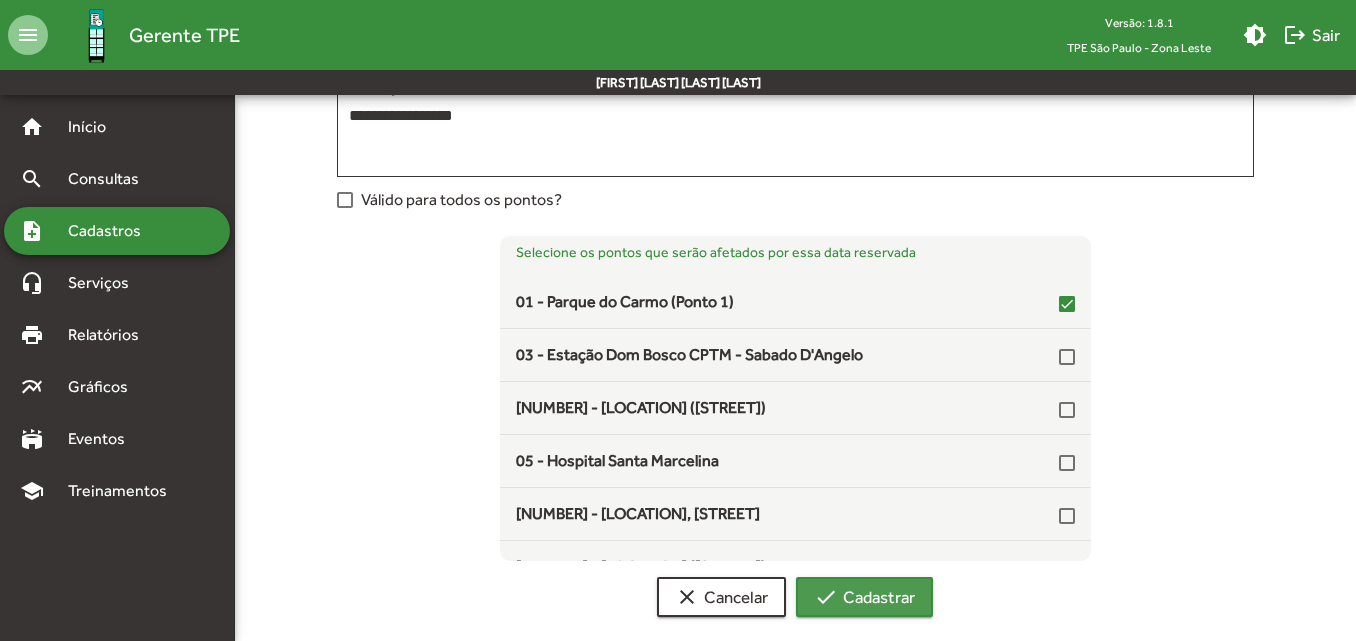 click on "check  Cadastrar" 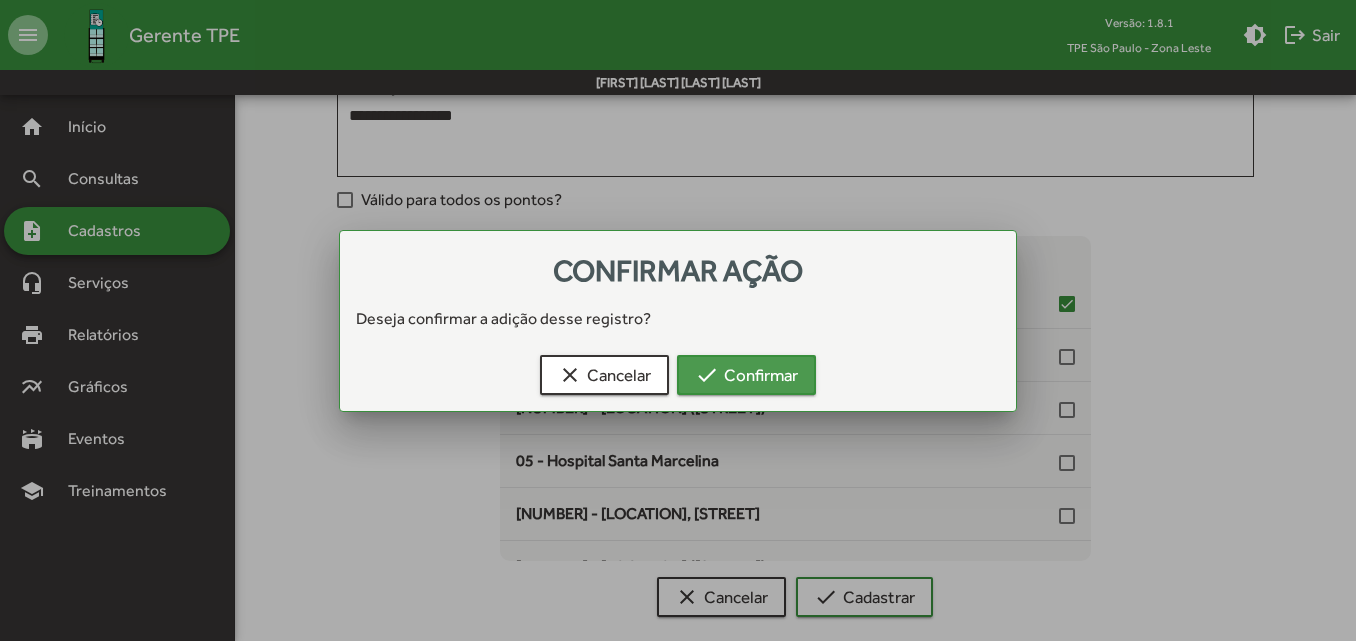 click on "check  Confirmar" at bounding box center [746, 375] 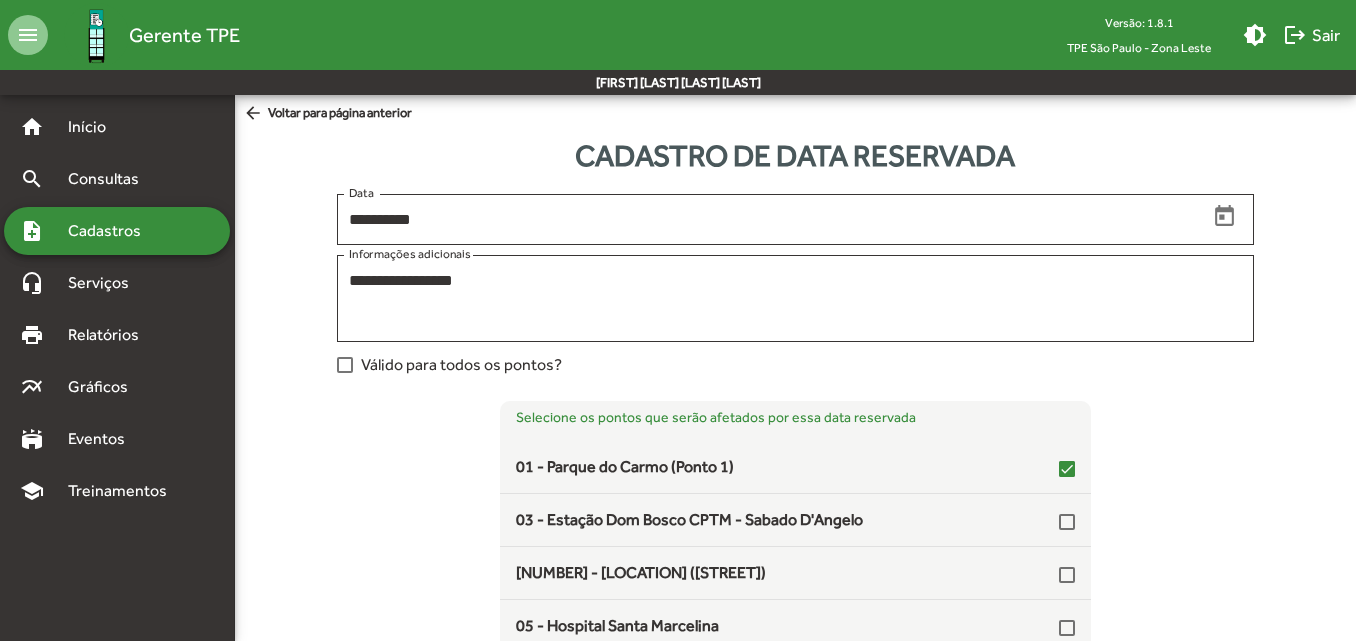 scroll, scrollTop: 165, scrollLeft: 0, axis: vertical 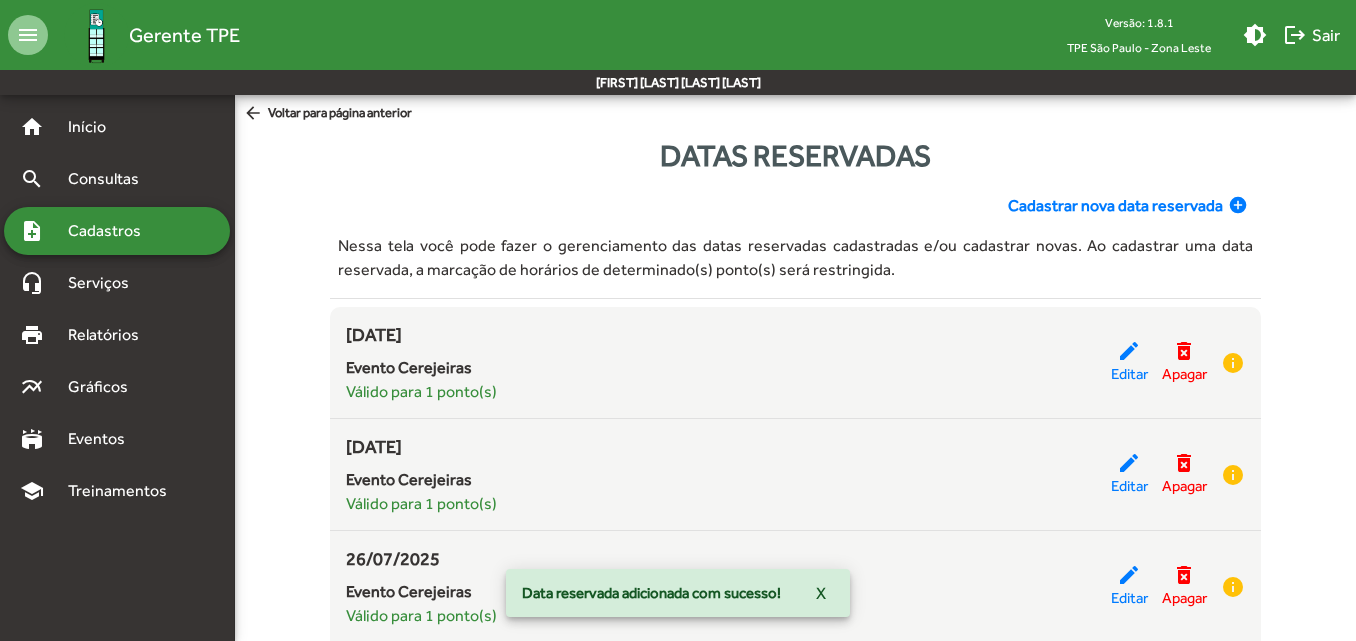 click on "Cadastrar nova data reservada" 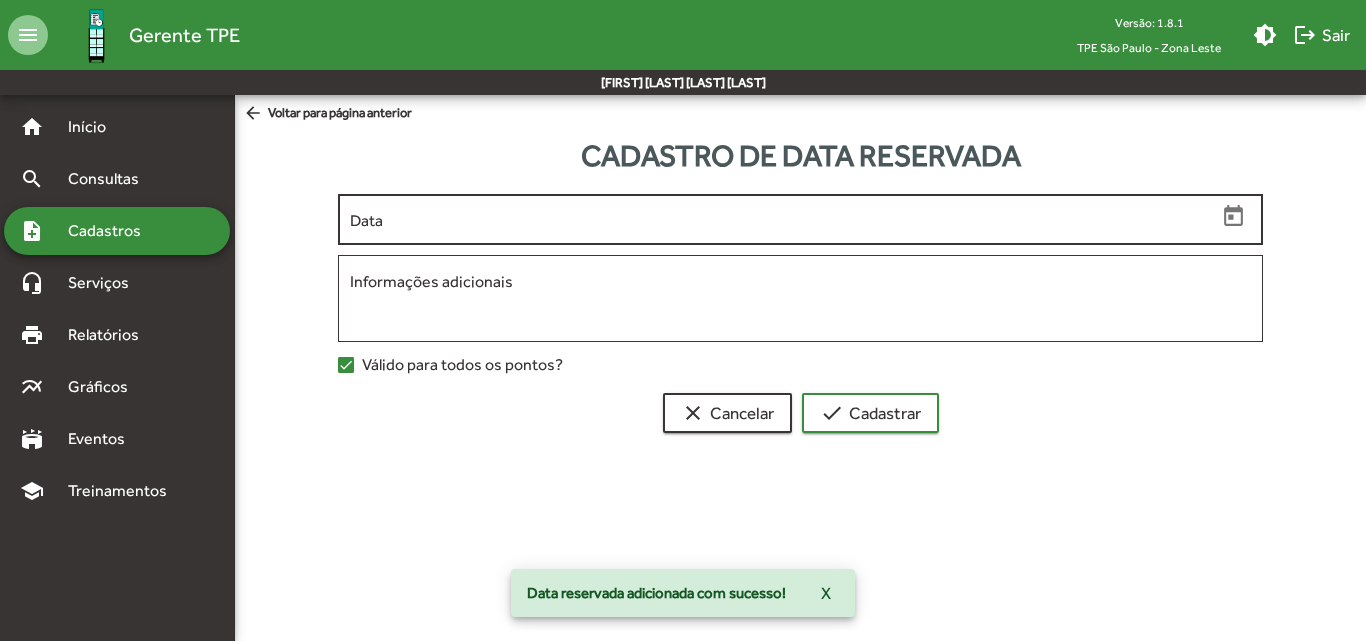 click on "Data" at bounding box center (783, 220) 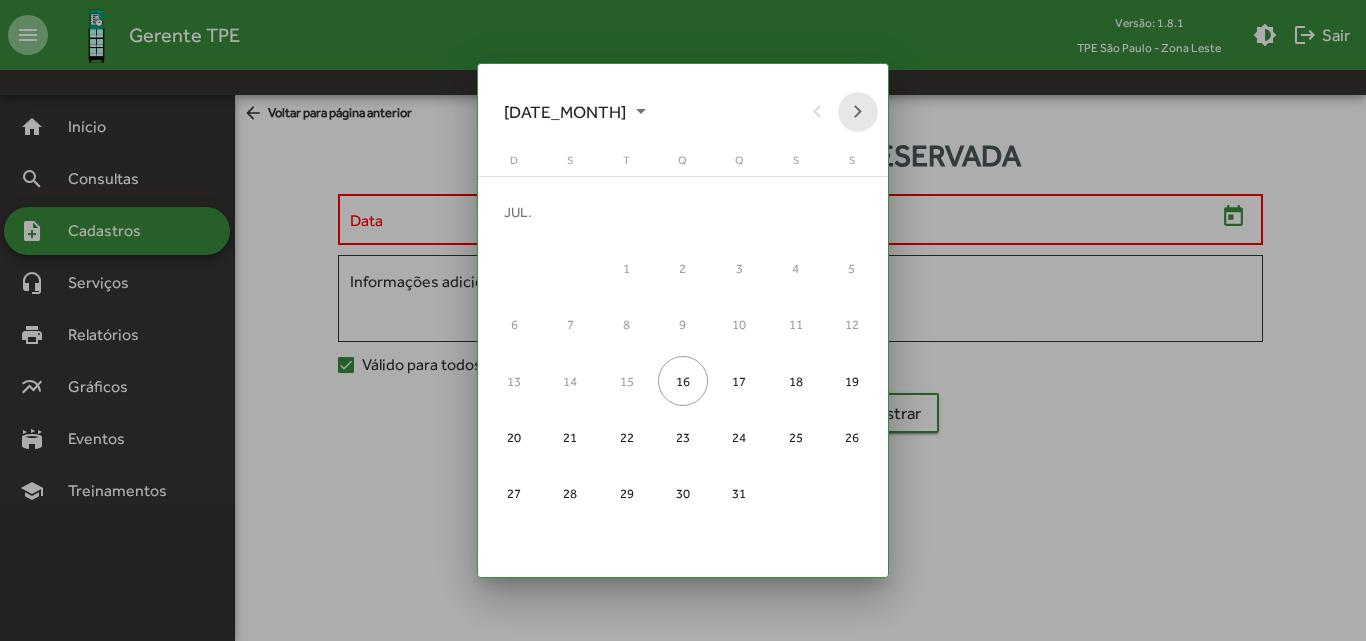 click at bounding box center [858, 112] 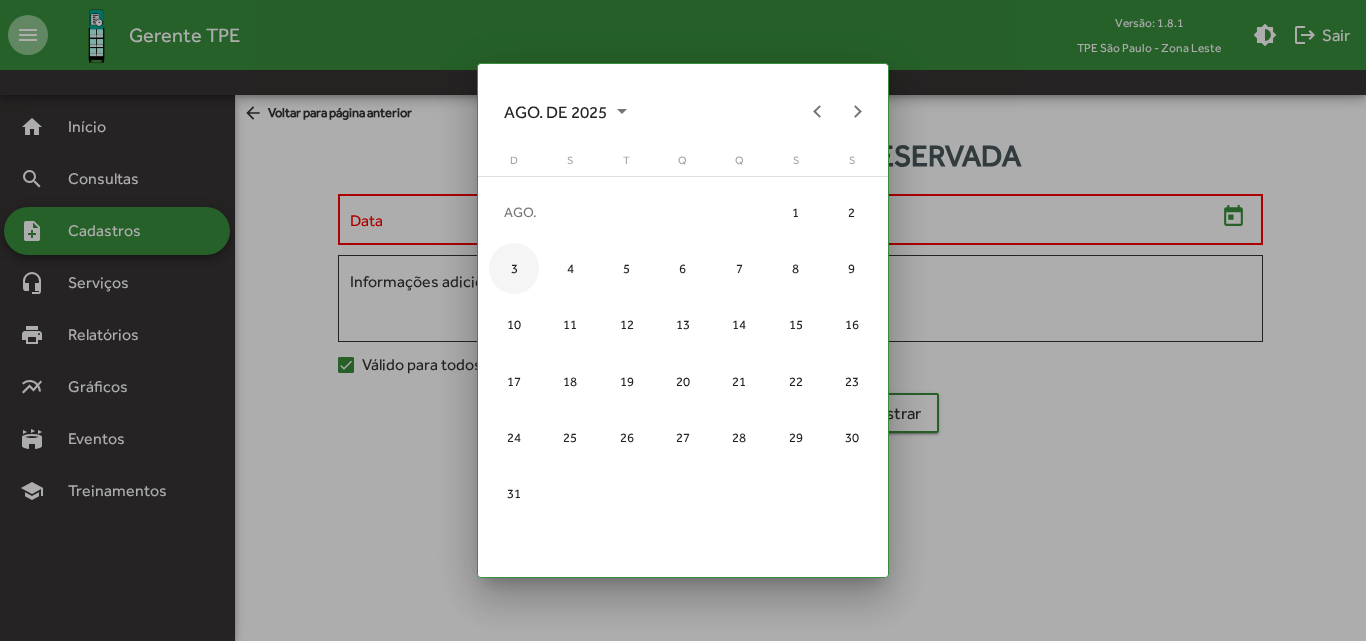 click on "3" at bounding box center [514, 268] 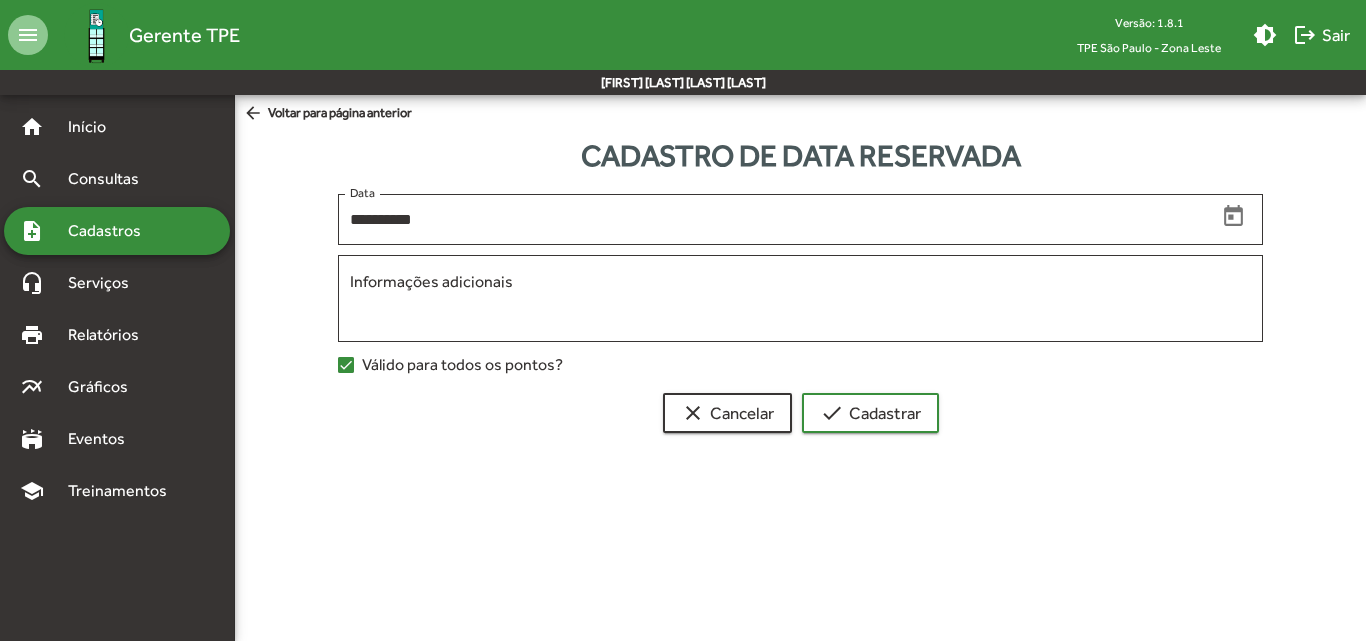 click on "Informações adicionais" 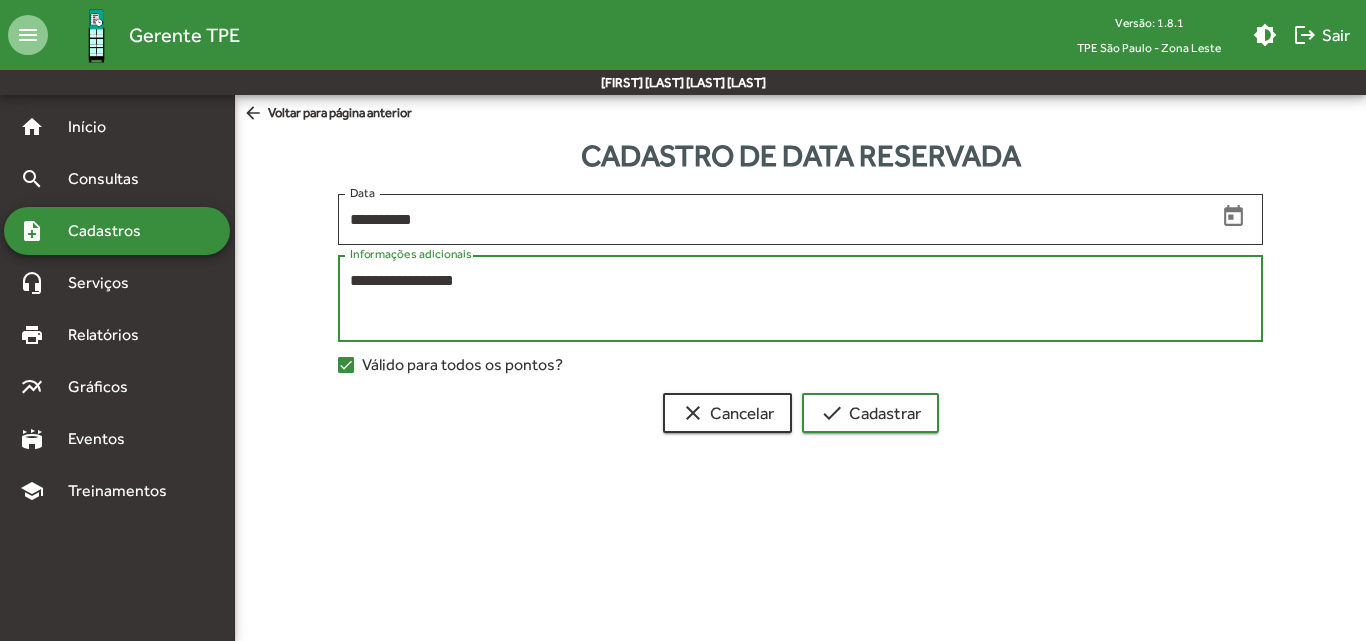 type on "**********" 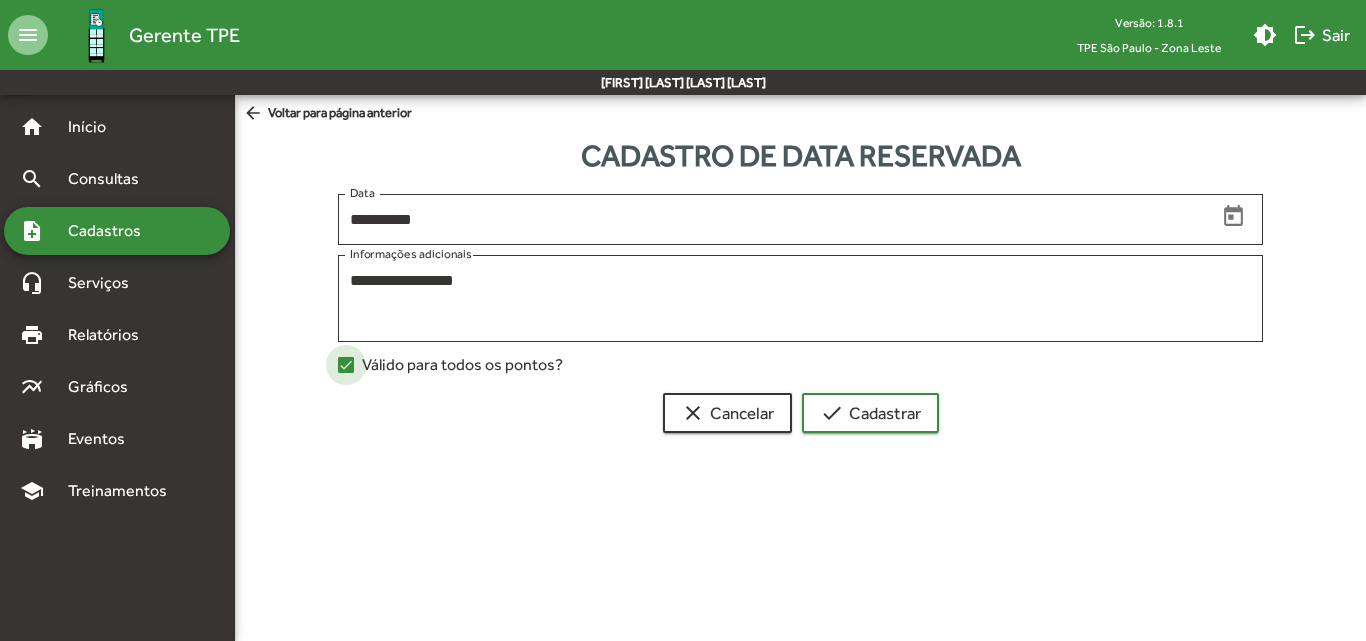 click on "Válido para todos os pontos?" at bounding box center [450, 365] 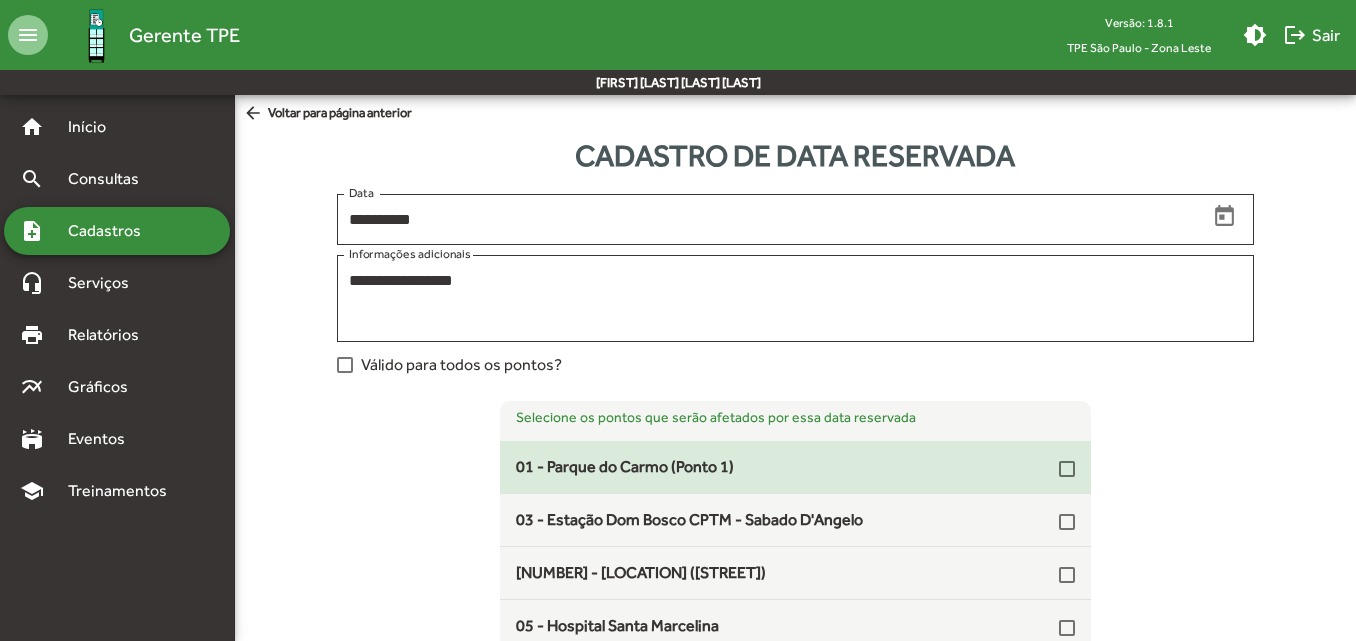 click on "01 - Parque do Carmo (Ponto 1)" 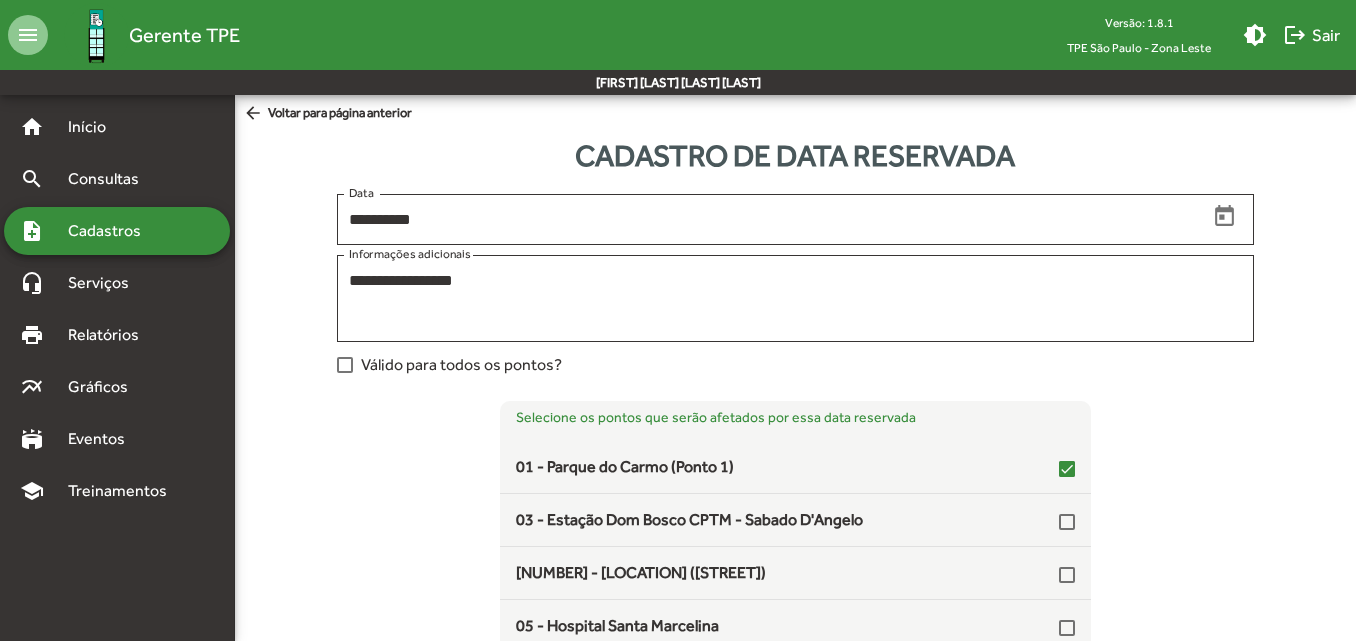 scroll, scrollTop: 165, scrollLeft: 0, axis: vertical 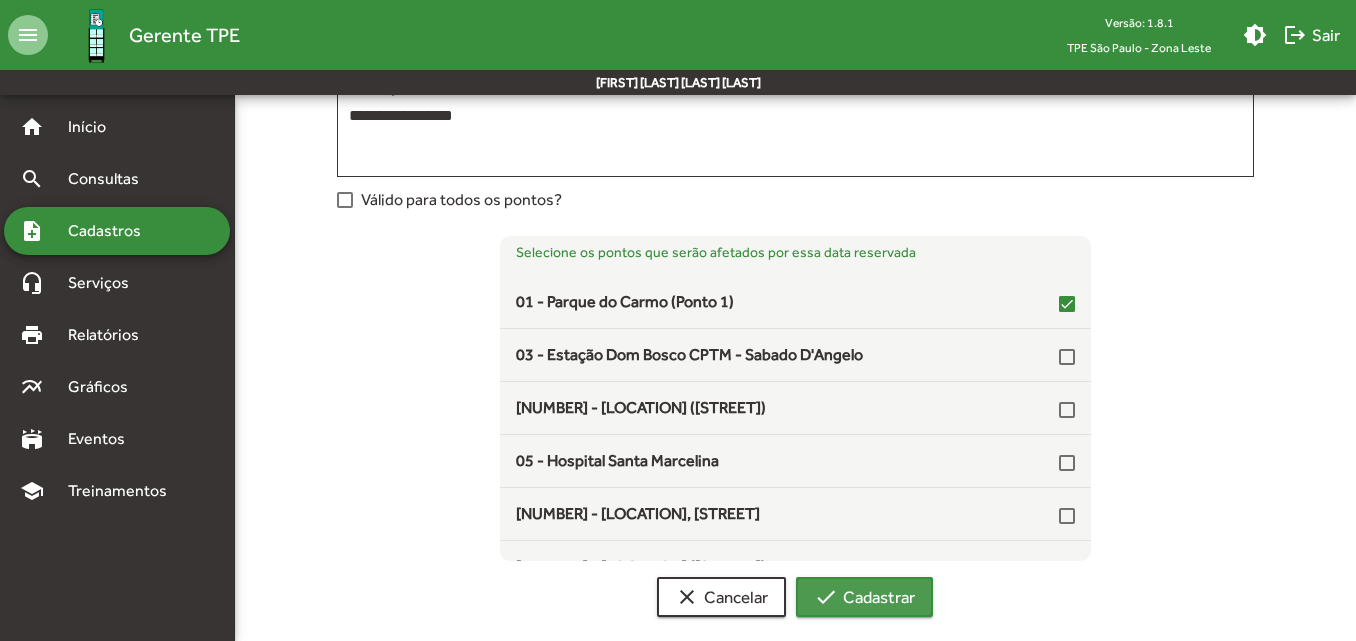 click on "check  Cadastrar" 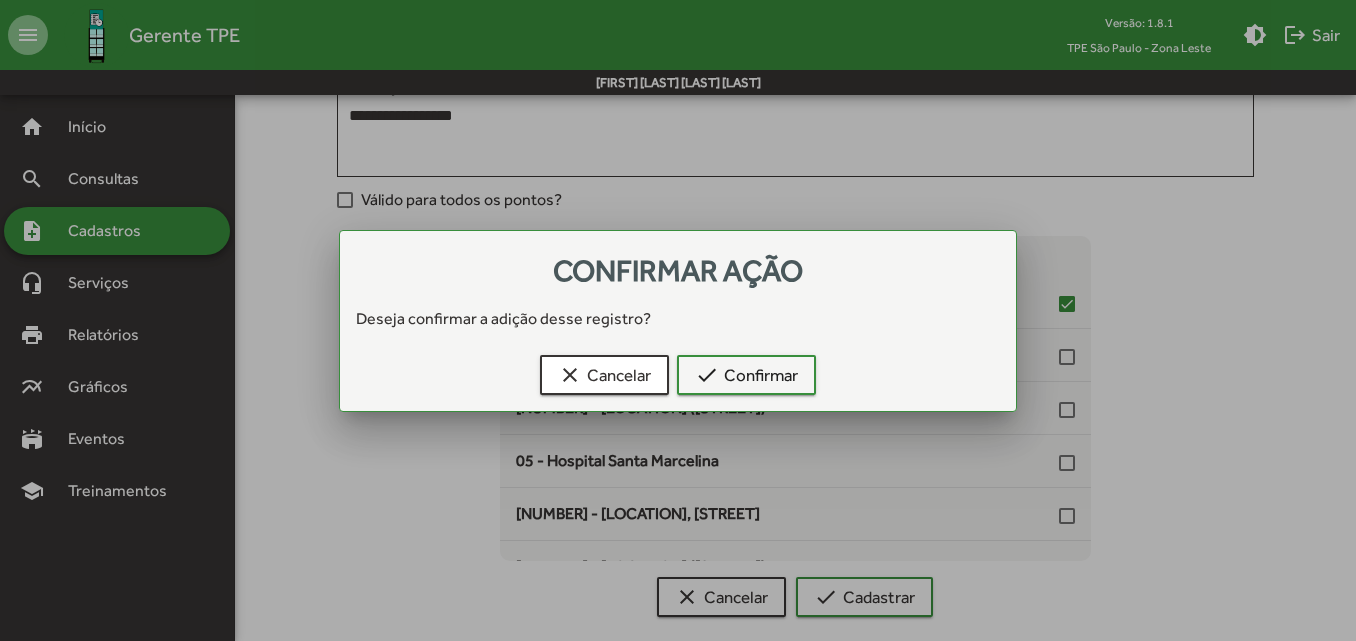click on "clear  Cancelar  check  Confirmar" at bounding box center (678, 379) 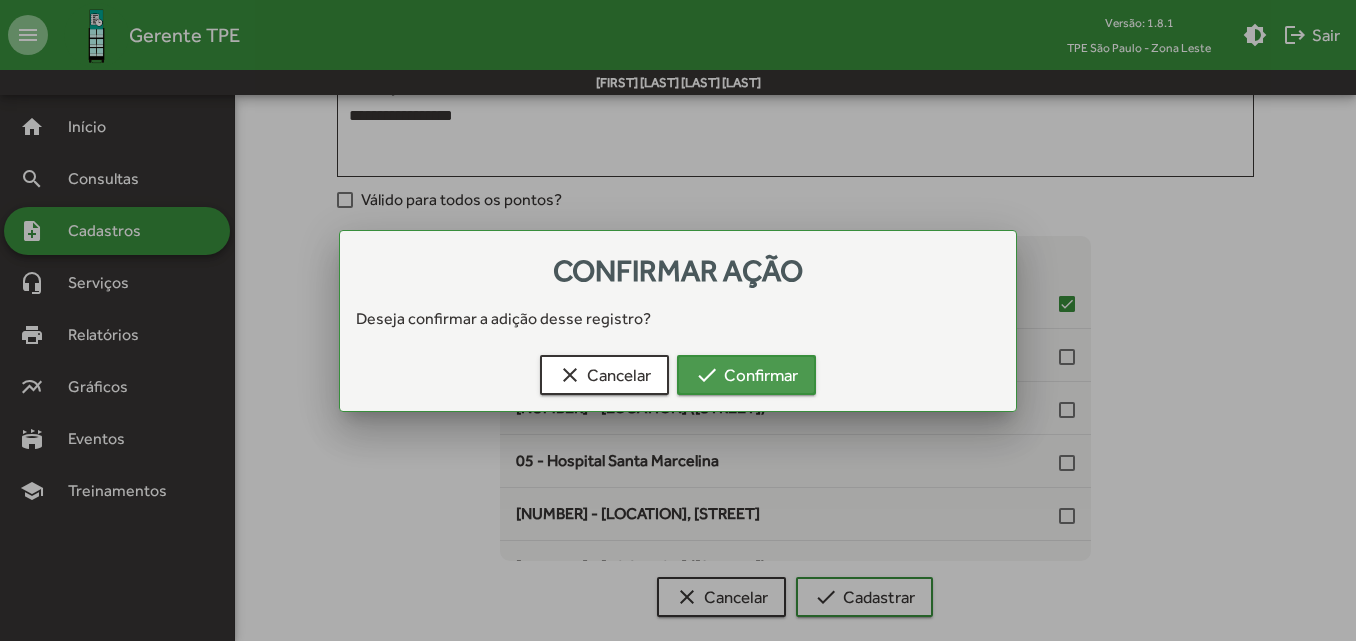 click on "check  Confirmar" at bounding box center [746, 375] 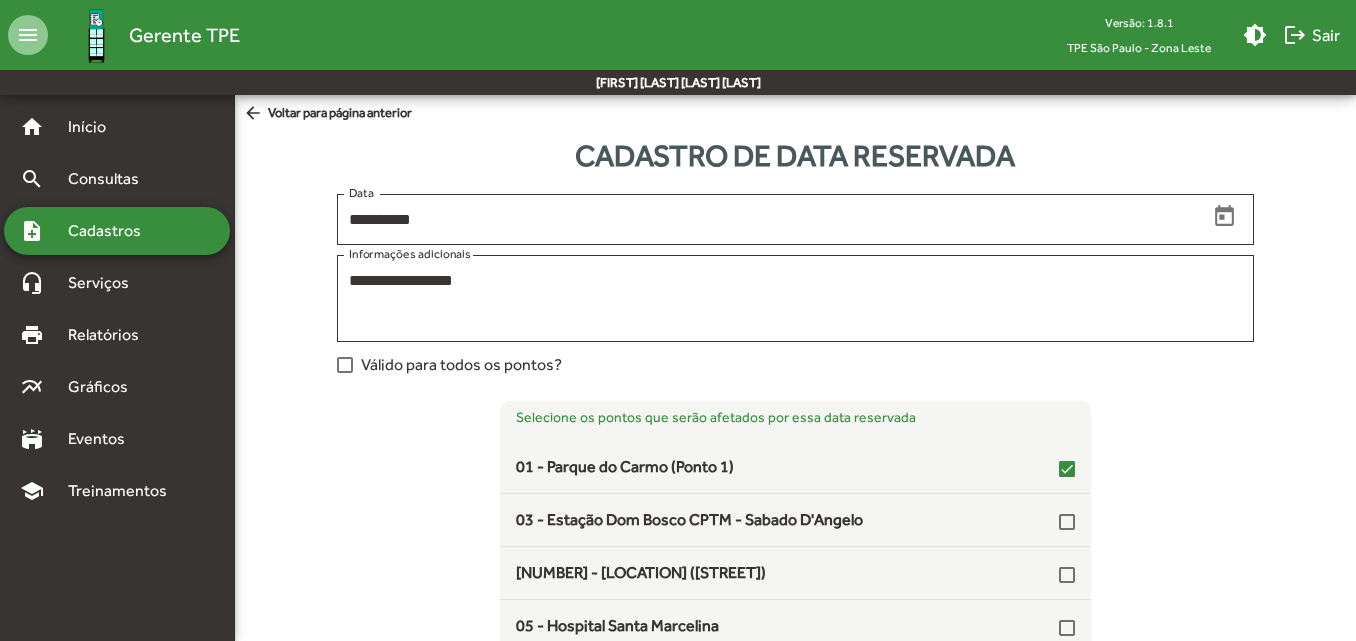 scroll, scrollTop: 165, scrollLeft: 0, axis: vertical 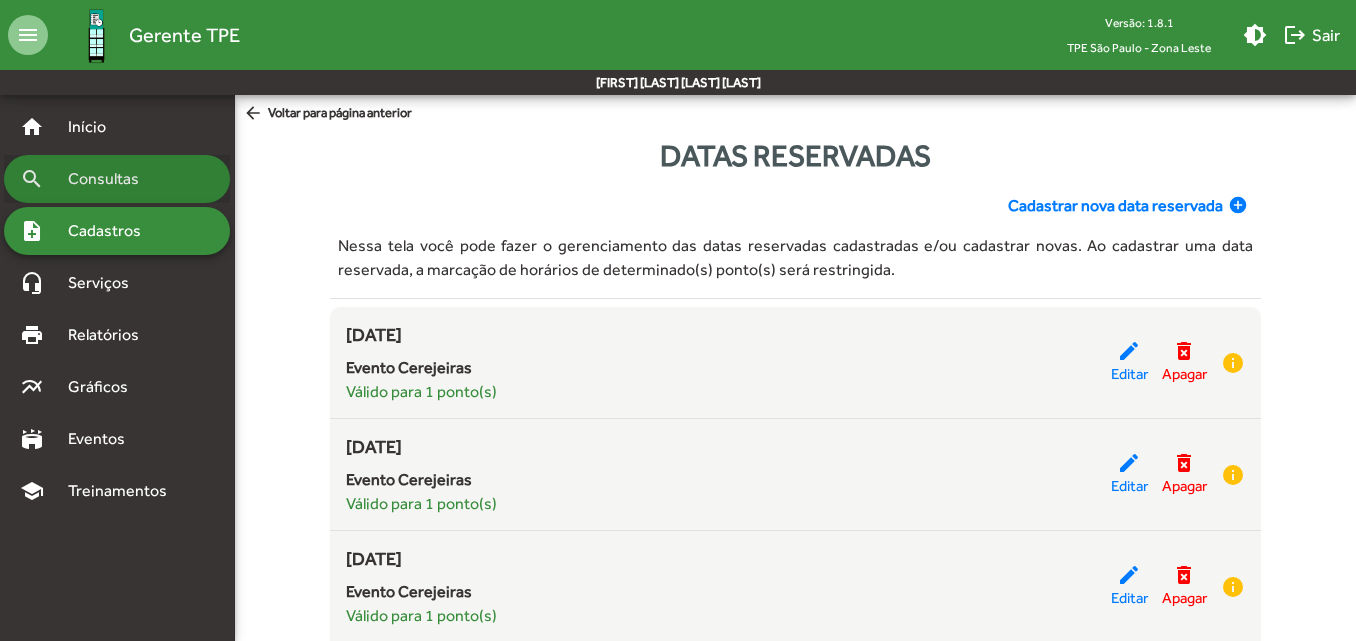 click on "search Consultas" at bounding box center (117, 179) 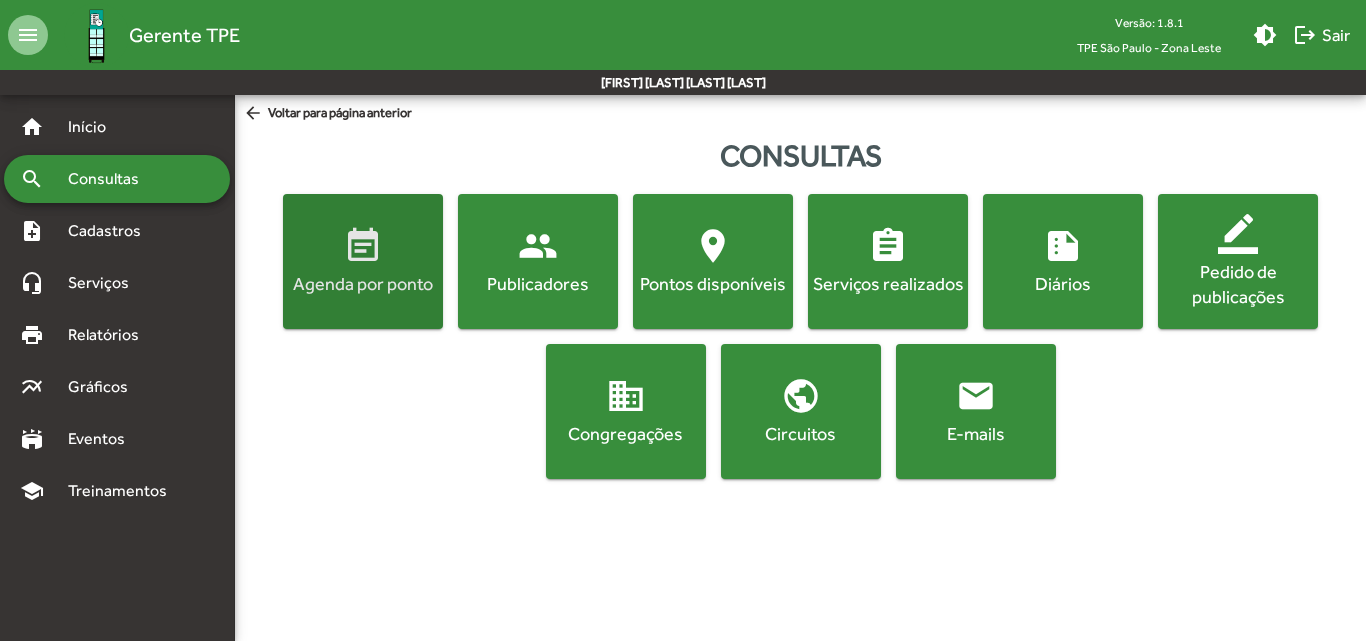 click on "event_note  Agenda por ponto" 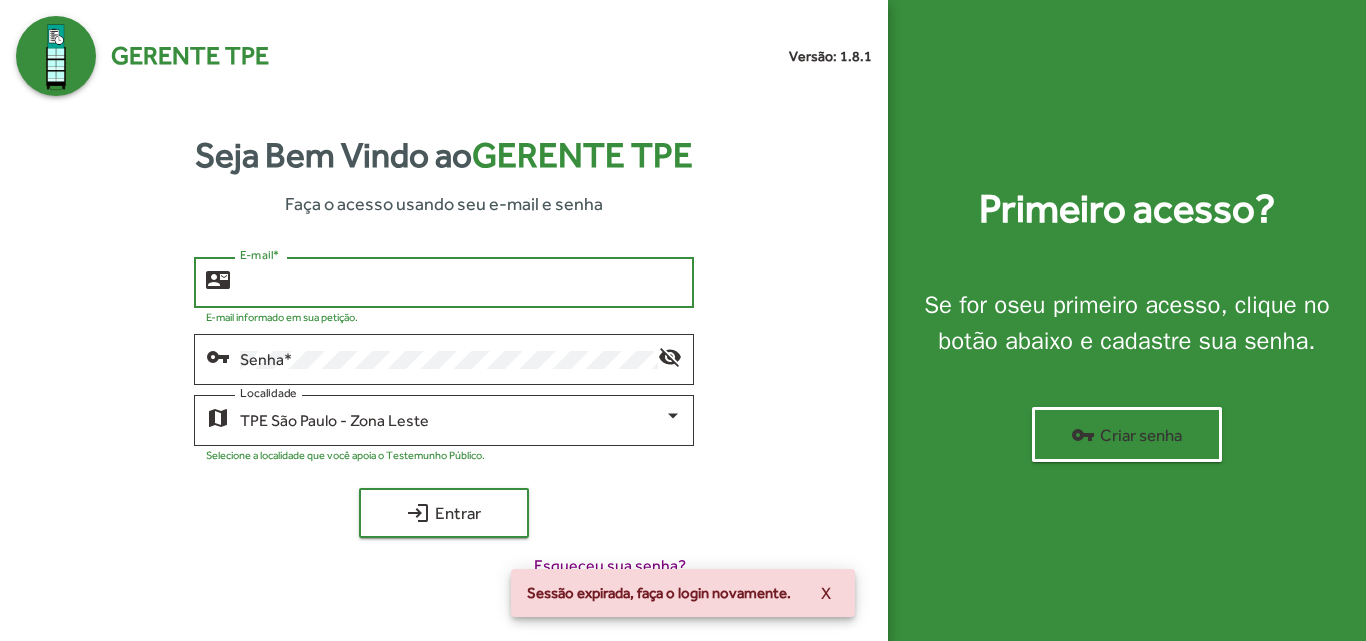 click on "E-mail   *" at bounding box center [460, 283] 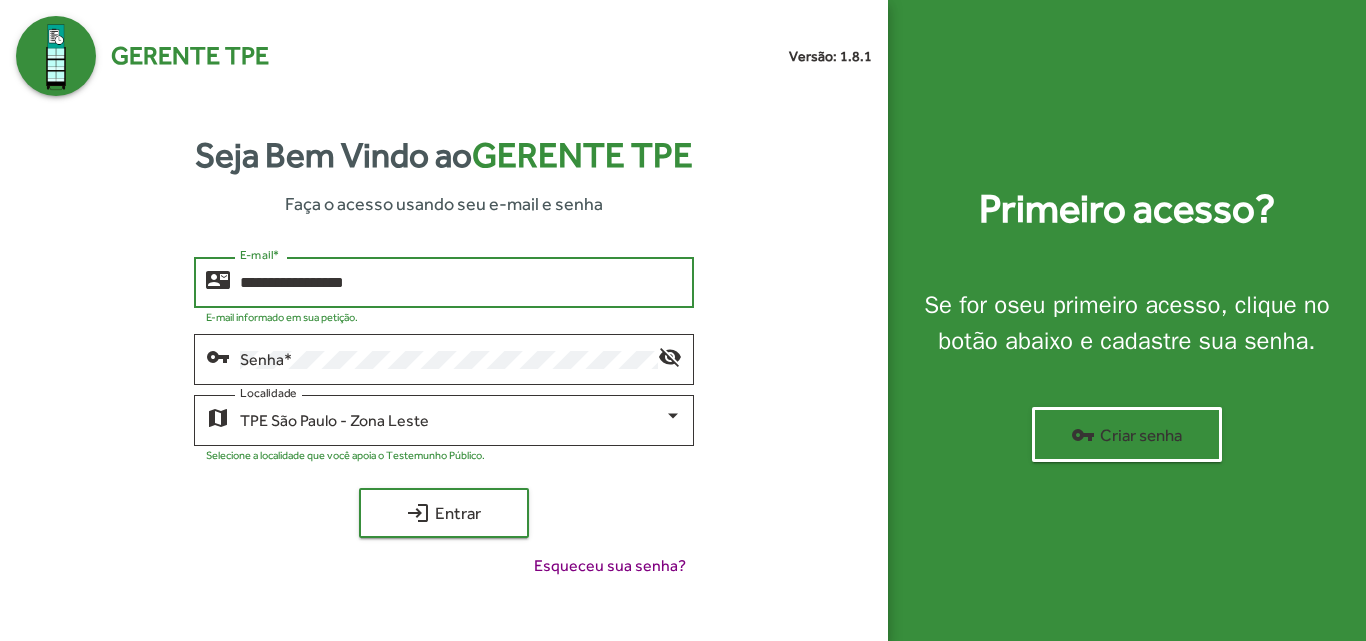 click on "**********" at bounding box center [460, 283] 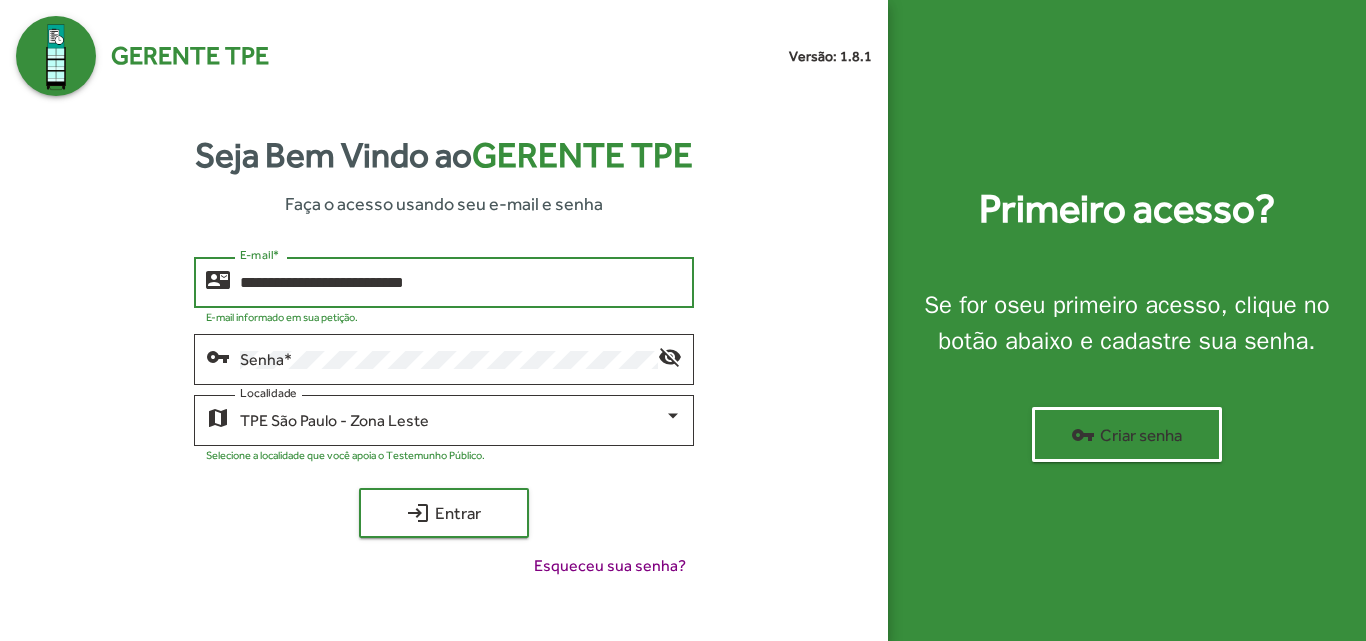 type on "**********" 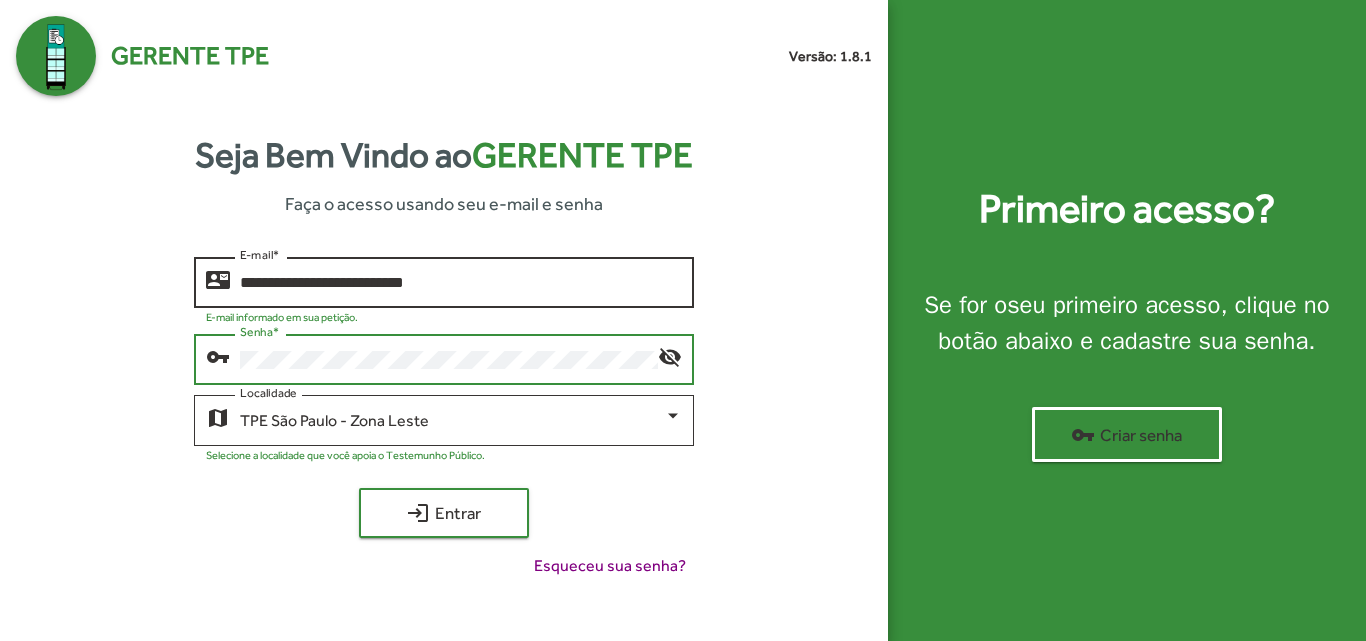 click on "login  Entrar" 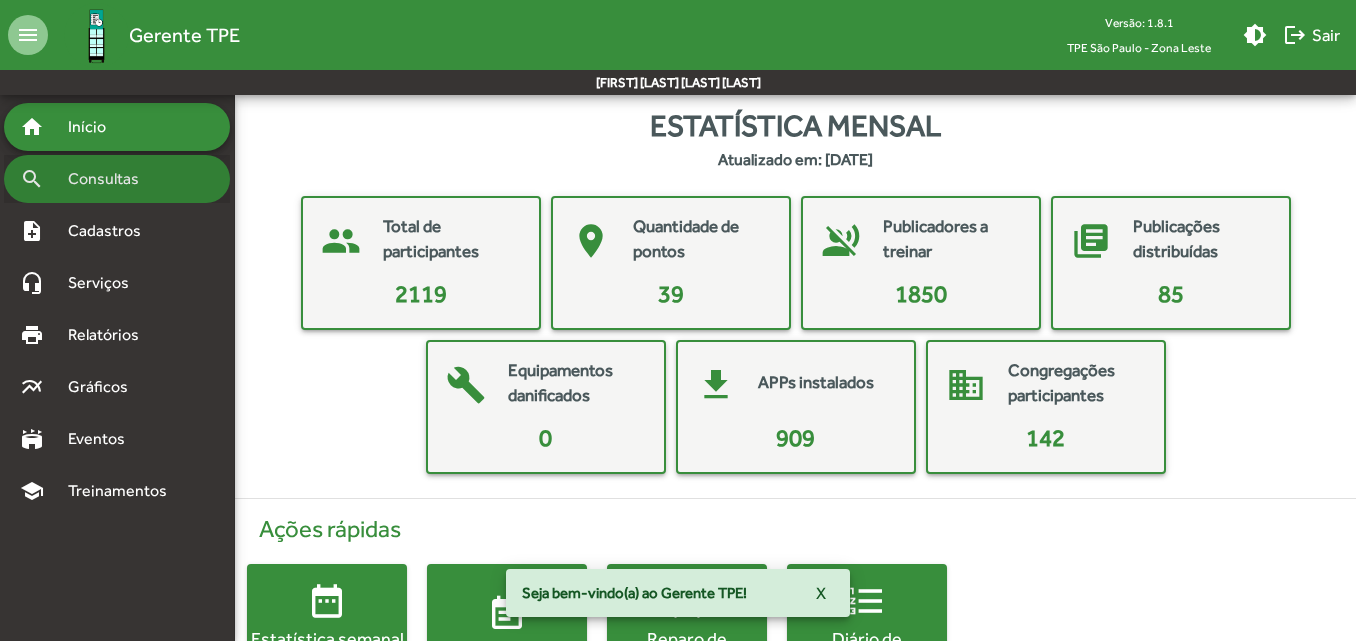 click on "Consultas" at bounding box center [110, 179] 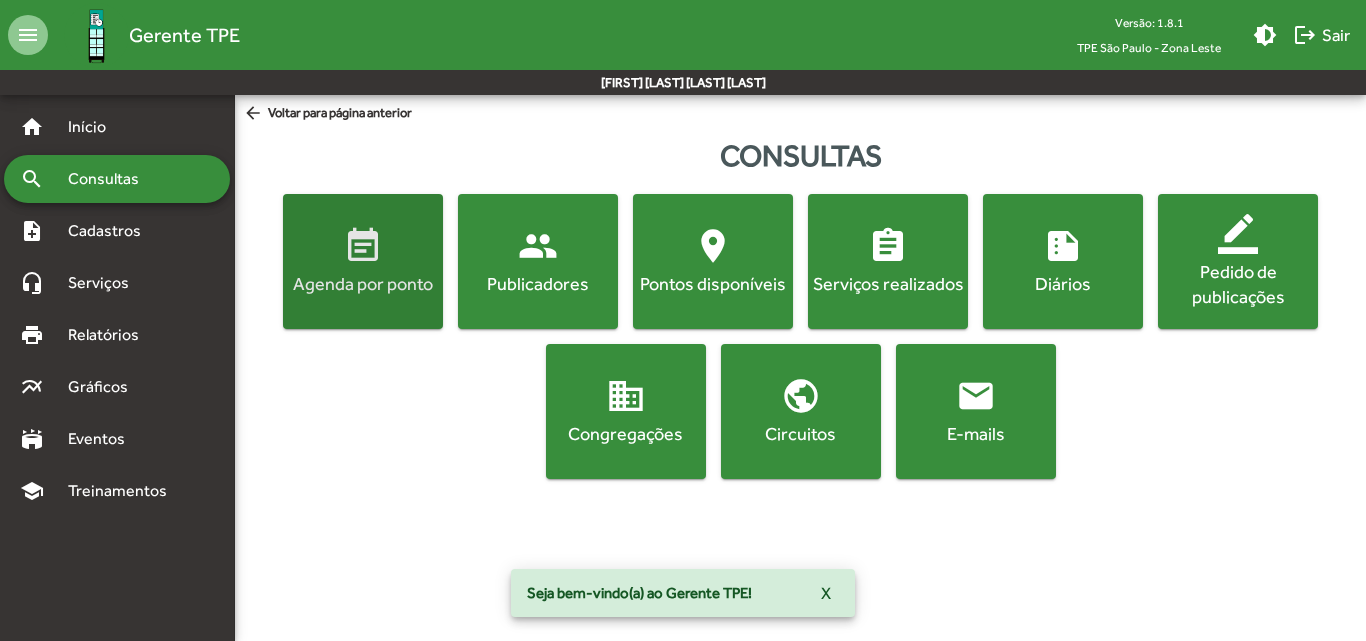 click on "event_note  Agenda por ponto" 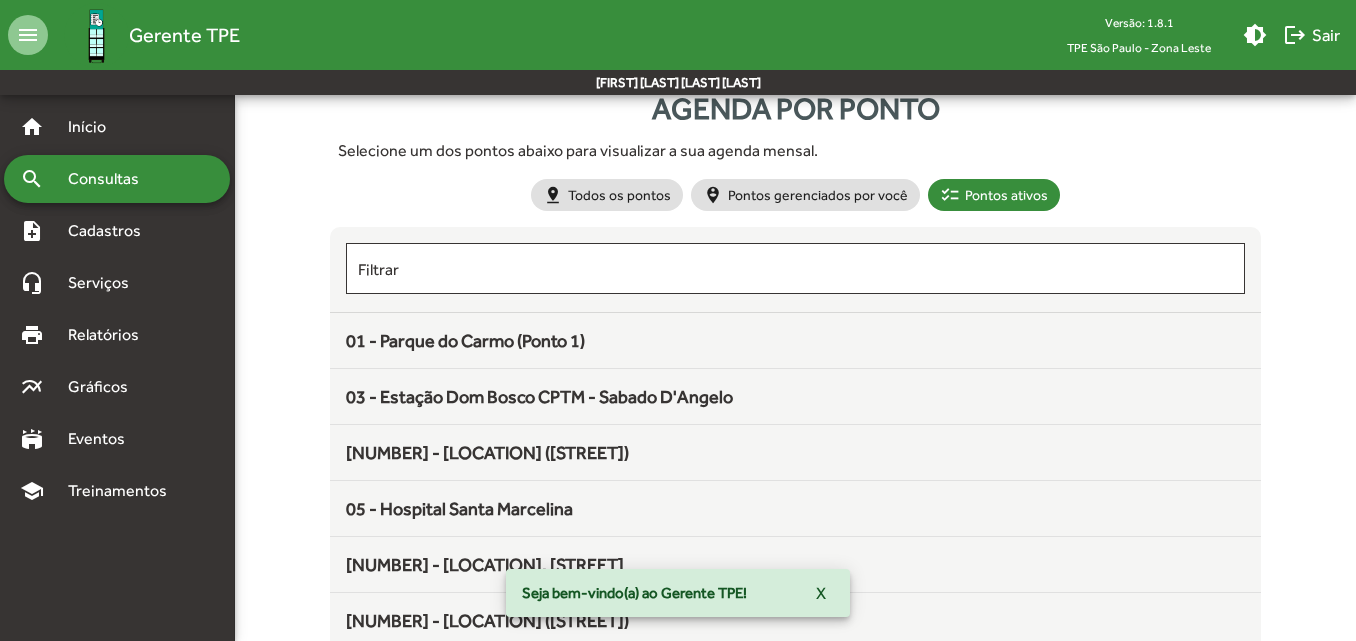 scroll, scrollTop: 55, scrollLeft: 0, axis: vertical 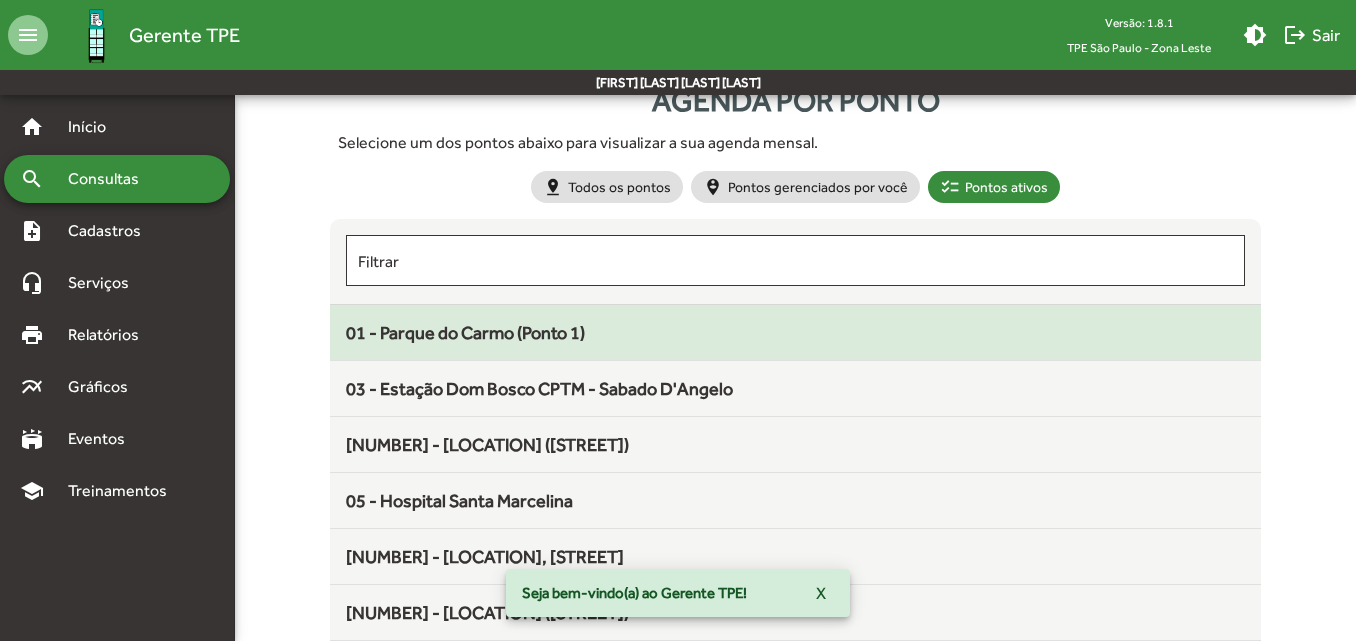click on "01 - Parque do Carmo (Ponto 1)" 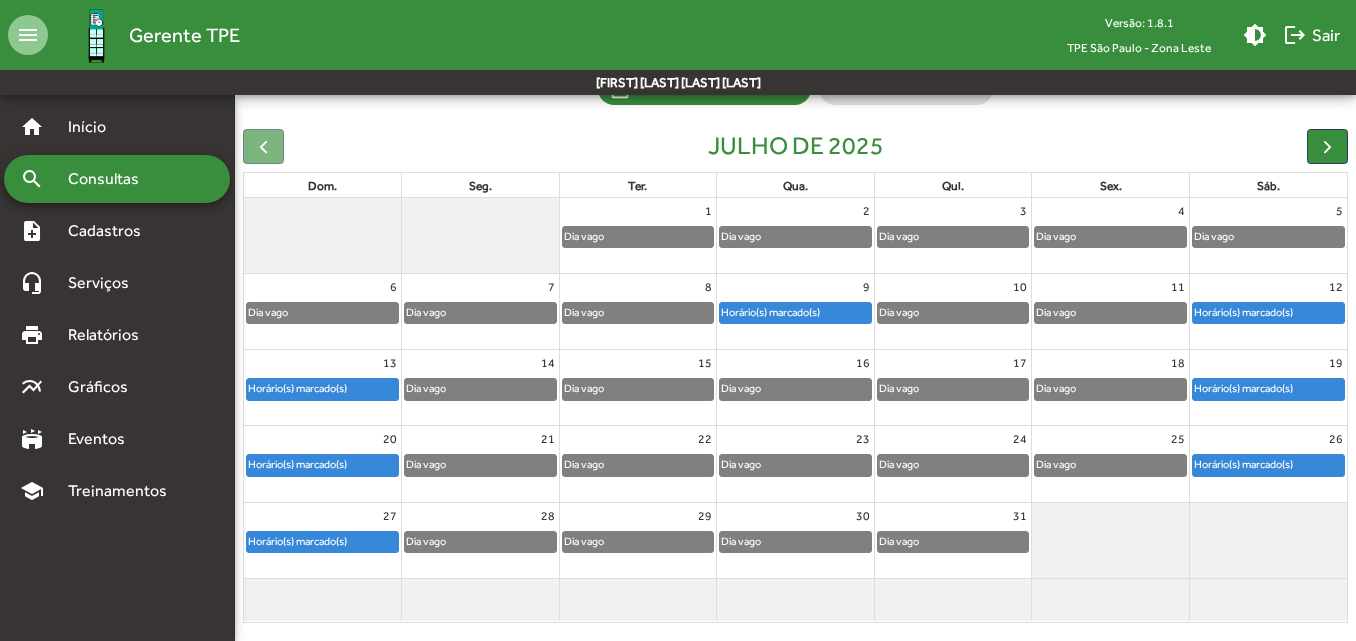 scroll, scrollTop: 187, scrollLeft: 0, axis: vertical 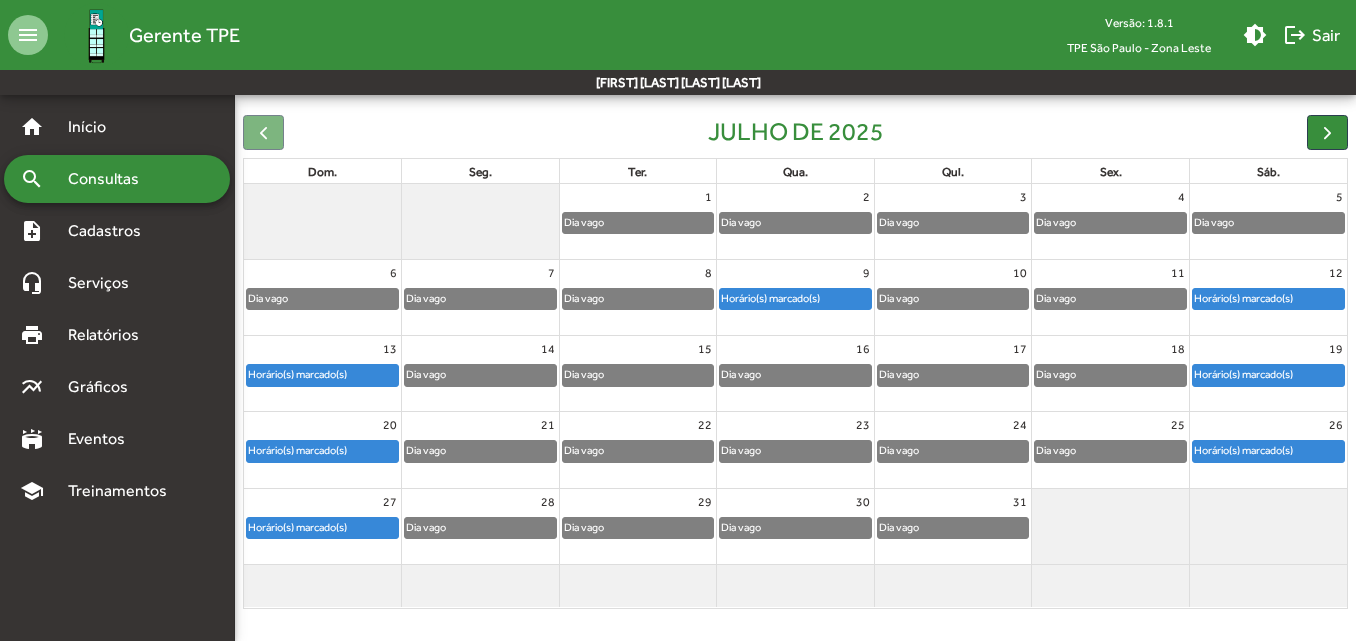 click on "Horário(s) marcado(s)" 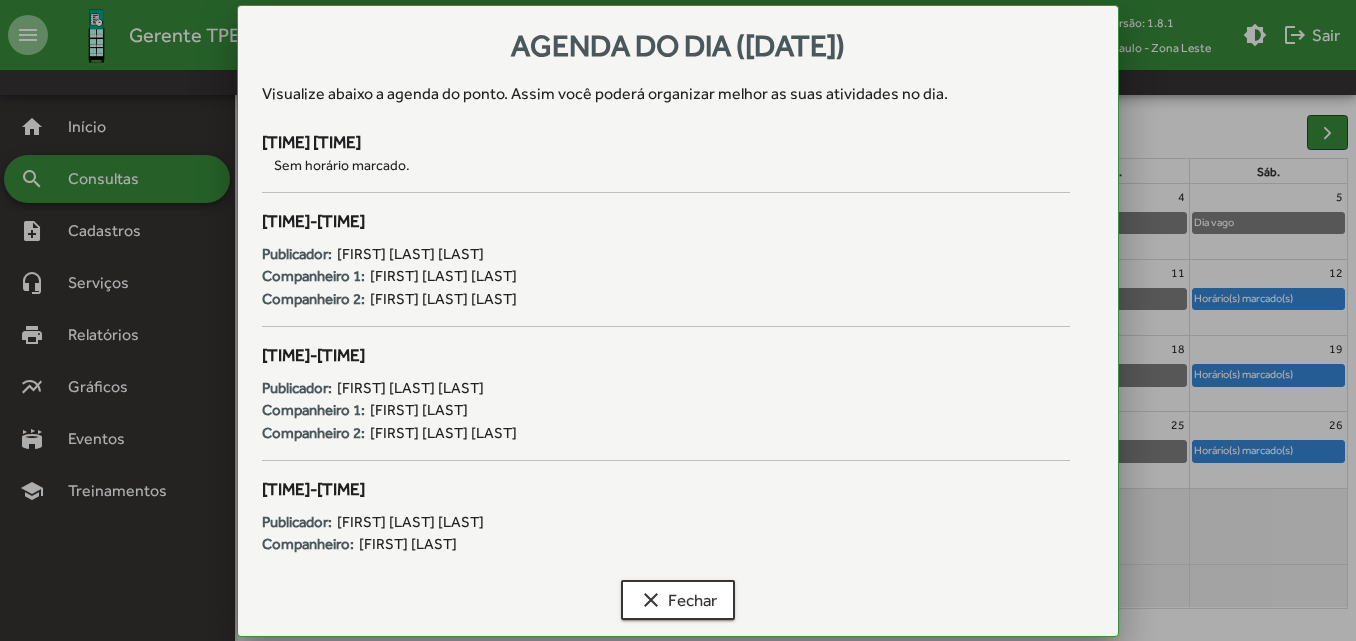 click on "Agenda do dia ([DATE]) Visualize abaixo a agenda do ponto . Assim você poderá organizar melhor as suas atividades no dia. [TIME] [TIME] Sem horário marcado. [TIME] [TIME] Publicador: [FIRST] [LAST] [LAST] Companheiro [NUMBER]: [FIRST] [LAST] [LAST] Companheiro [NUMBER]: [FIRST] [LAST] [LAST] [TIME] [TIME] Publicador: [FIRST] [LAST] [LAST] Companheiro: [FIRST] [LAST] [LAST] [TIME] [TIME] Publicador: [FIRST] [LAST] [LAST] Companheiro: [FIRST] [LAST] [LAST] clear Fechar" at bounding box center (677, 333) 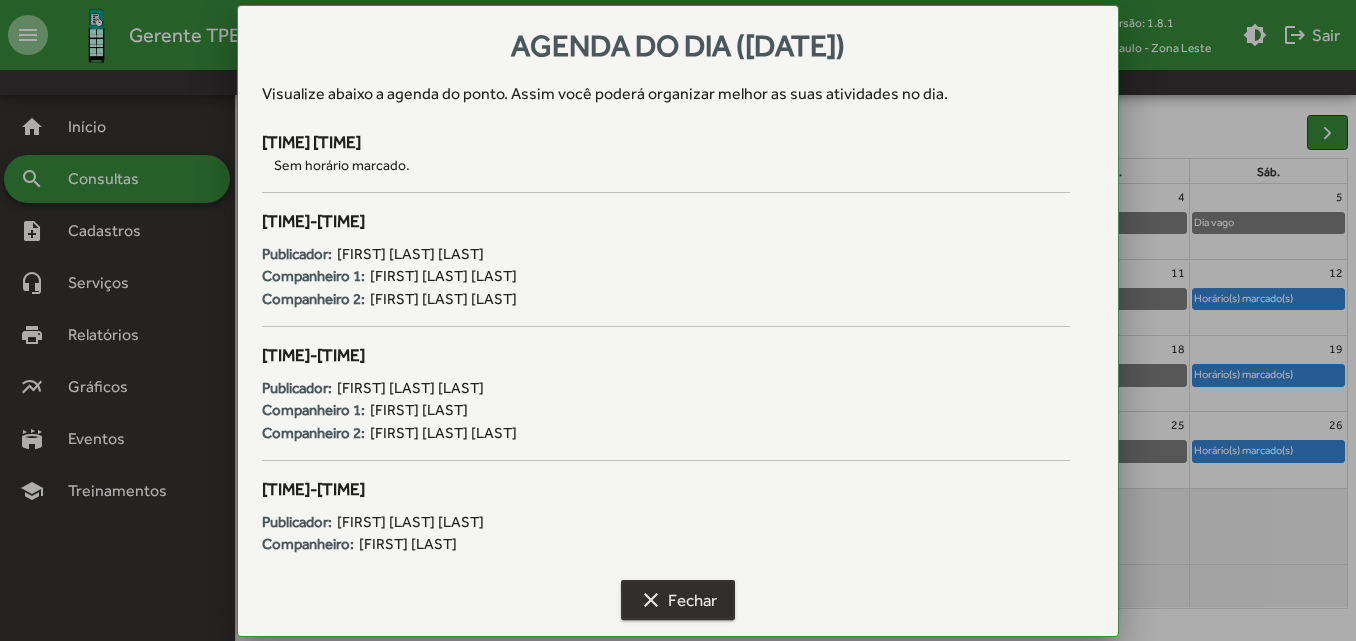 click on "clear  Fechar" at bounding box center [678, 600] 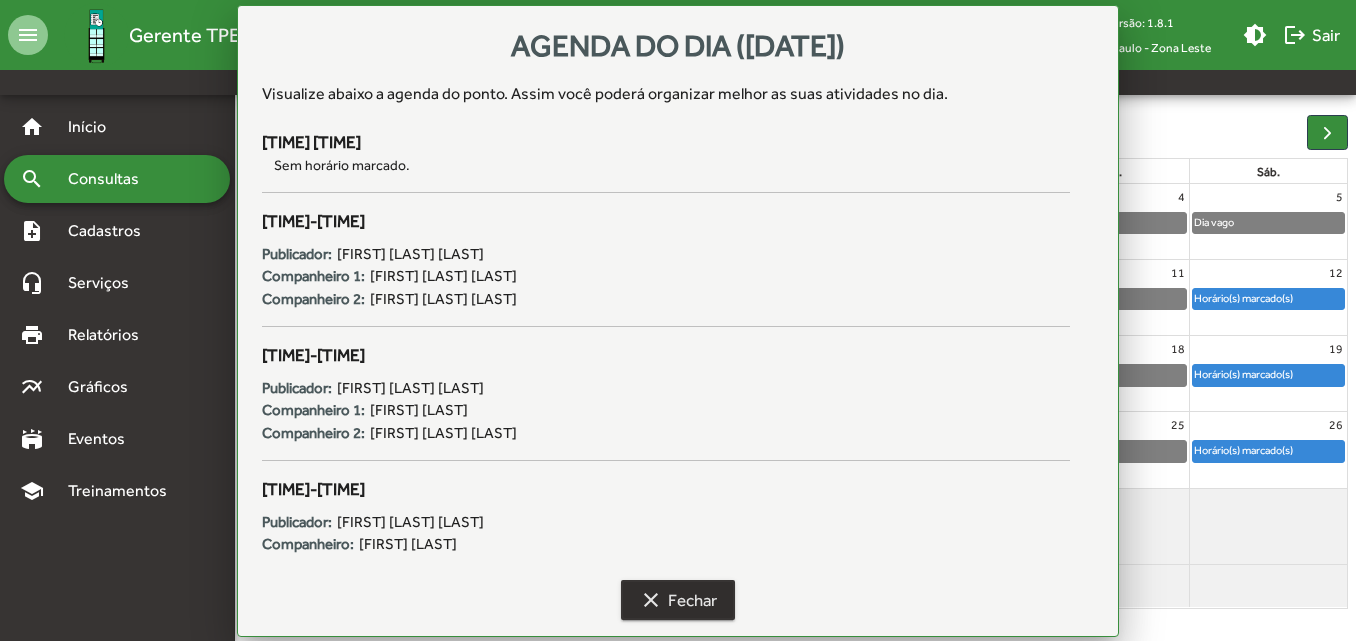 scroll, scrollTop: 187, scrollLeft: 0, axis: vertical 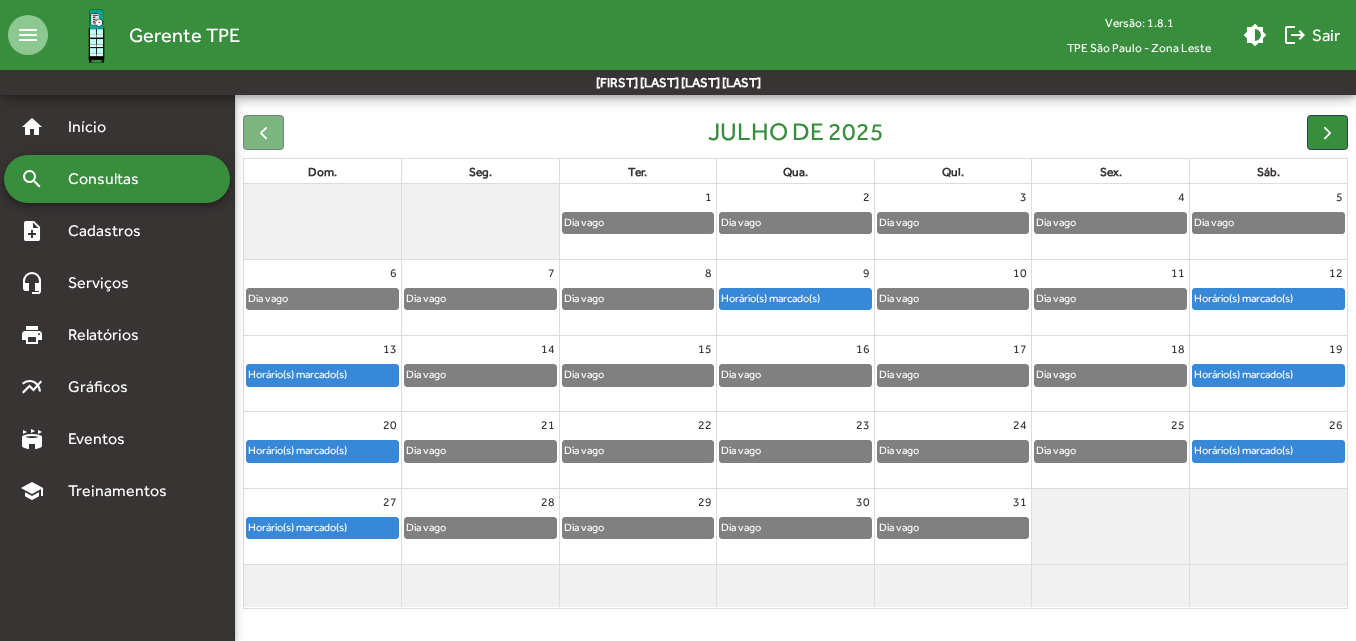 click on "27 Horário(s) marcado(s)" 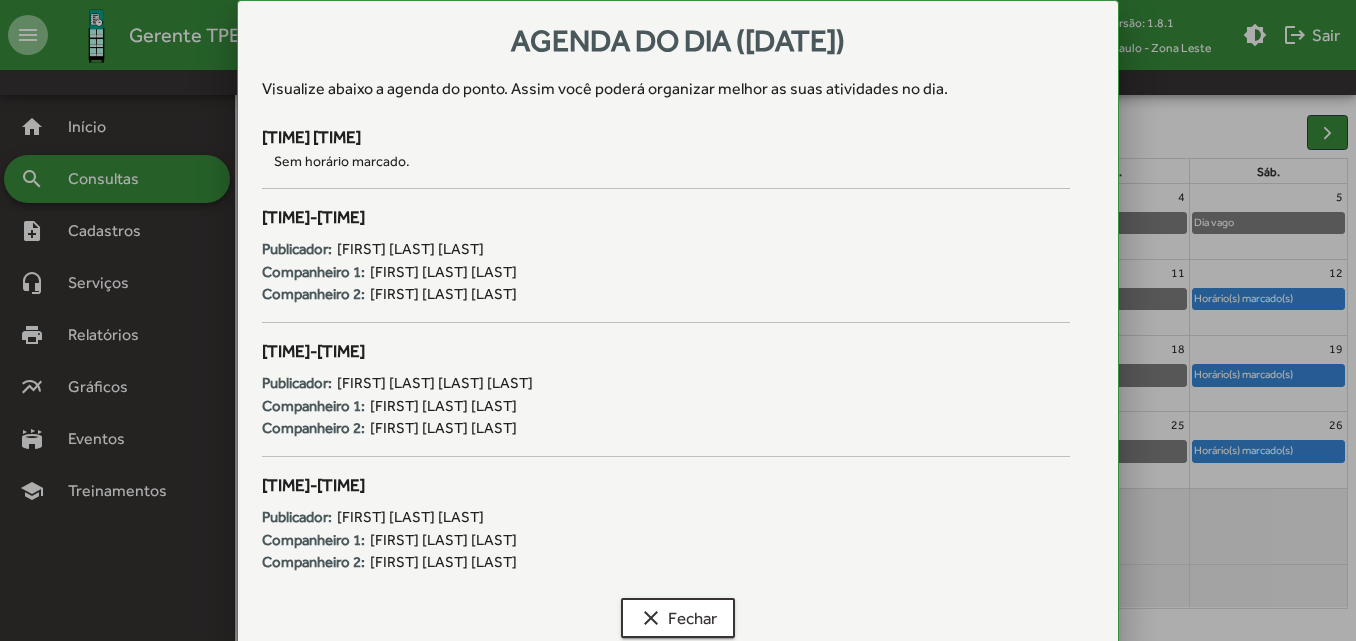 scroll, scrollTop: 0, scrollLeft: 0, axis: both 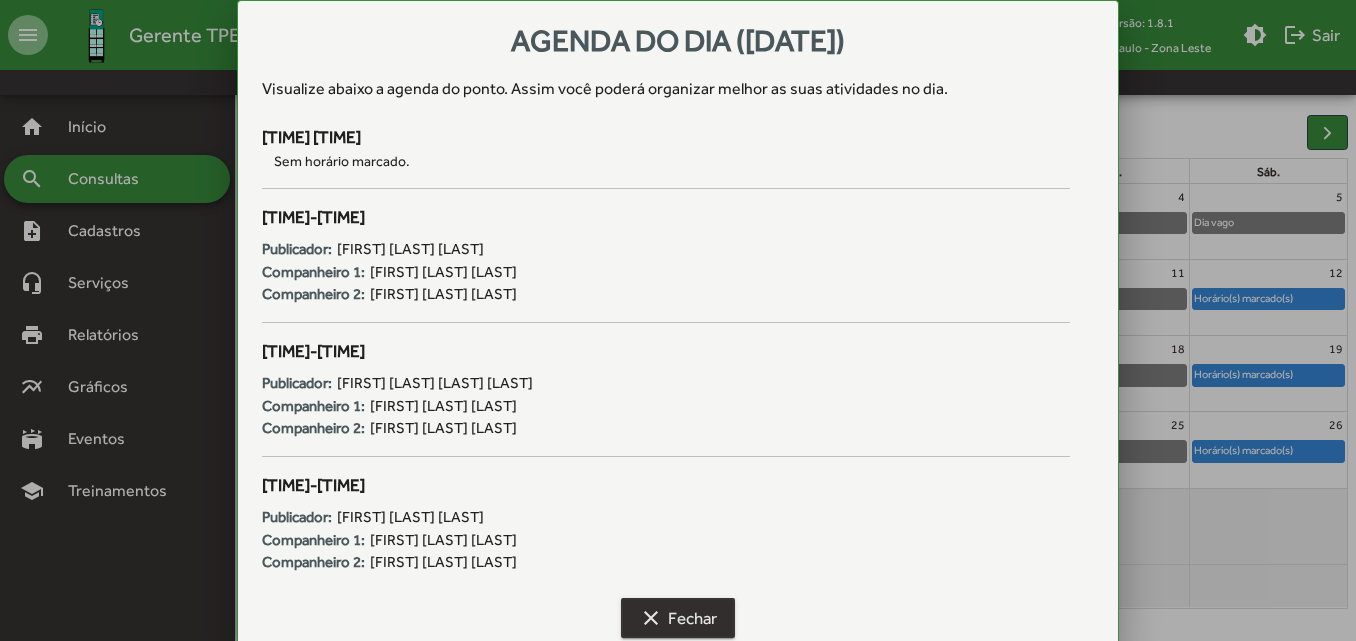 click on "clear  Fechar" at bounding box center (678, 618) 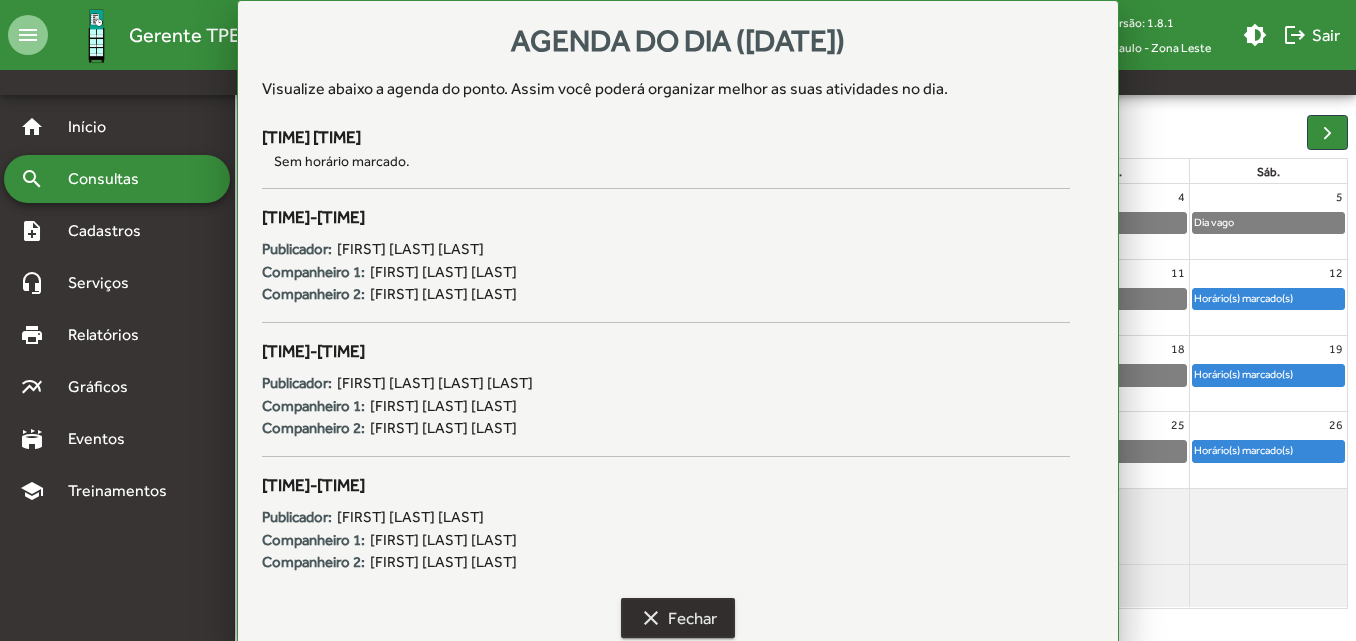 scroll, scrollTop: 187, scrollLeft: 0, axis: vertical 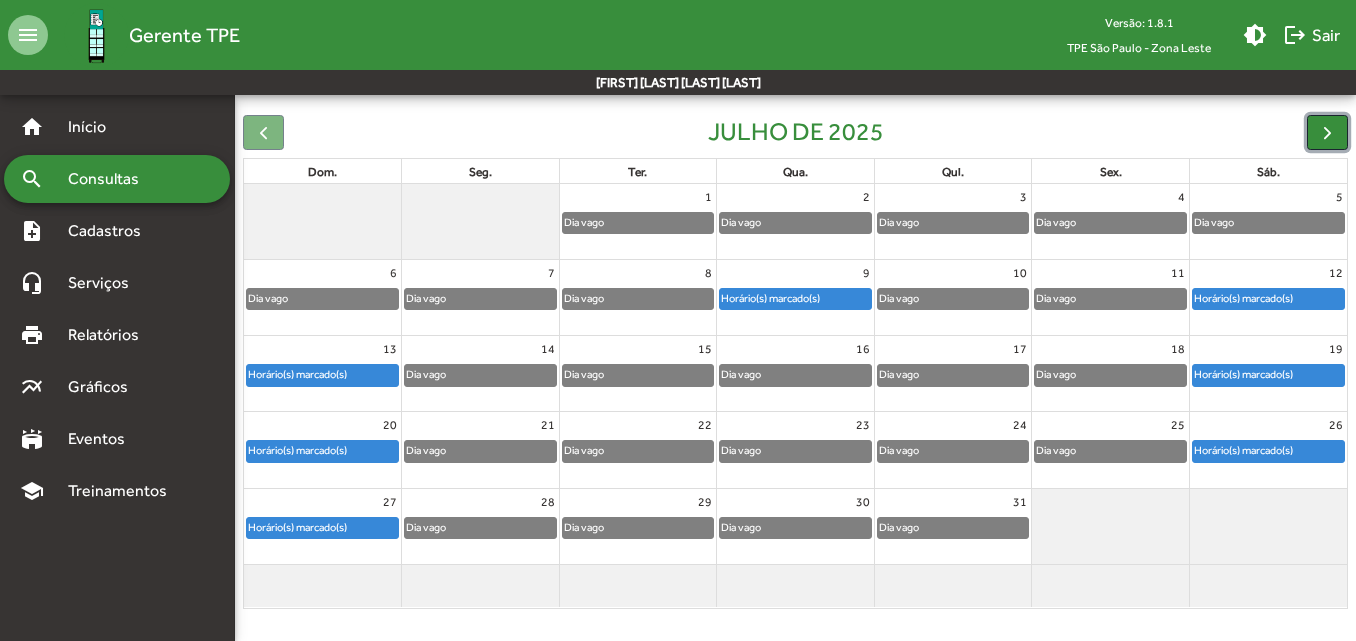 click 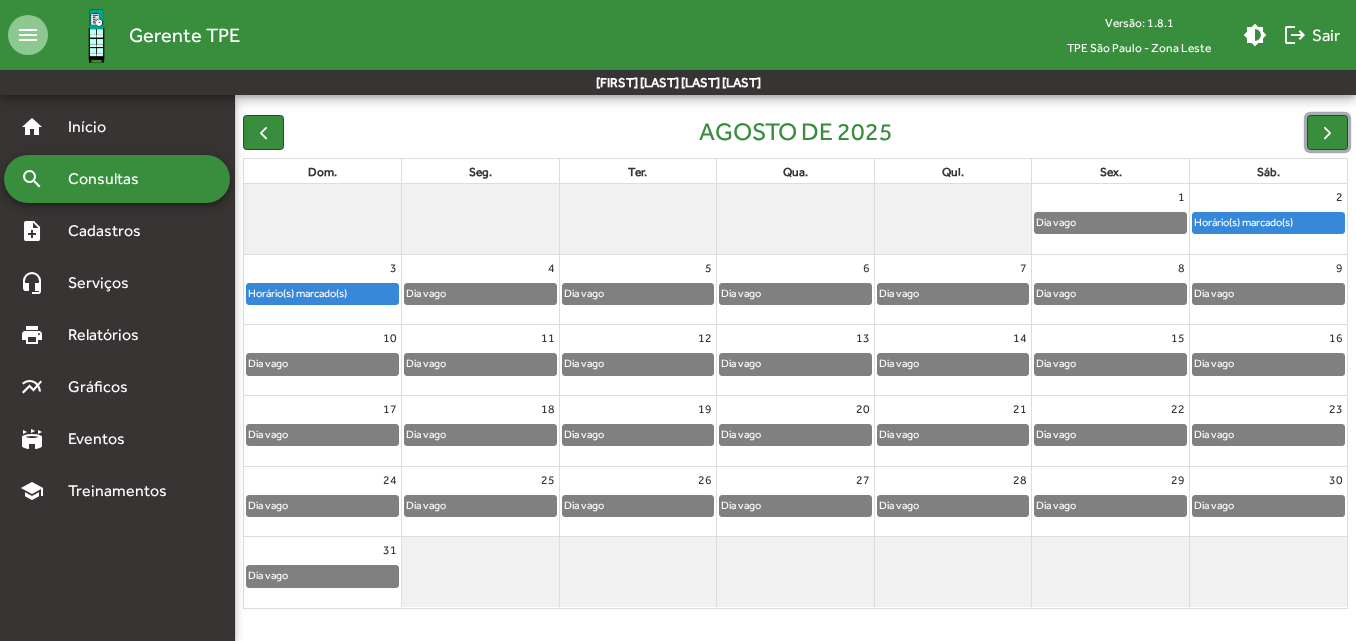 click on "Horário(s) marcado(s)" 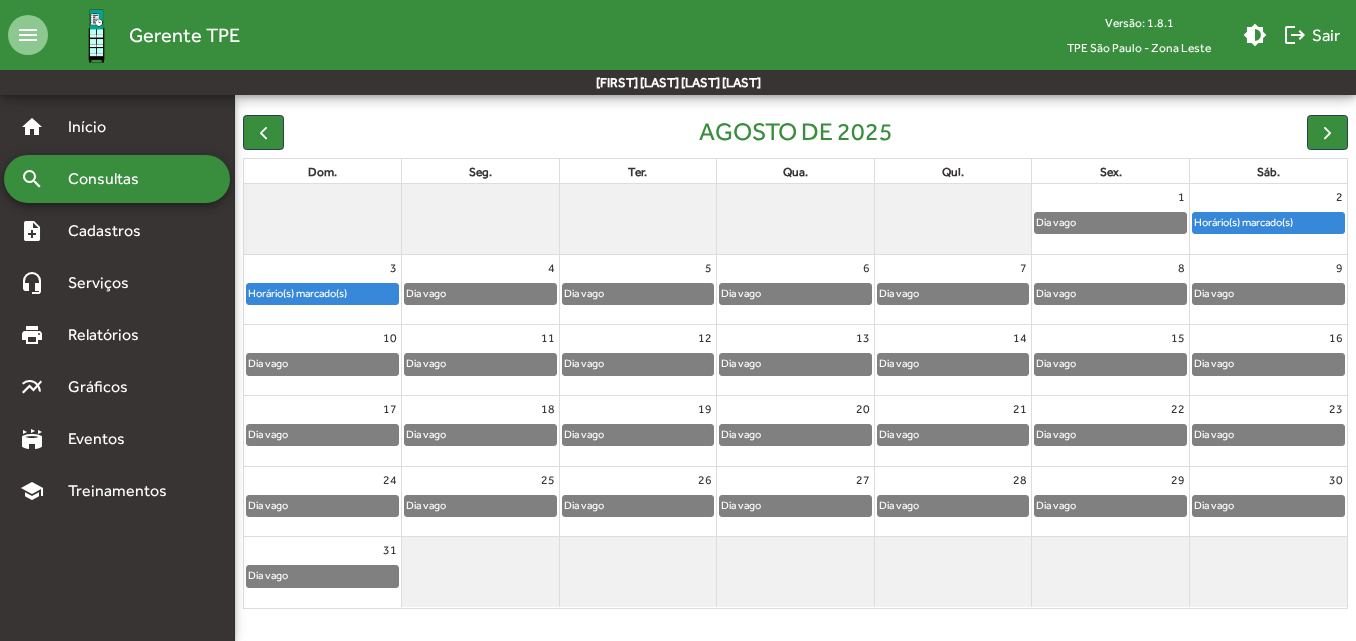 scroll, scrollTop: 0, scrollLeft: 0, axis: both 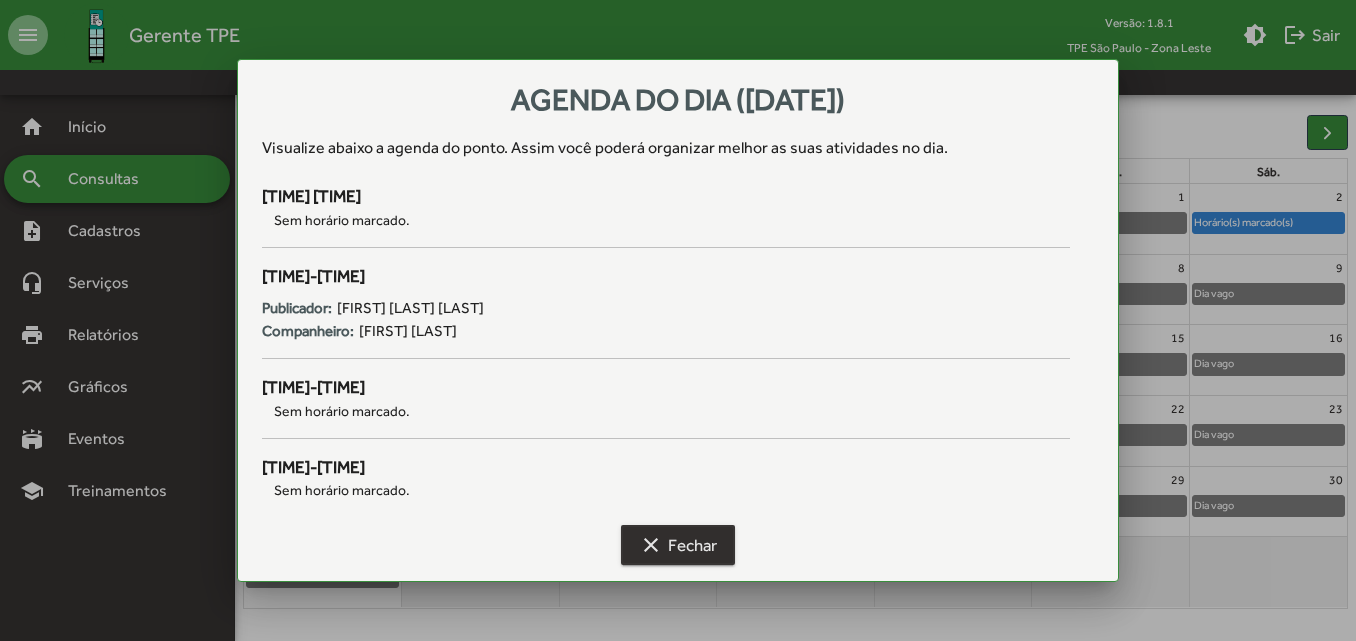 click on "clear  Fechar" at bounding box center (678, 545) 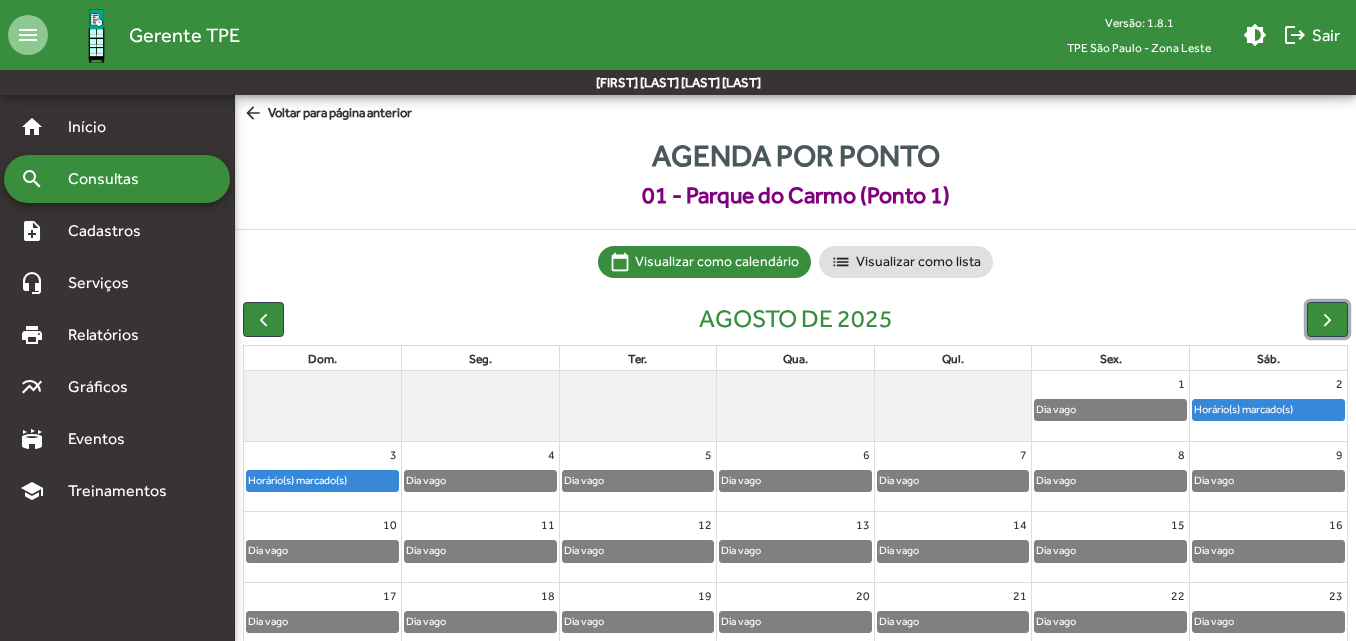 scroll, scrollTop: 187, scrollLeft: 0, axis: vertical 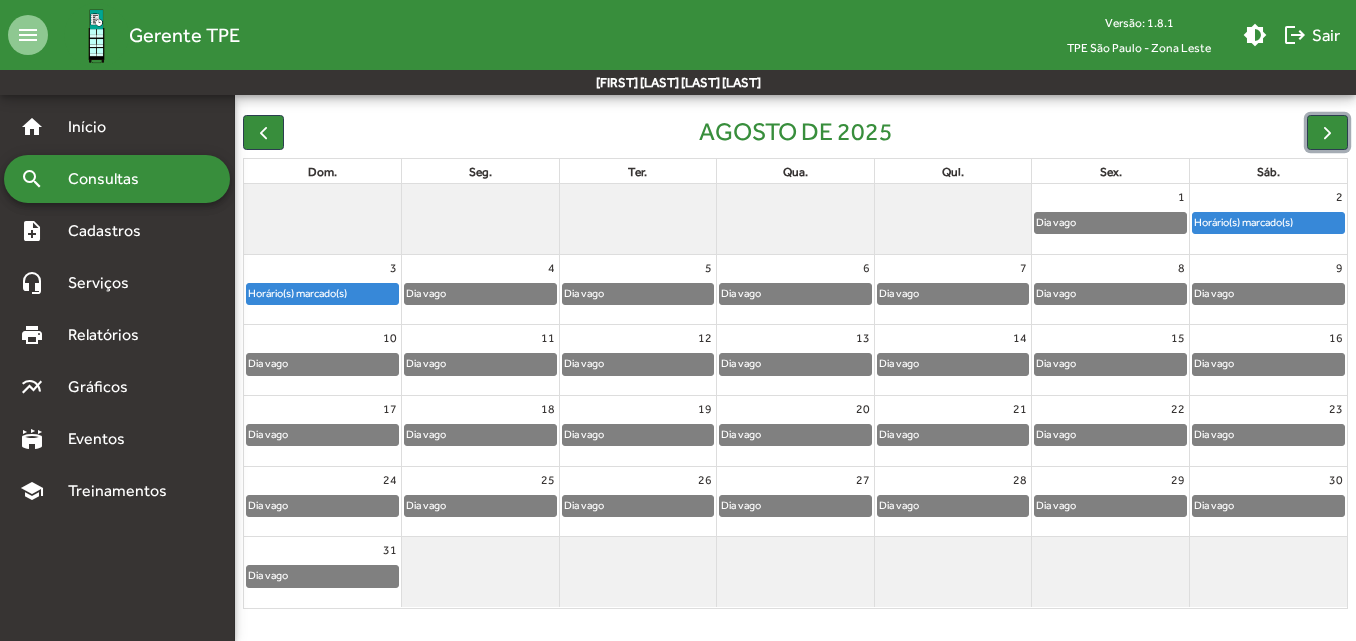 click on "Horário(s) marcado(s)" 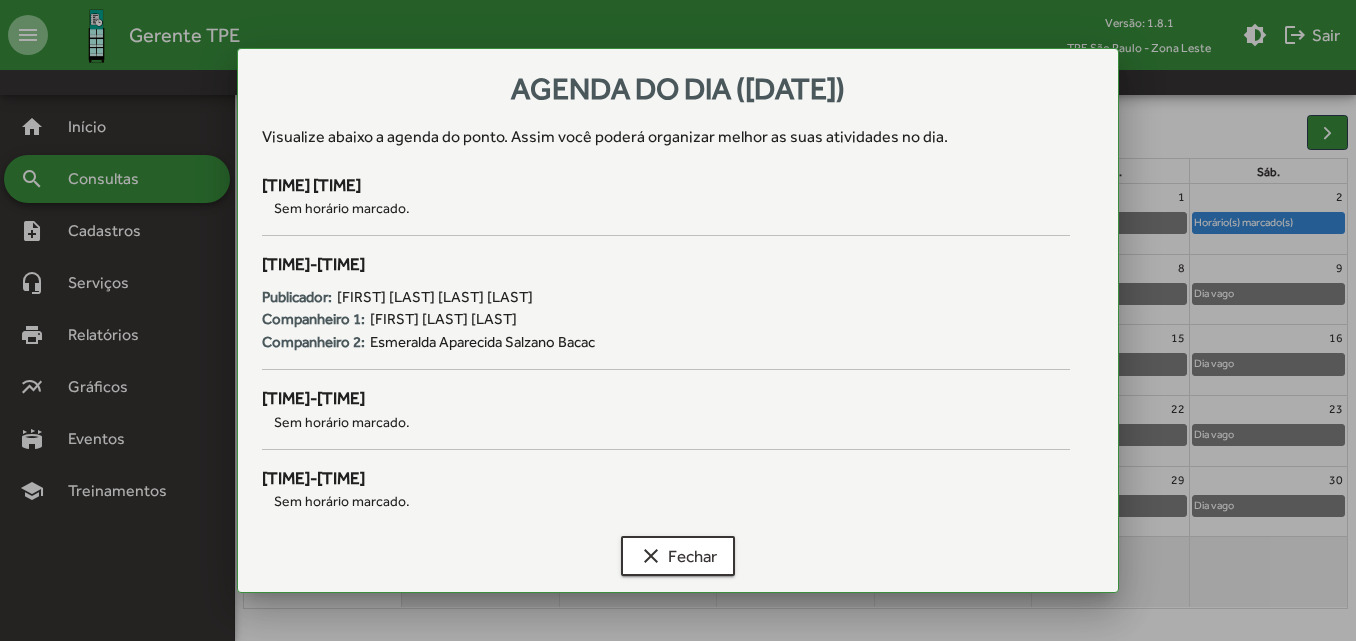 scroll, scrollTop: 0, scrollLeft: 0, axis: both 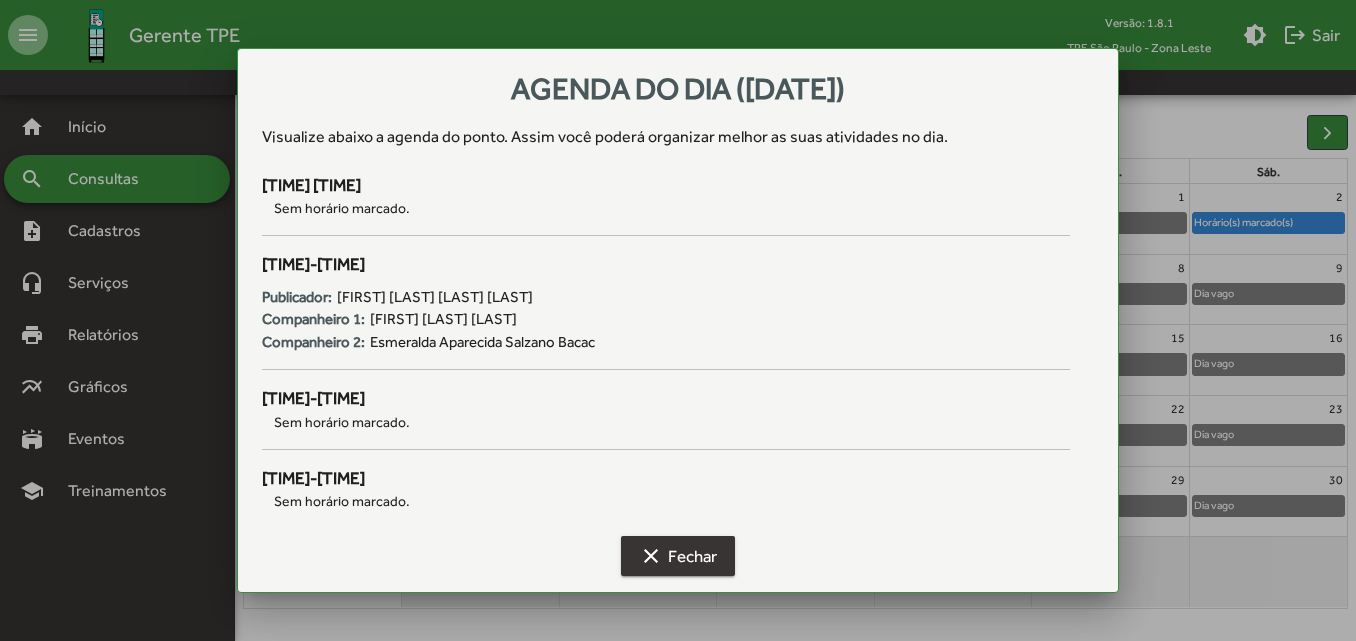 click on "clear" at bounding box center (651, 556) 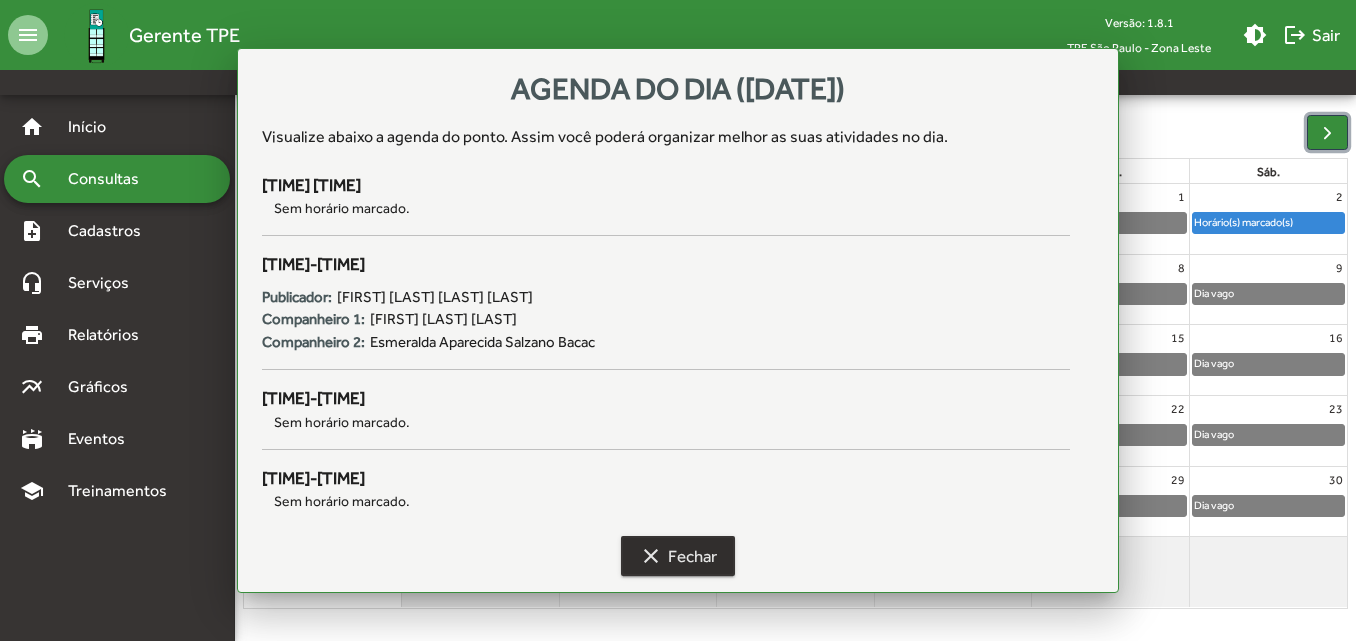 scroll, scrollTop: 187, scrollLeft: 0, axis: vertical 